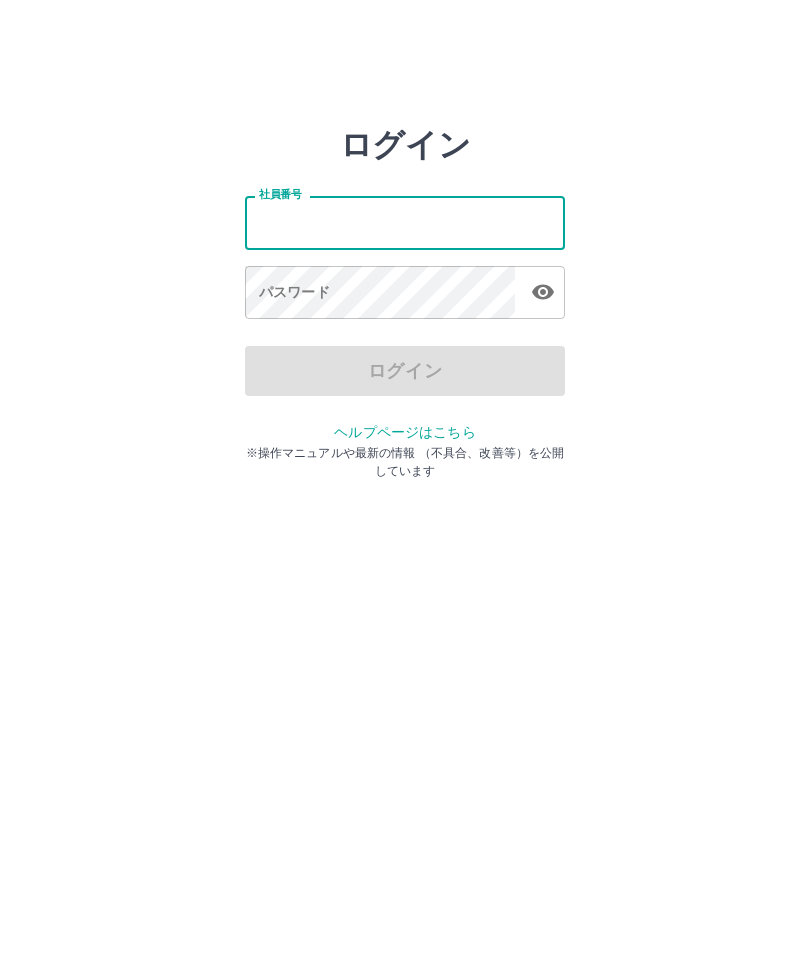 scroll, scrollTop: 0, scrollLeft: 0, axis: both 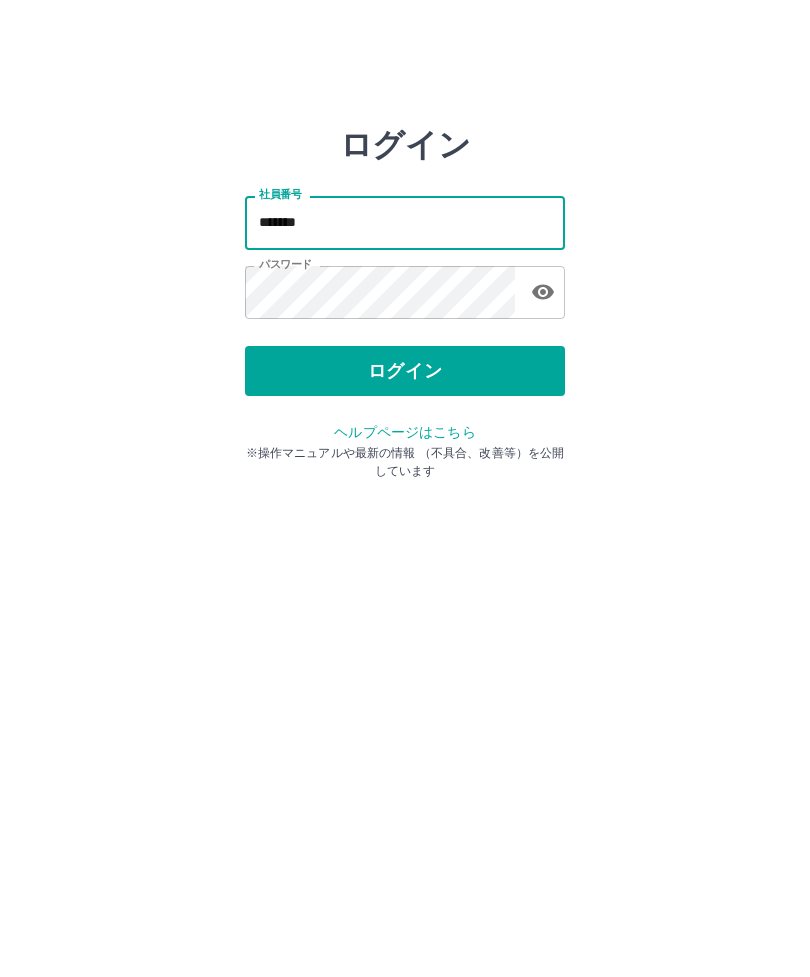 click on "ログイン" at bounding box center (405, 371) 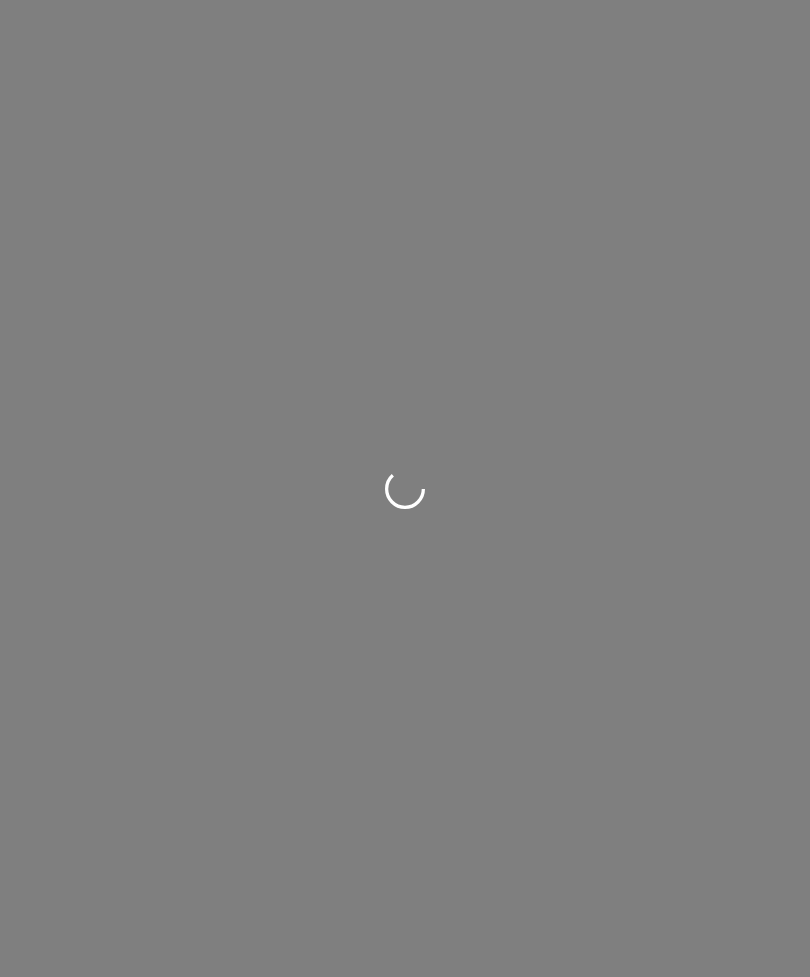scroll, scrollTop: 0, scrollLeft: 0, axis: both 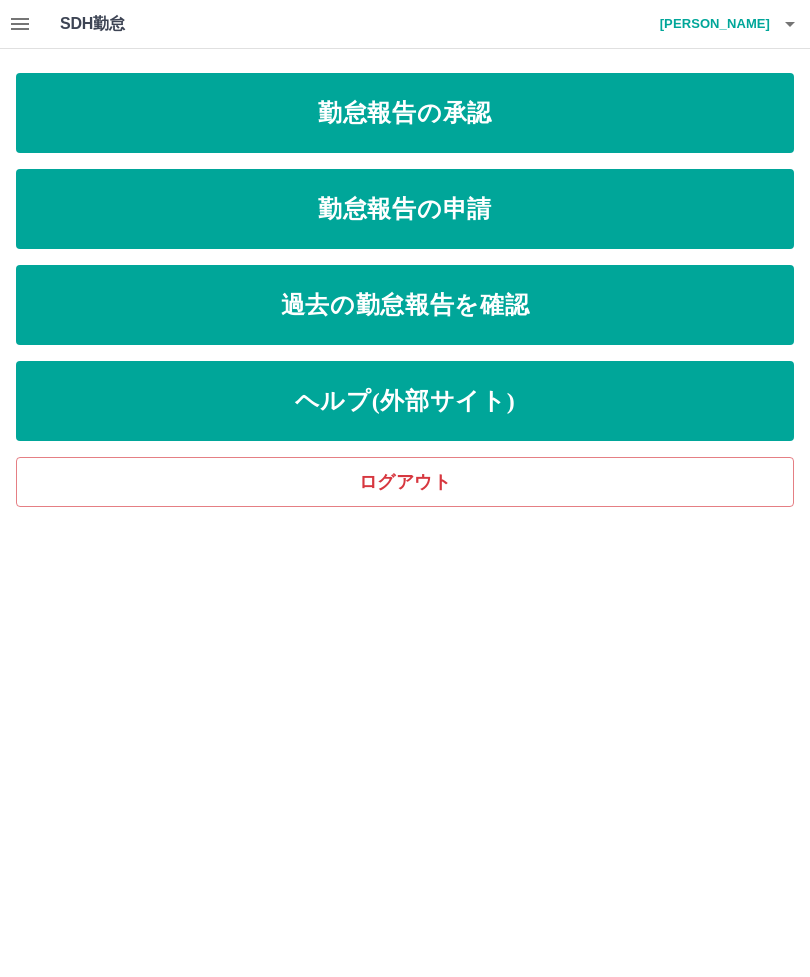click on "勤怠報告の申請" at bounding box center [405, 209] 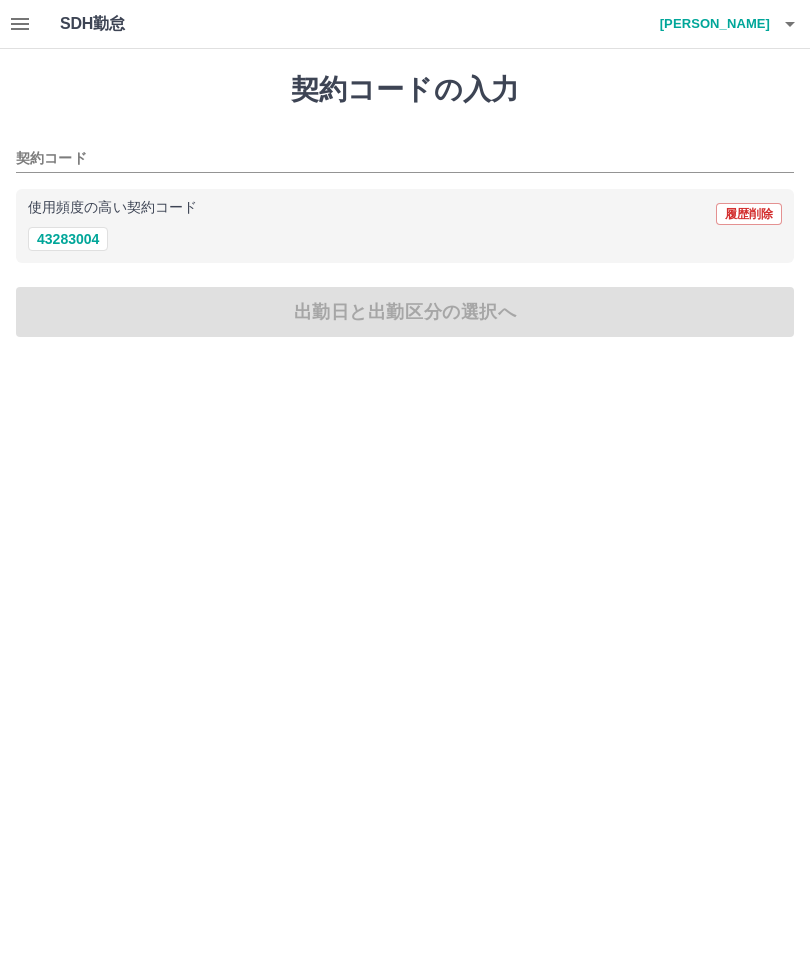 click on "43283004" at bounding box center [68, 239] 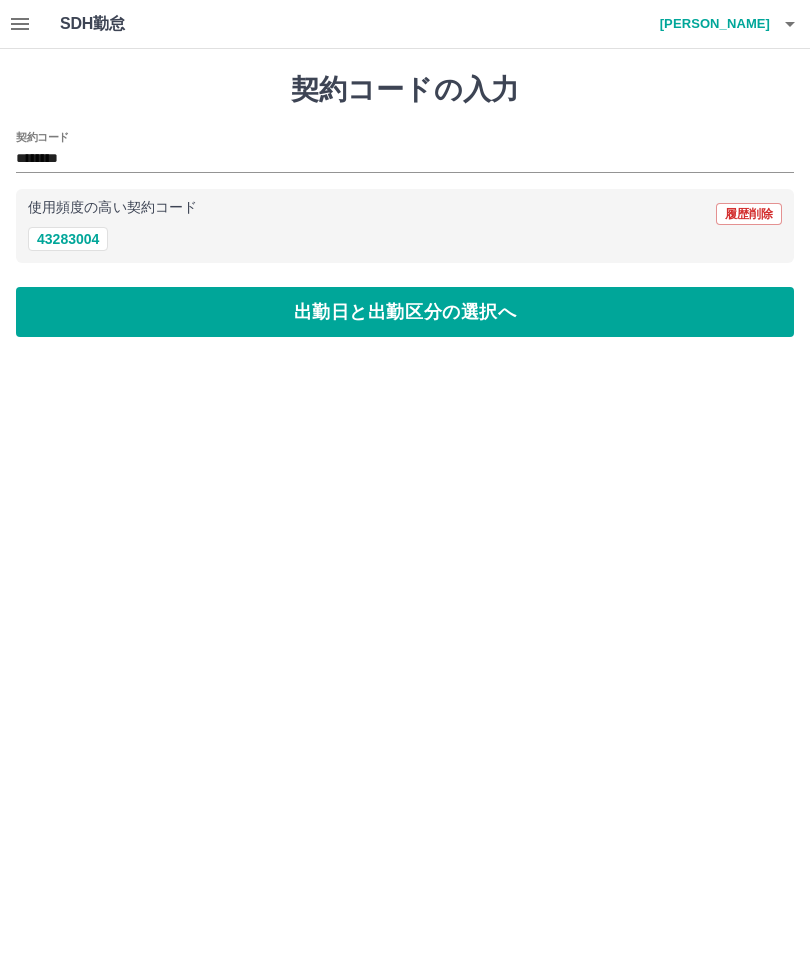 click on "出勤日と出勤区分の選択へ" at bounding box center [405, 312] 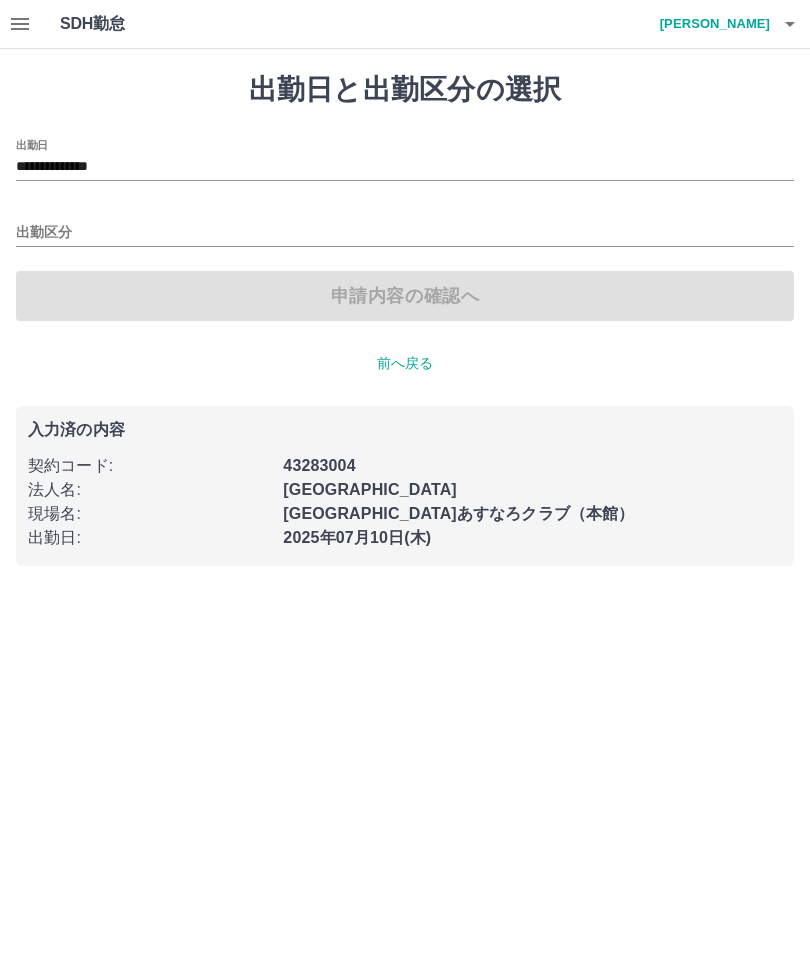 click on "出勤区分" at bounding box center (405, 233) 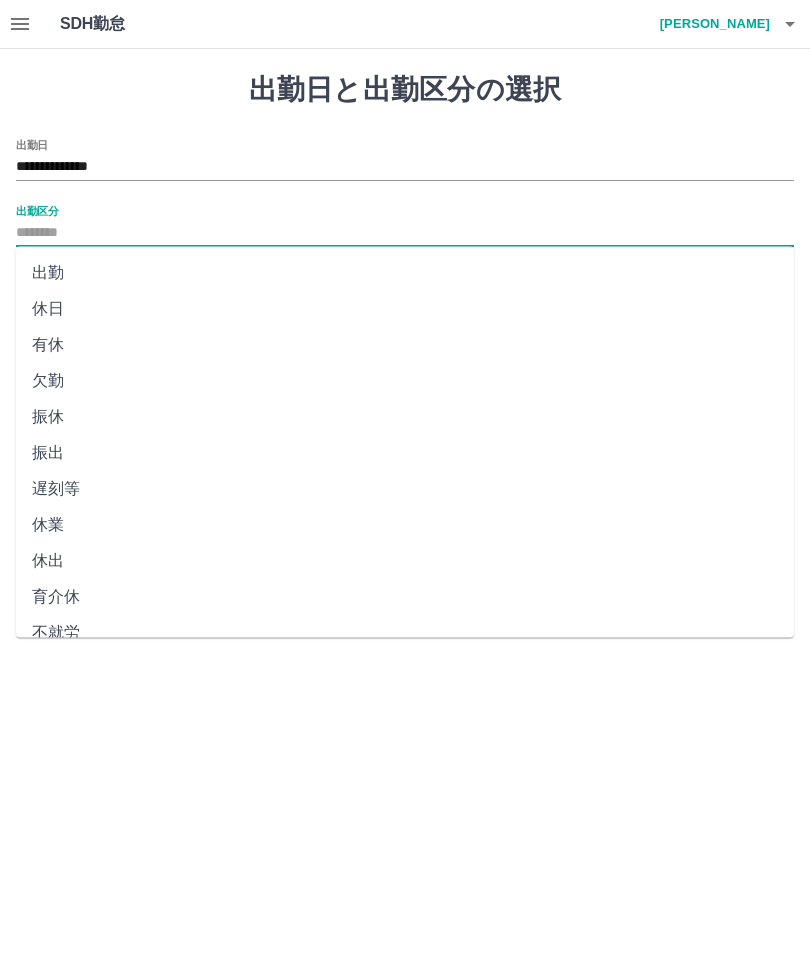 click on "出勤" at bounding box center (405, 273) 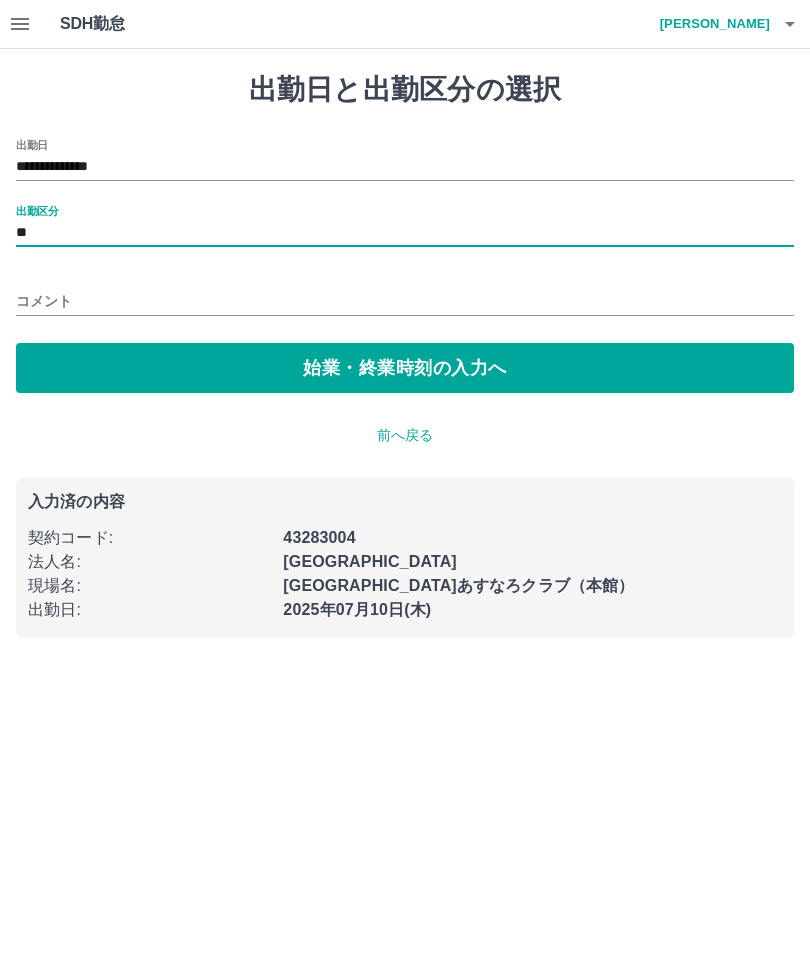 click on "始業・終業時刻の入力へ" at bounding box center (405, 368) 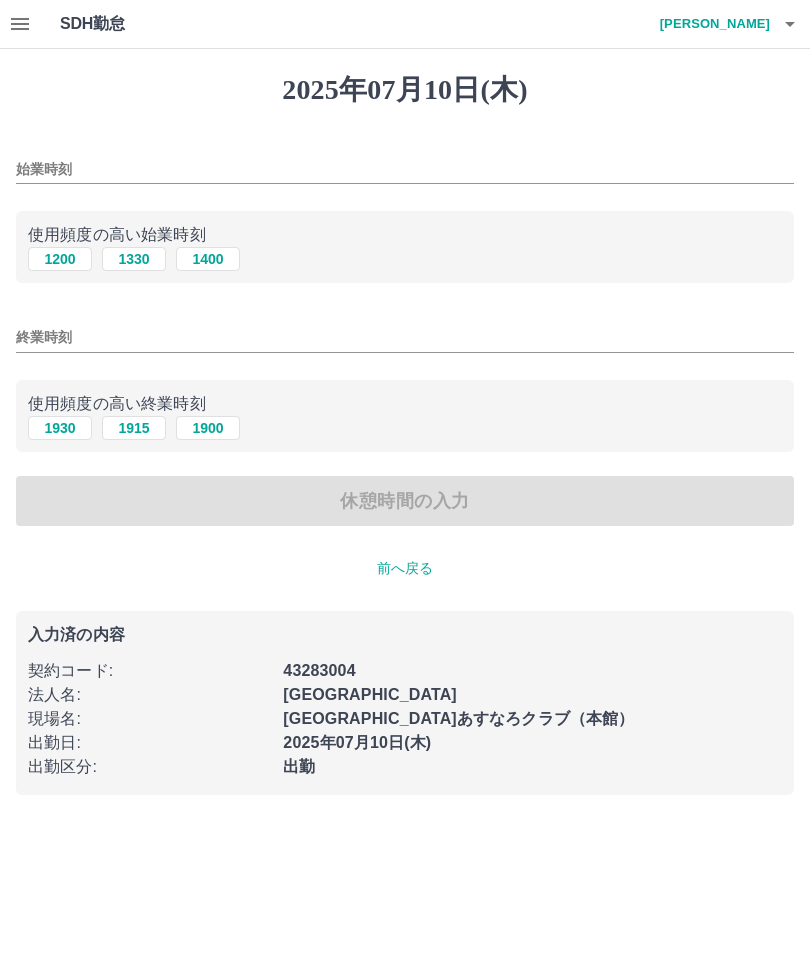 click on "始業時刻" at bounding box center (405, 169) 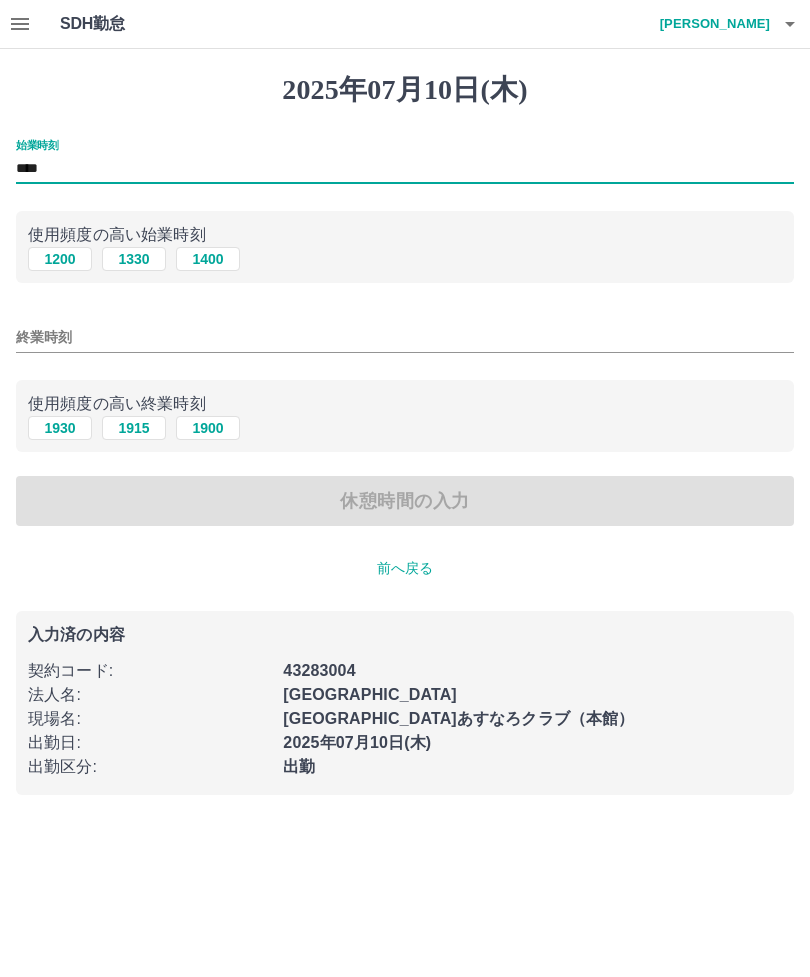 type on "****" 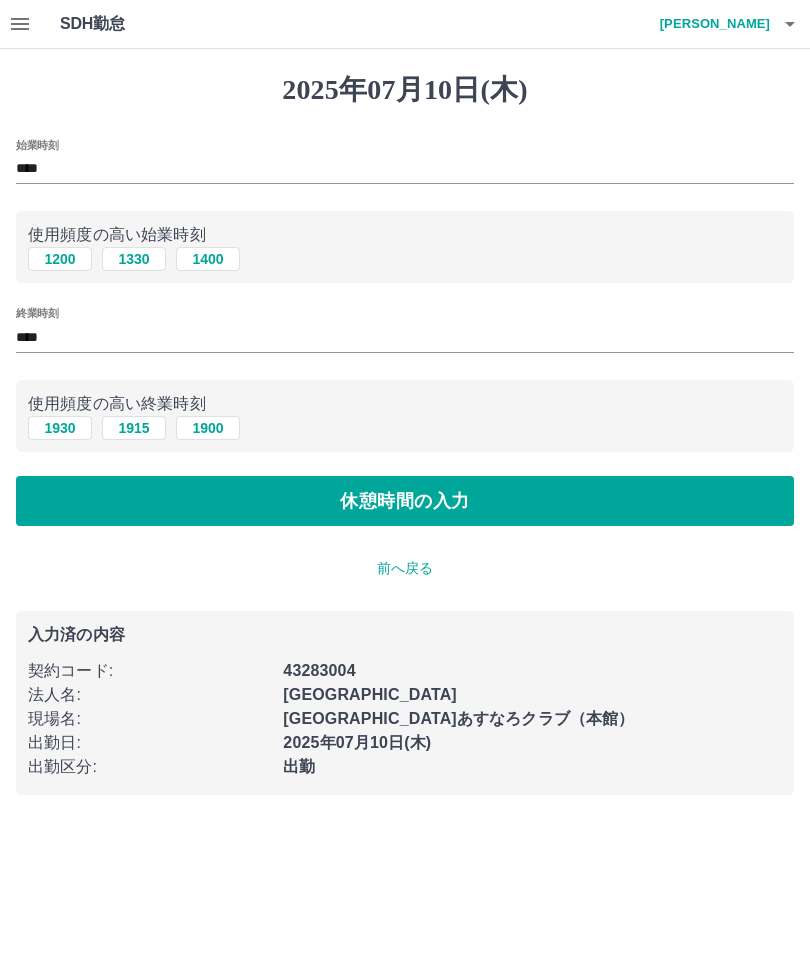 click on "休憩時間の入力" at bounding box center [405, 501] 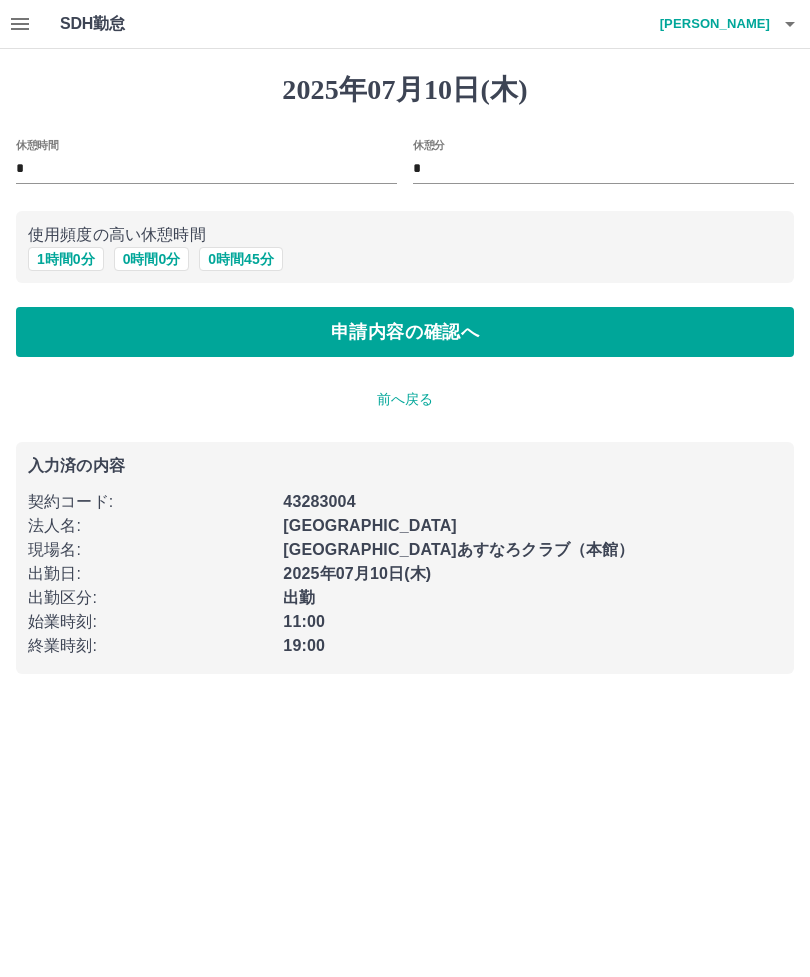 click on "1 時間 0 分" at bounding box center [66, 259] 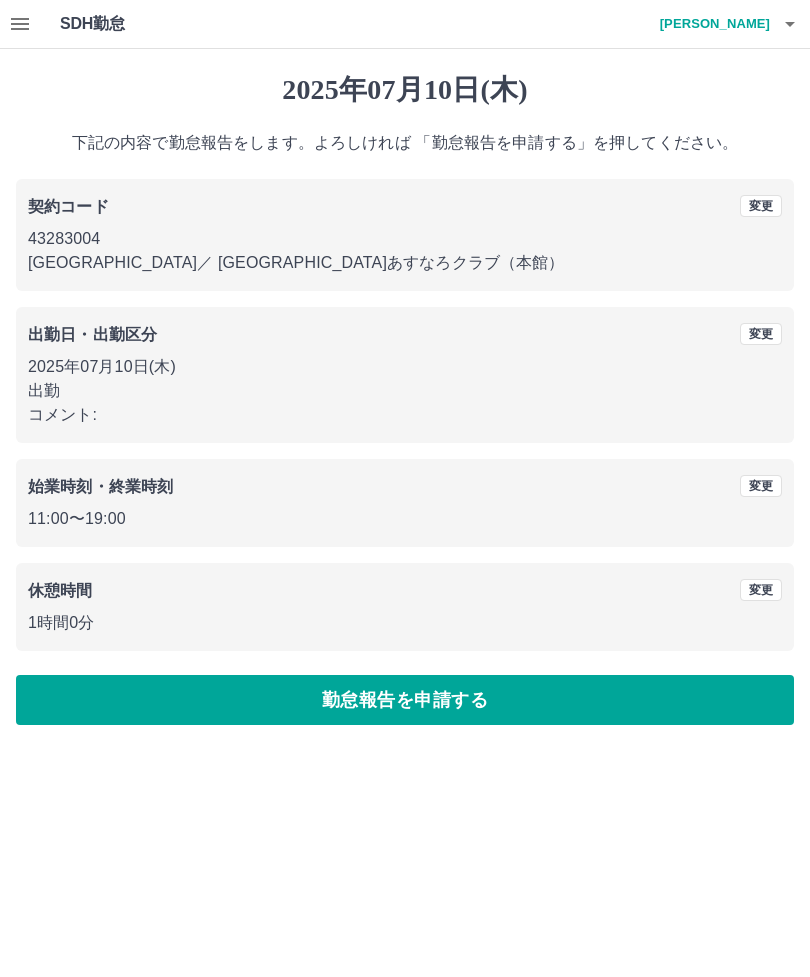 click on "勤怠報告を申請する" at bounding box center [405, 700] 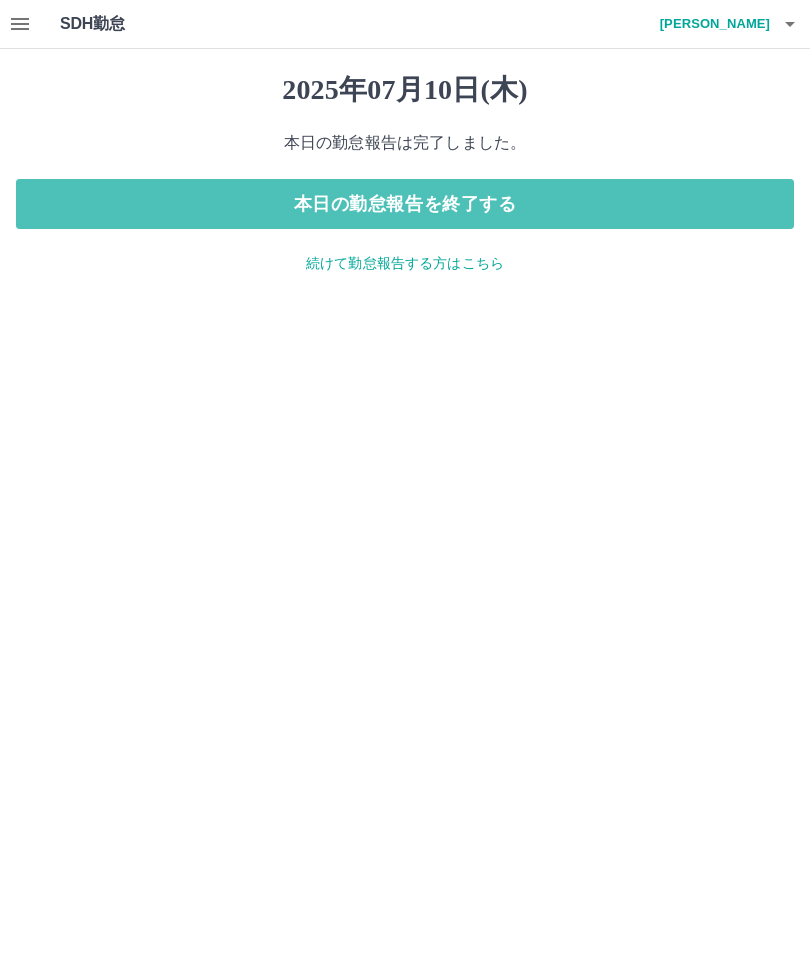 click on "本日の勤怠報告を終了する" at bounding box center (405, 204) 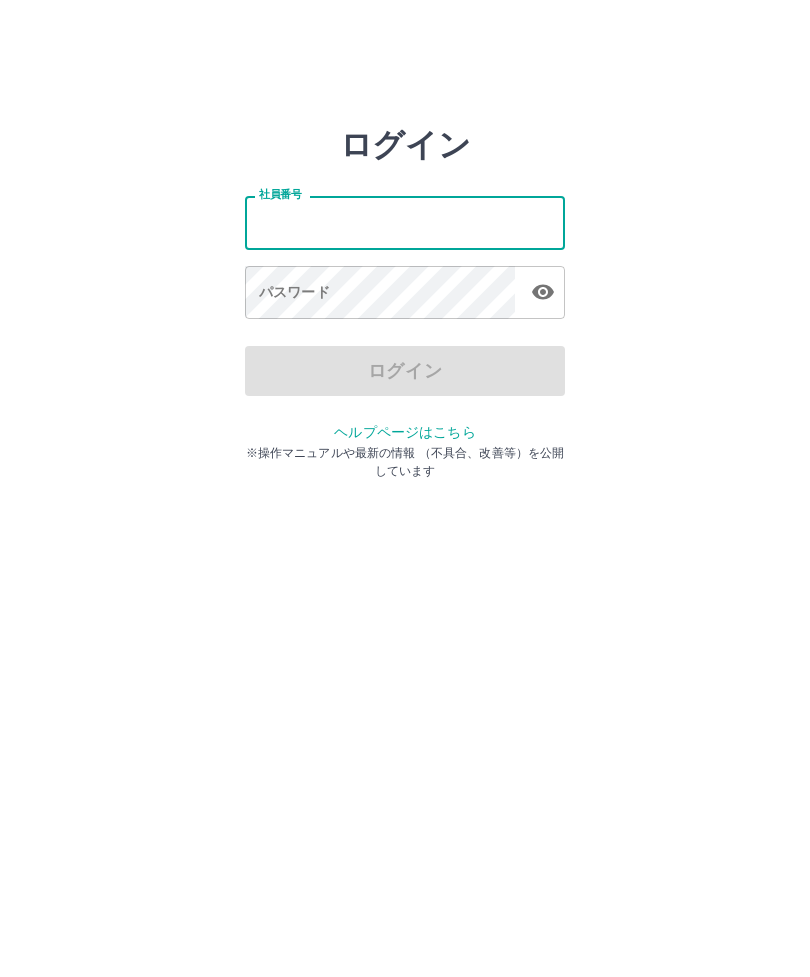 scroll, scrollTop: 0, scrollLeft: 0, axis: both 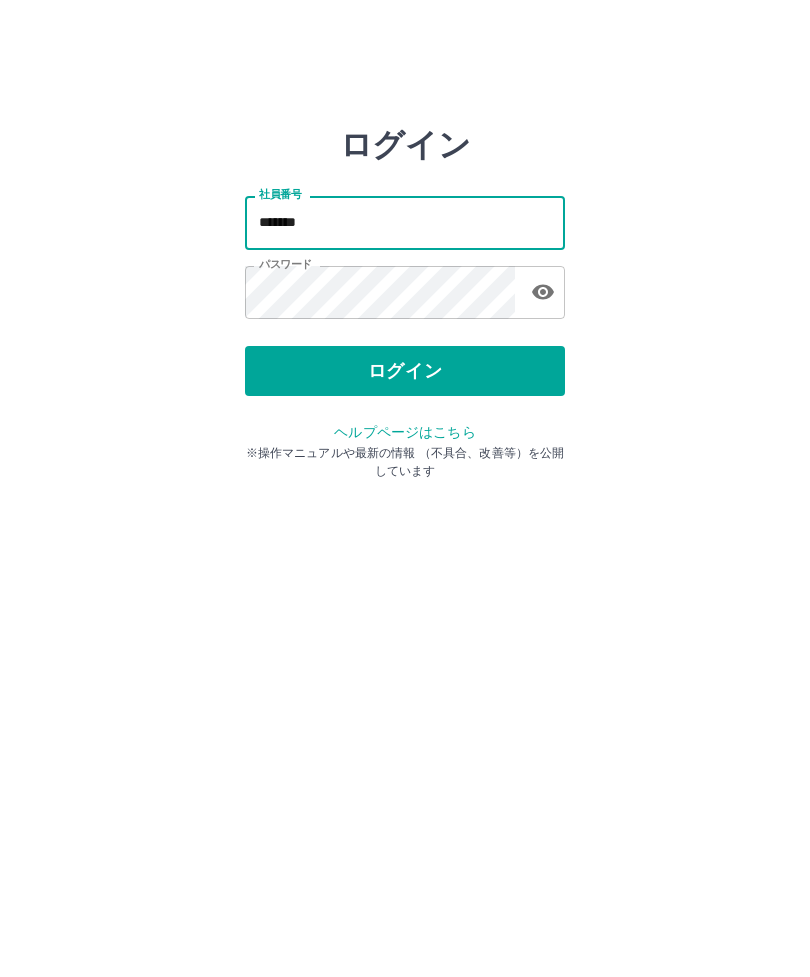 click on "*******" at bounding box center [405, 222] 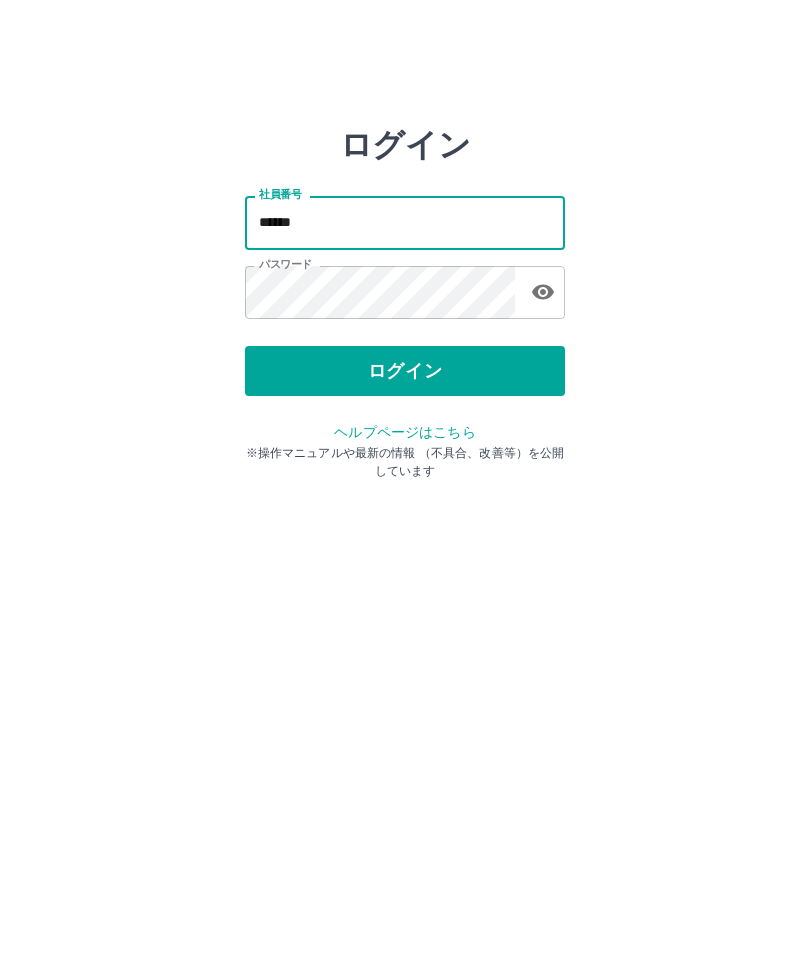 click on "******" at bounding box center [405, 222] 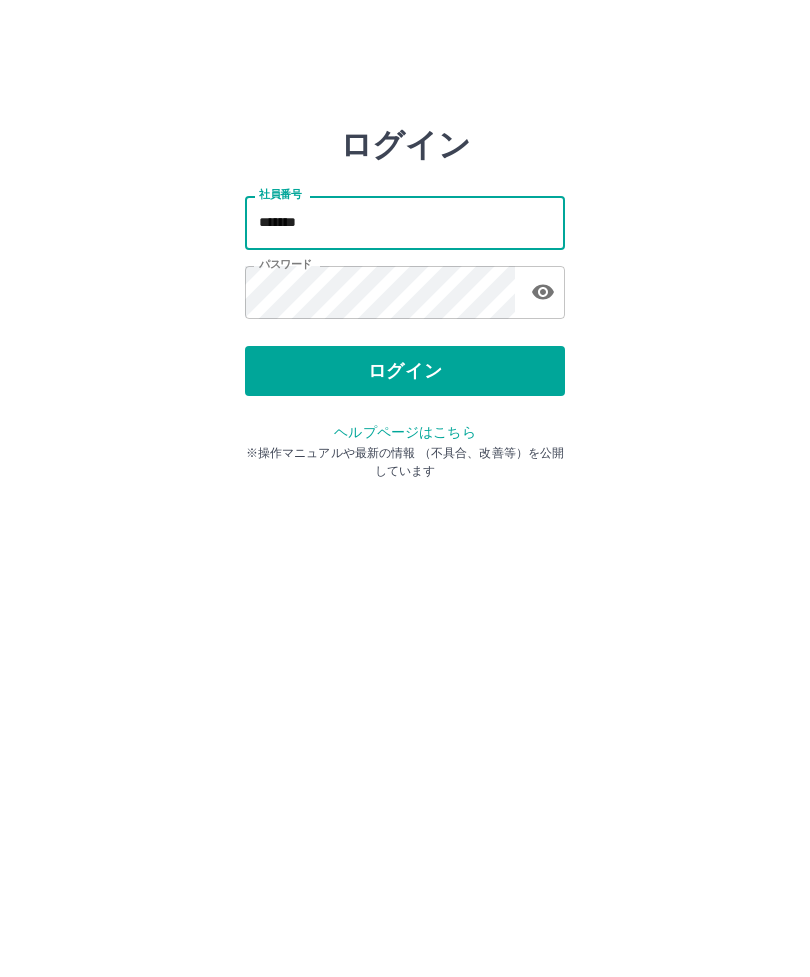 type on "*******" 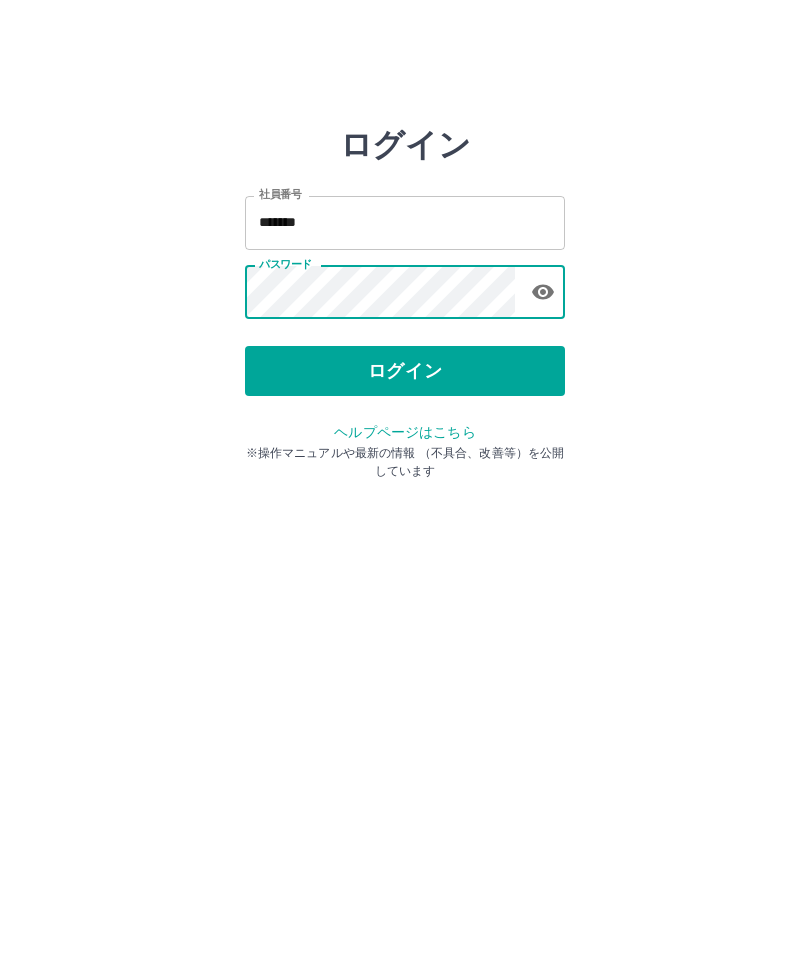 click on "ログイン" at bounding box center (405, 371) 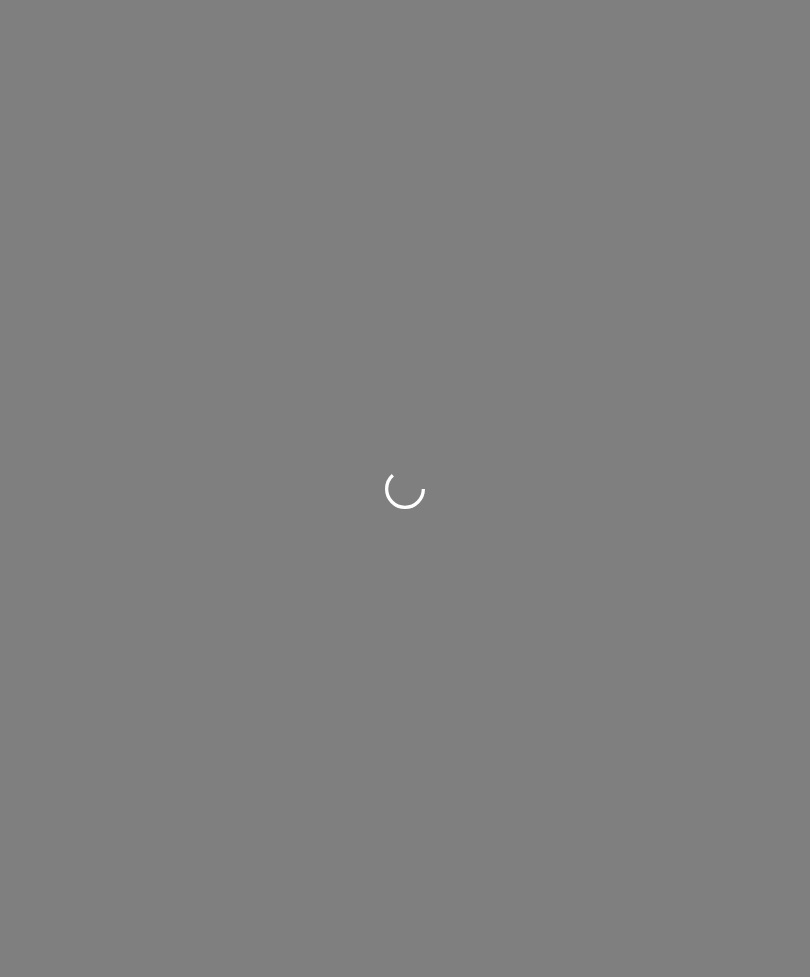 scroll, scrollTop: 0, scrollLeft: 0, axis: both 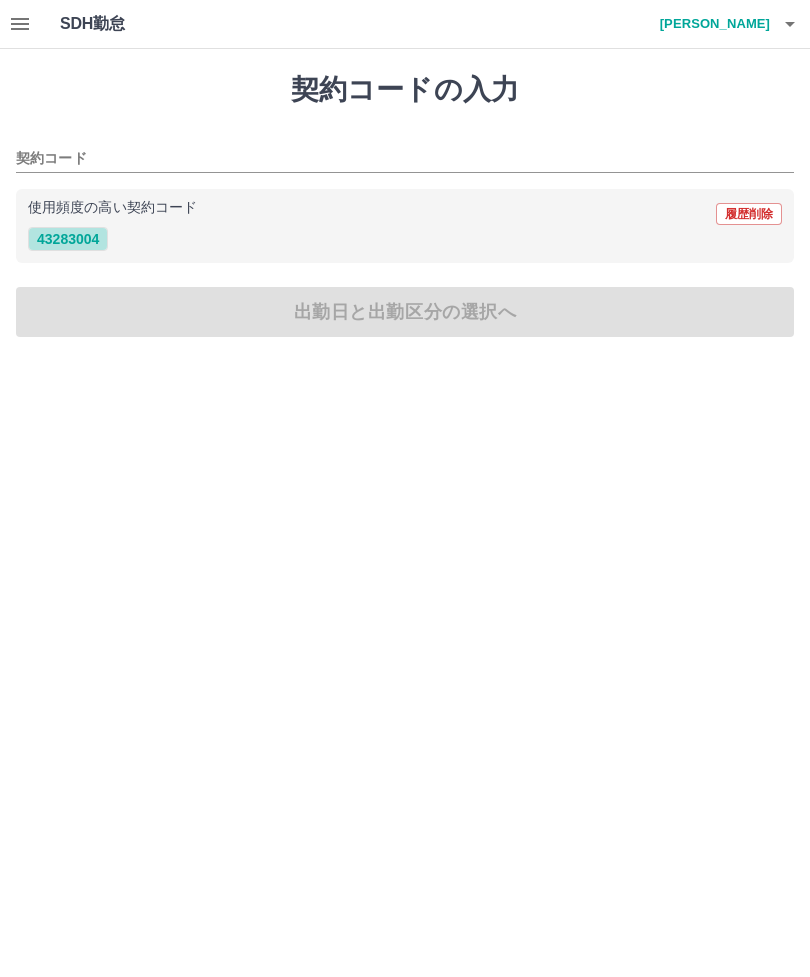 click on "43283004" at bounding box center (68, 239) 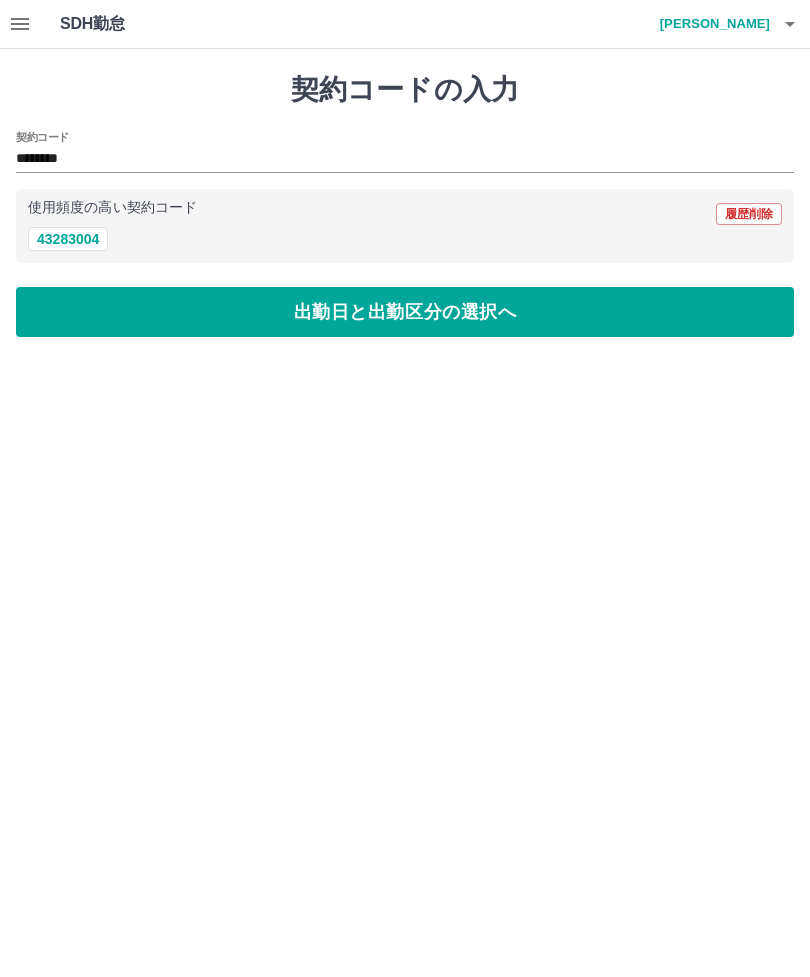 click on "出勤日と出勤区分の選択へ" at bounding box center [405, 312] 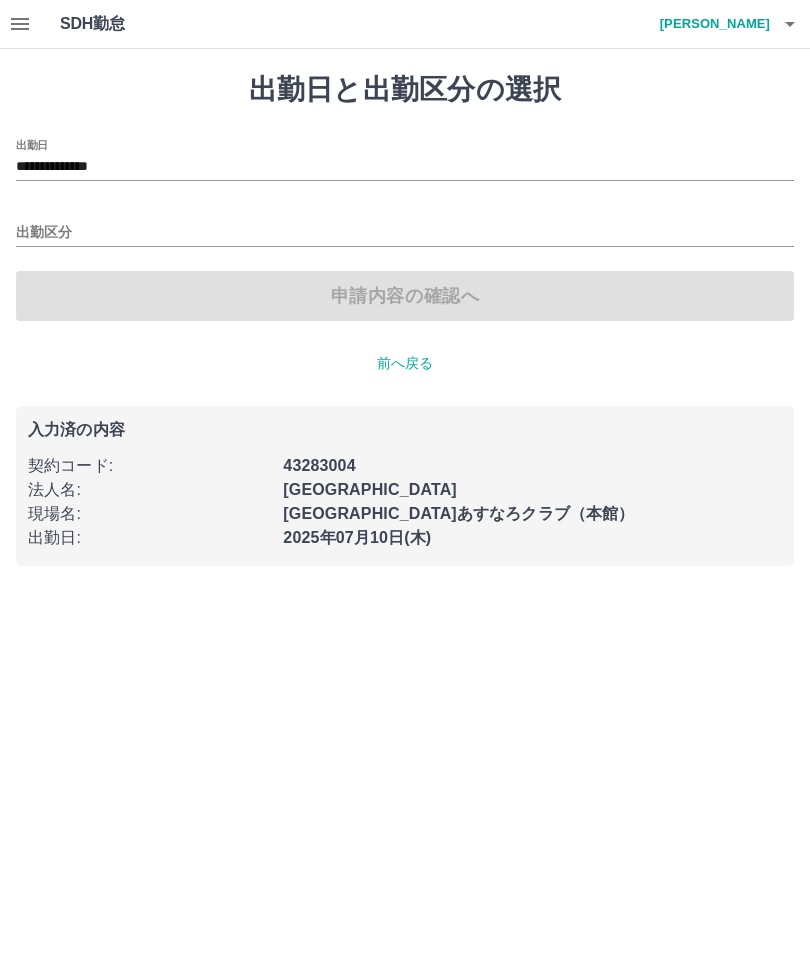 click on "出勤区分" at bounding box center (405, 233) 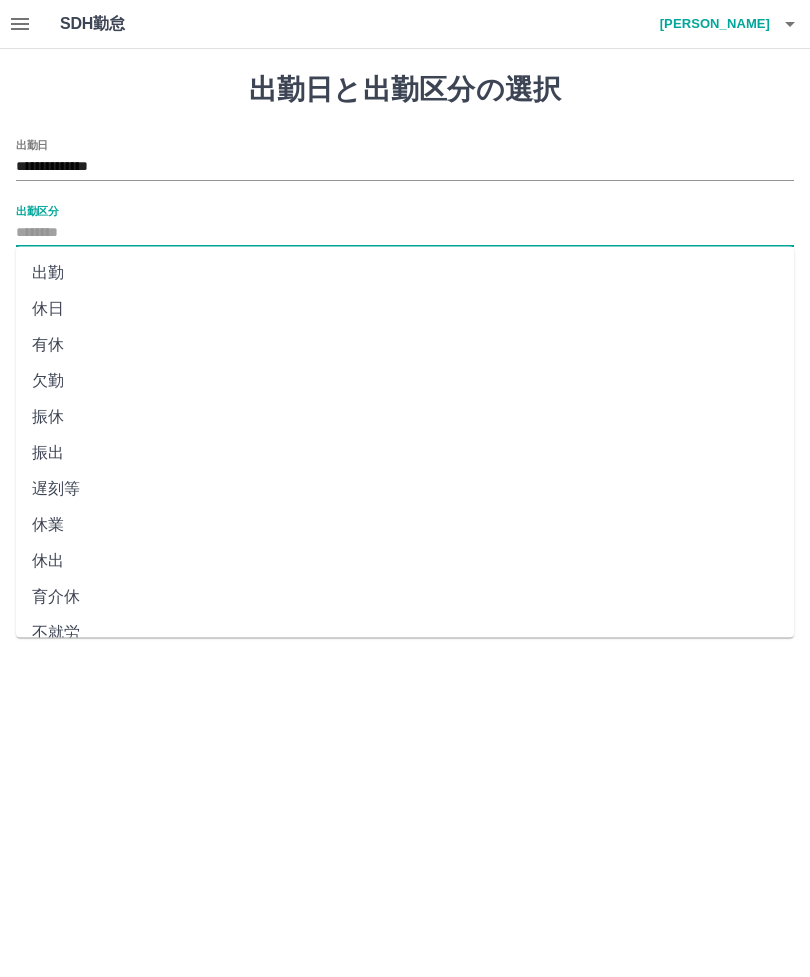 click on "出勤" at bounding box center (405, 273) 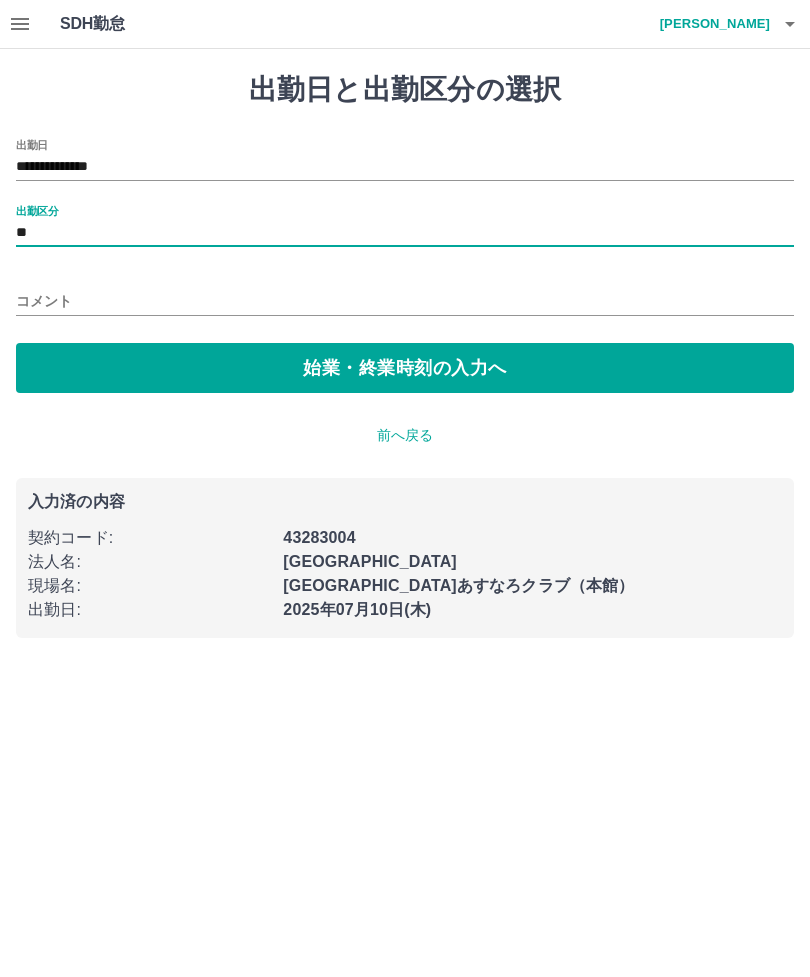 click on "始業・終業時刻の入力へ" at bounding box center (405, 368) 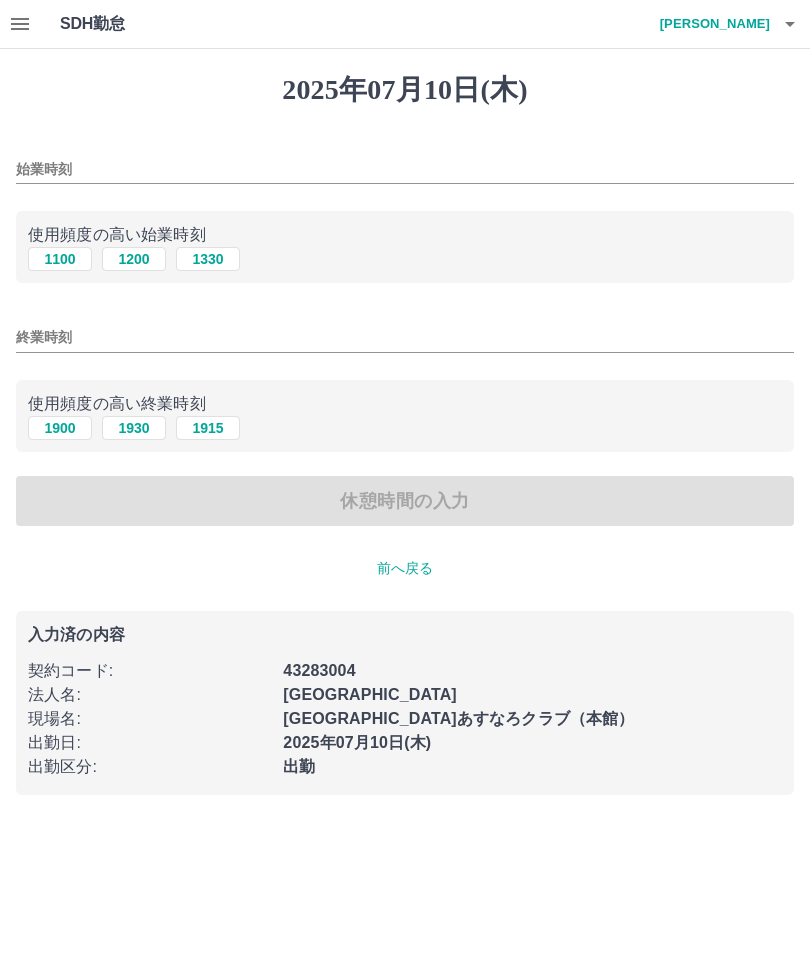 click on "始業時刻" at bounding box center [405, 169] 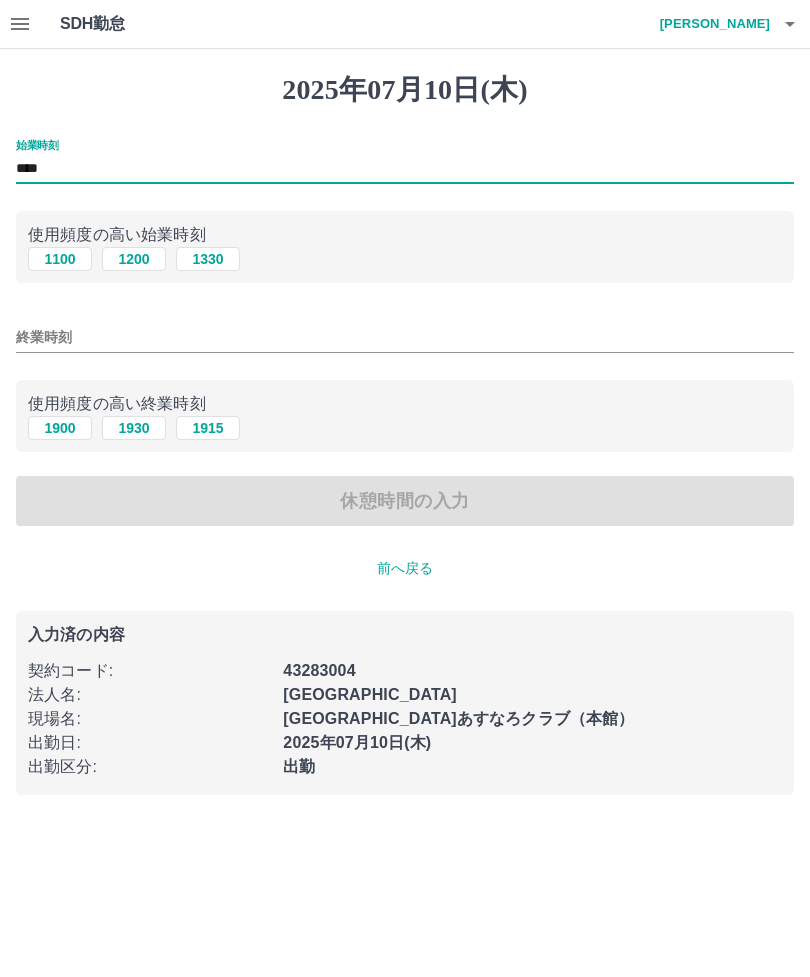 type on "****" 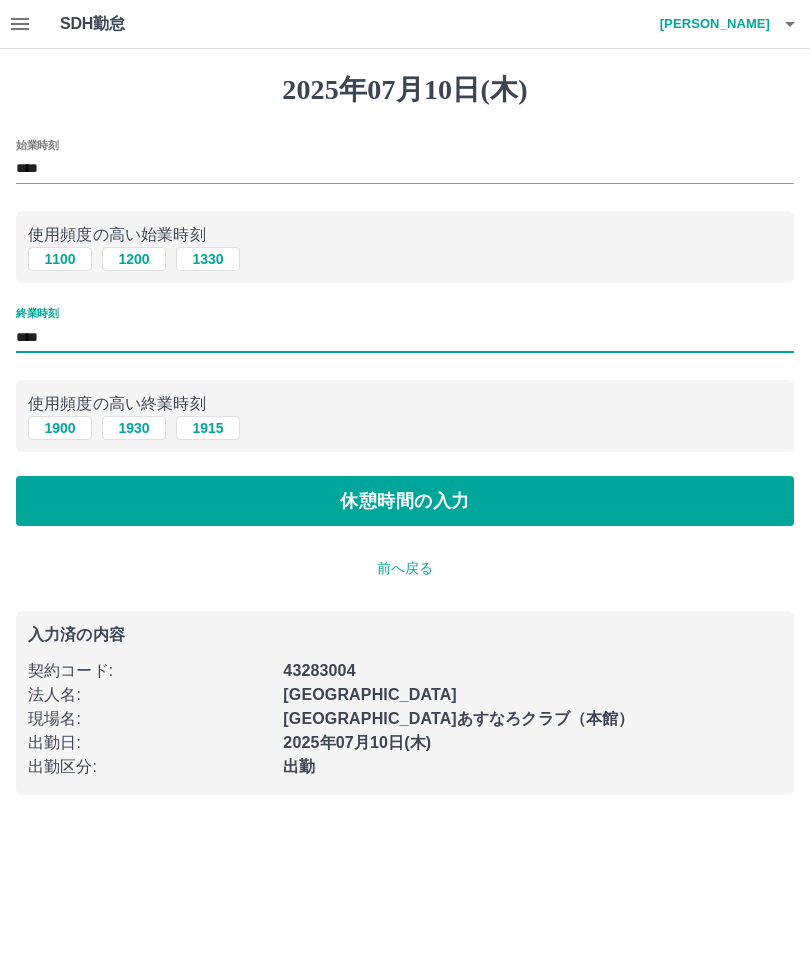 type on "****" 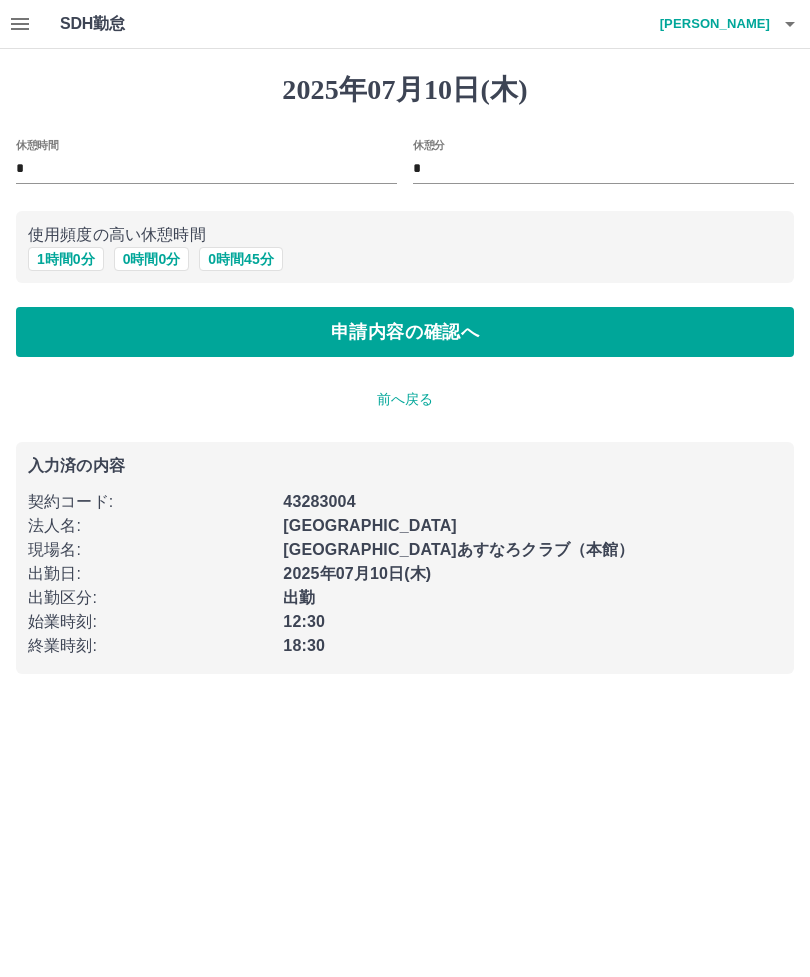 click on "申請内容の確認へ" at bounding box center (405, 332) 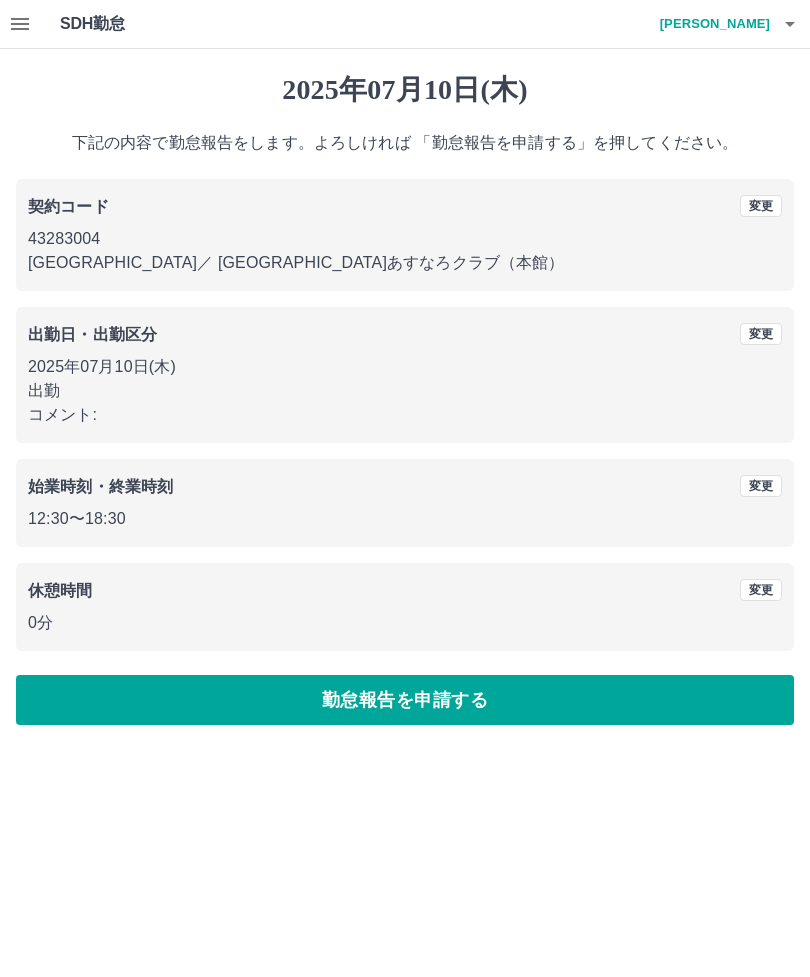 click on "勤怠報告を申請する" at bounding box center [405, 700] 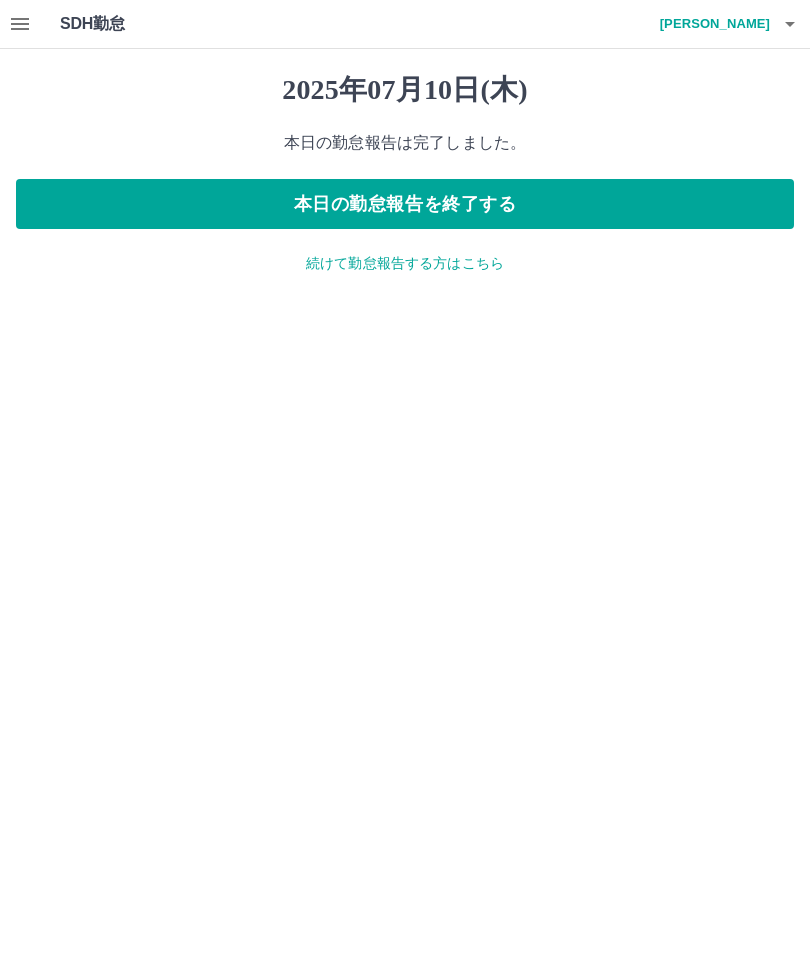 click on "本日の勤怠報告を終了する" at bounding box center [405, 204] 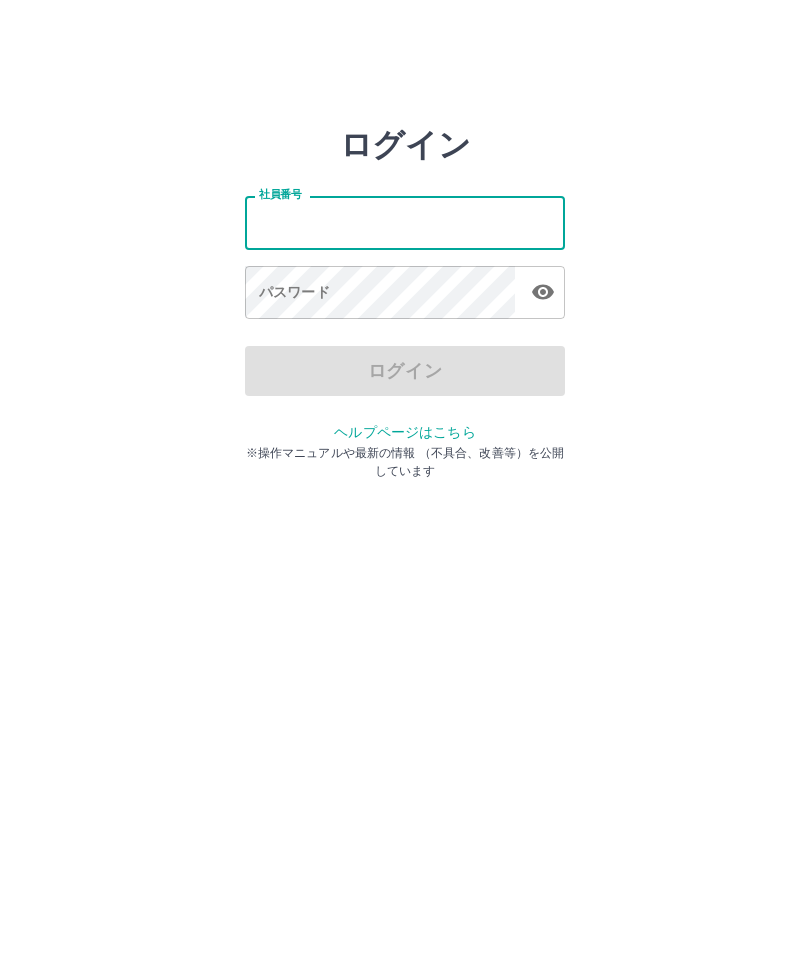 scroll, scrollTop: 0, scrollLeft: 0, axis: both 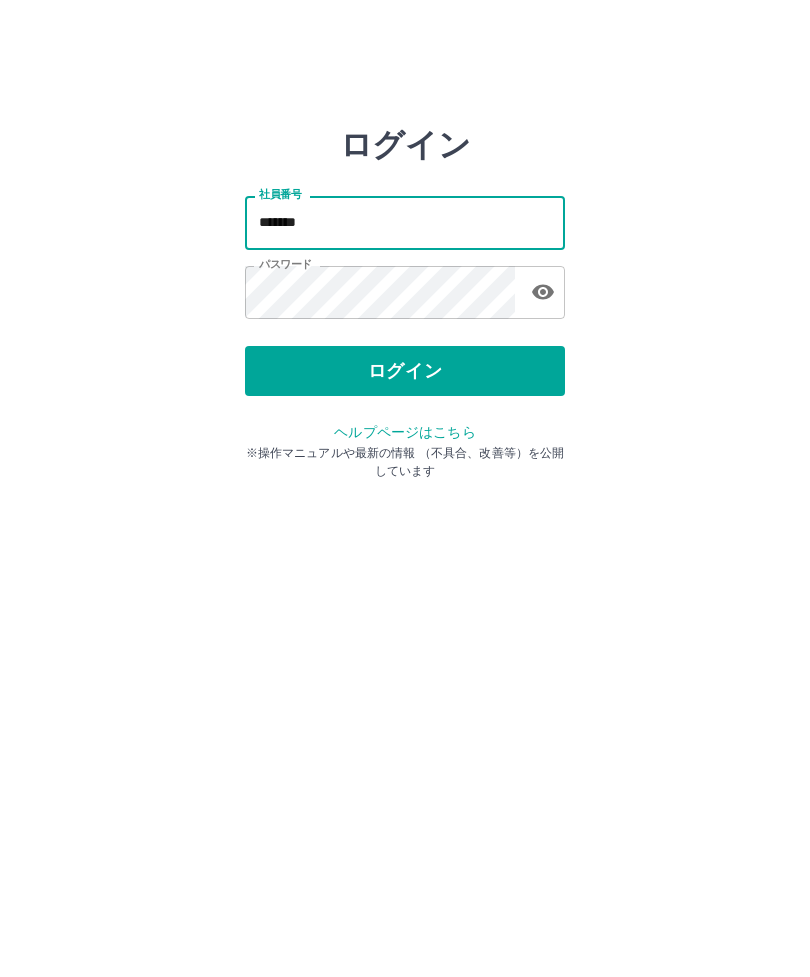 click on "*******" at bounding box center [405, 222] 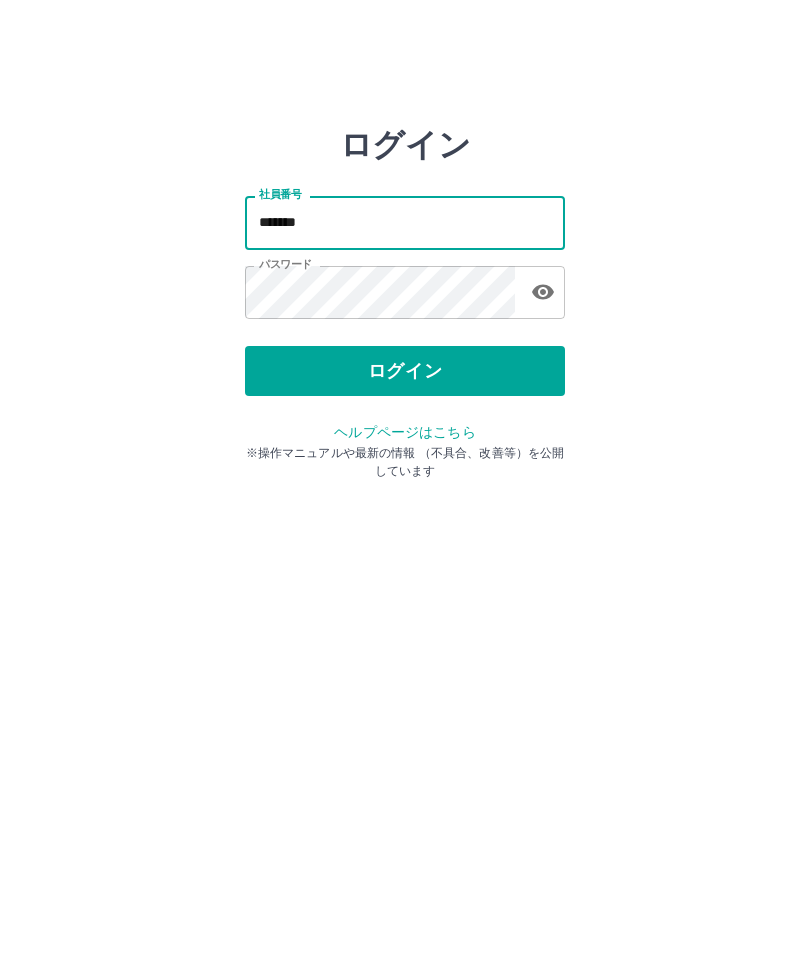 click on "*******" at bounding box center (405, 222) 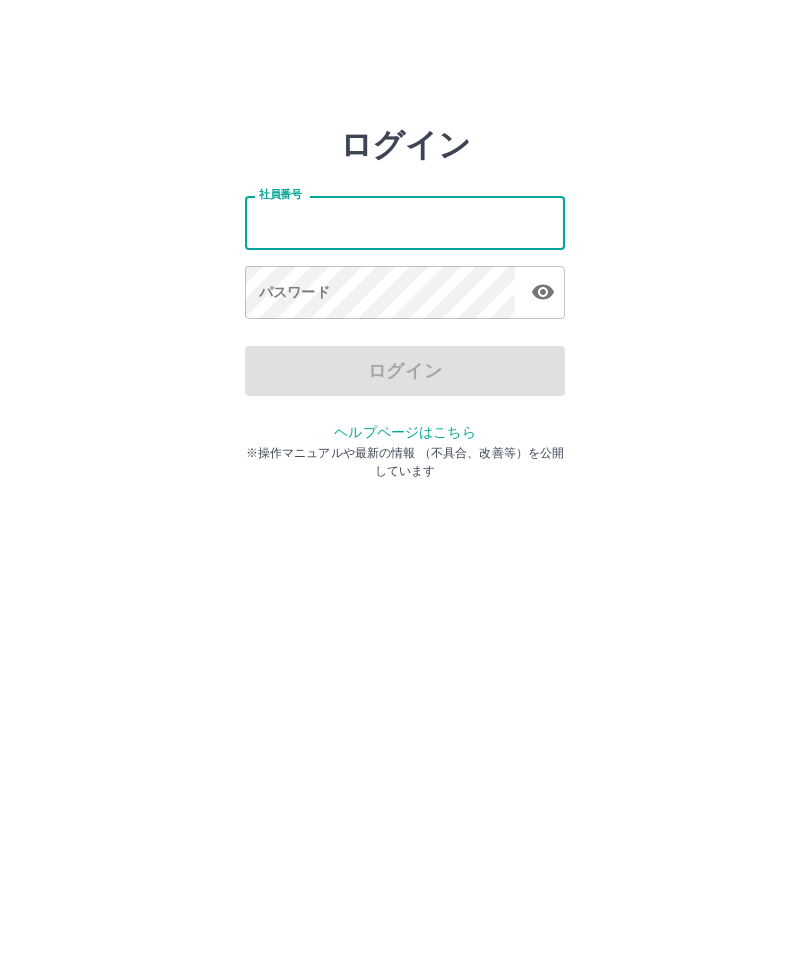 scroll, scrollTop: 0, scrollLeft: 0, axis: both 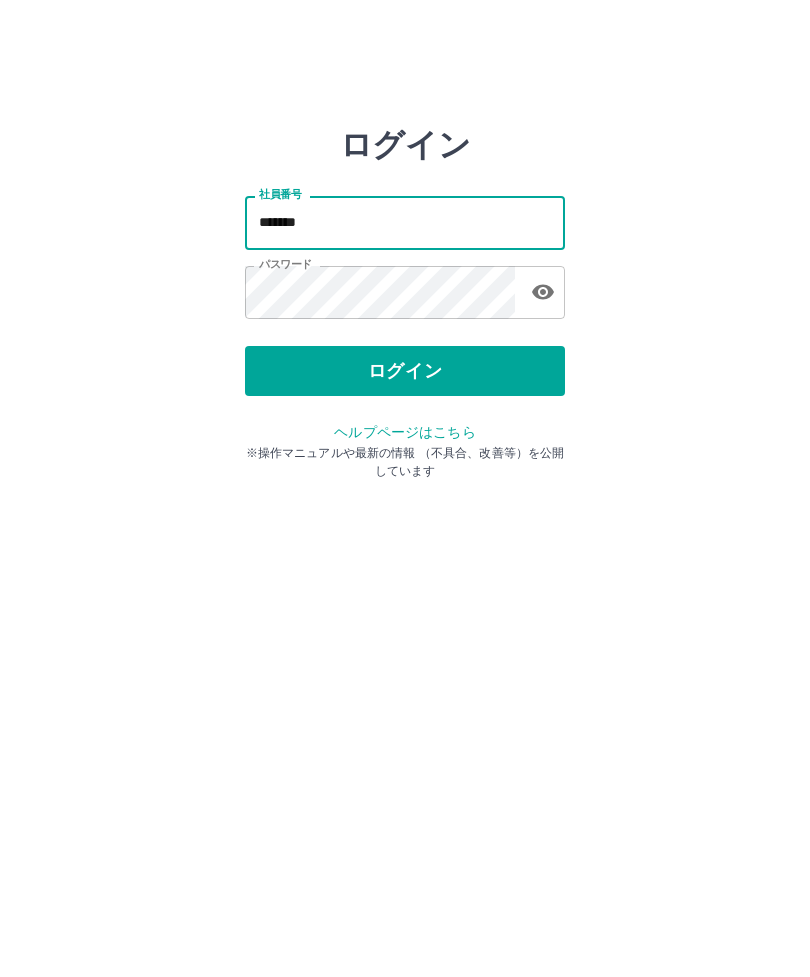click on "*******" at bounding box center [405, 222] 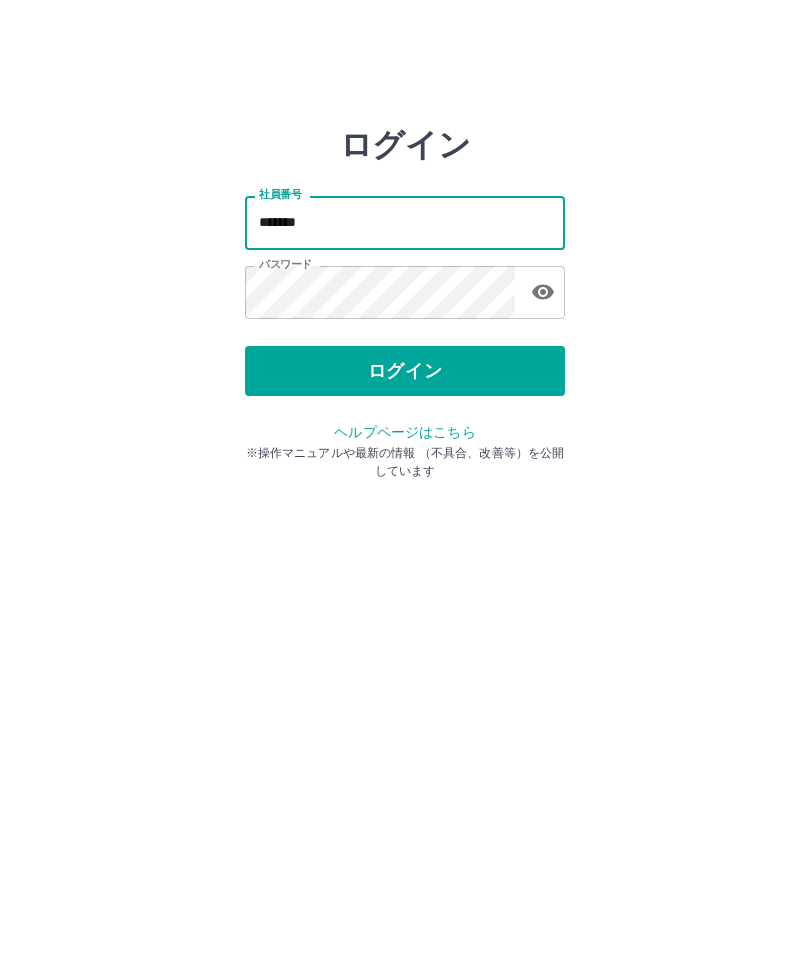 type on "*******" 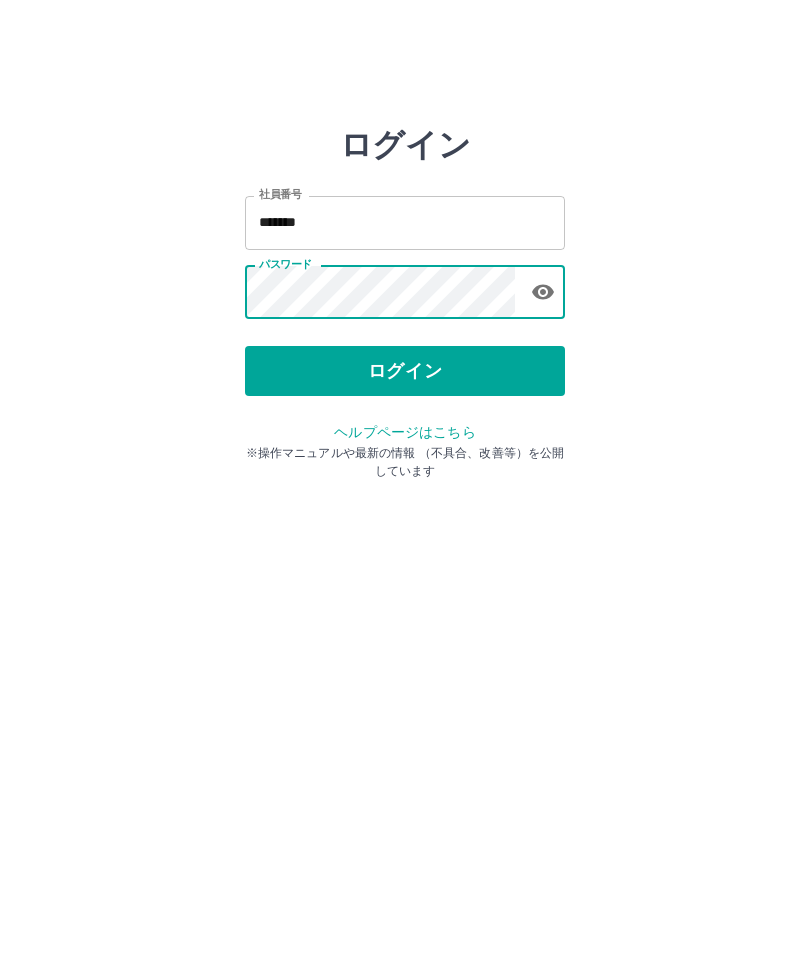 click on "ログイン" at bounding box center (405, 371) 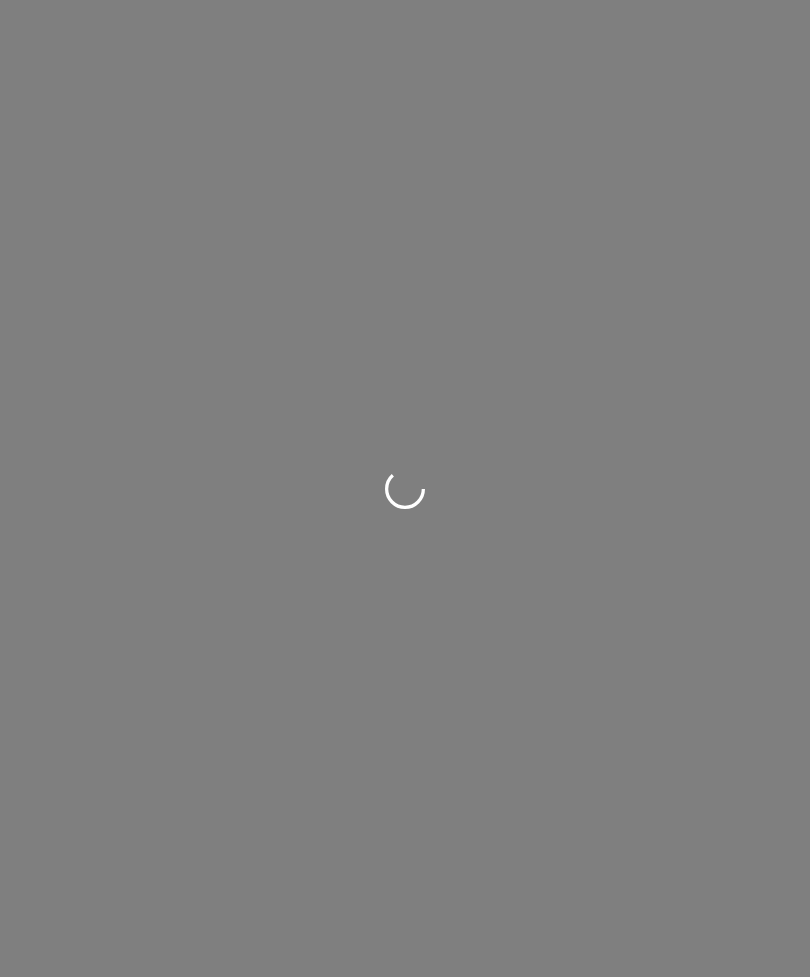 scroll, scrollTop: 0, scrollLeft: 0, axis: both 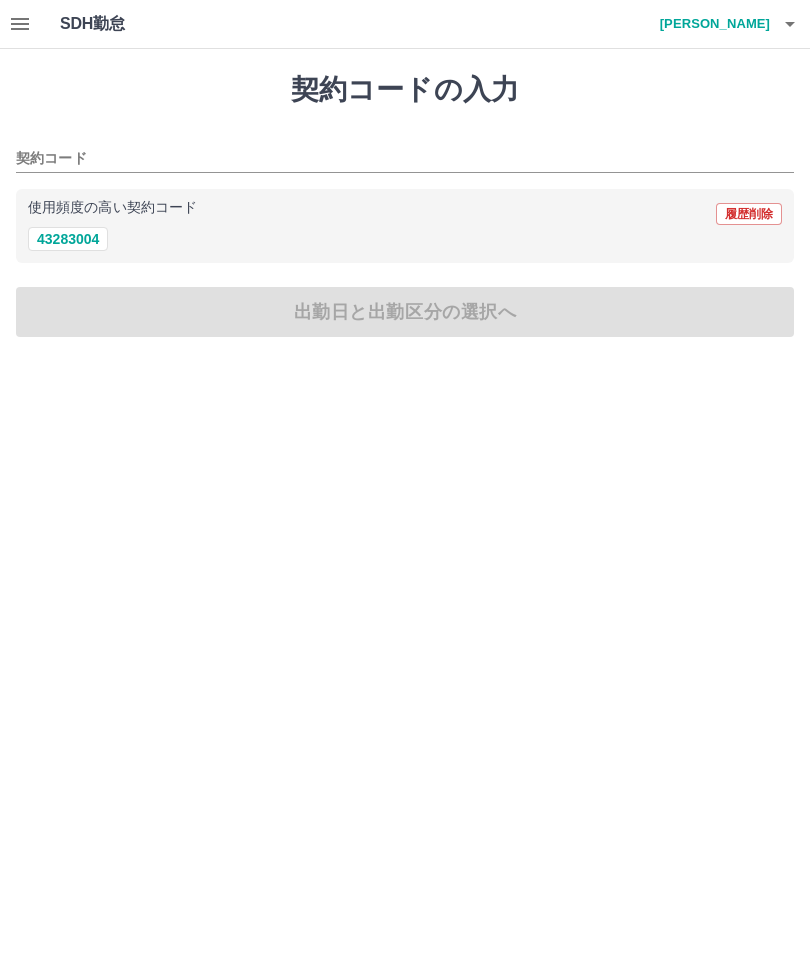 click on "43283004" at bounding box center [68, 239] 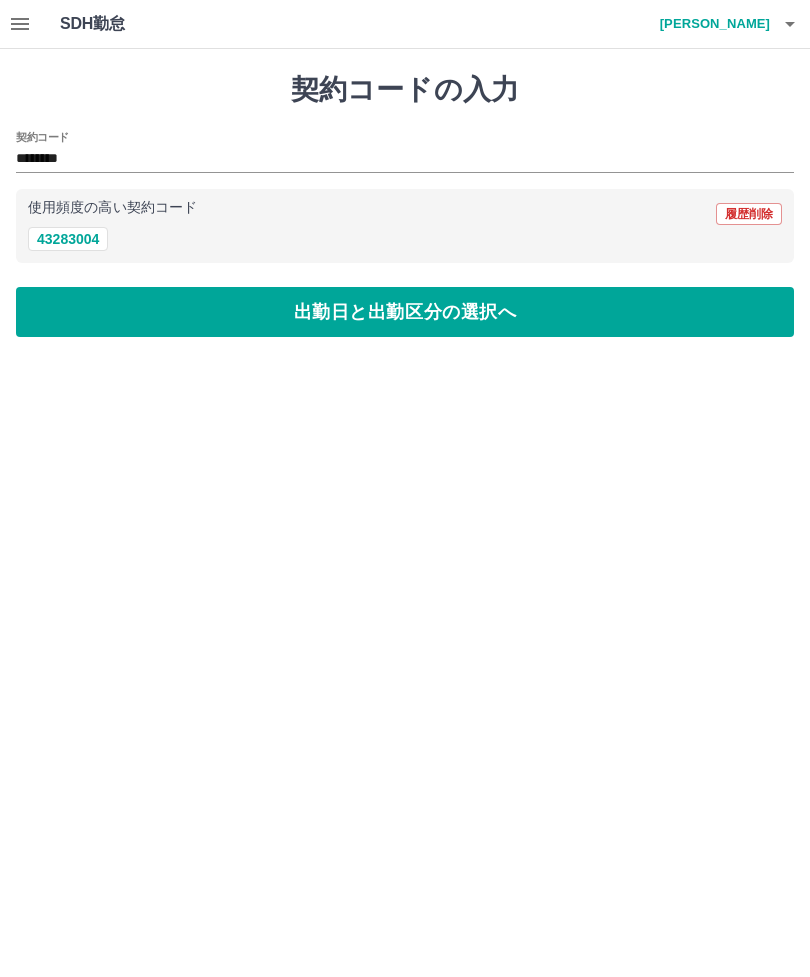 click on "出勤日と出勤区分の選択へ" at bounding box center [405, 312] 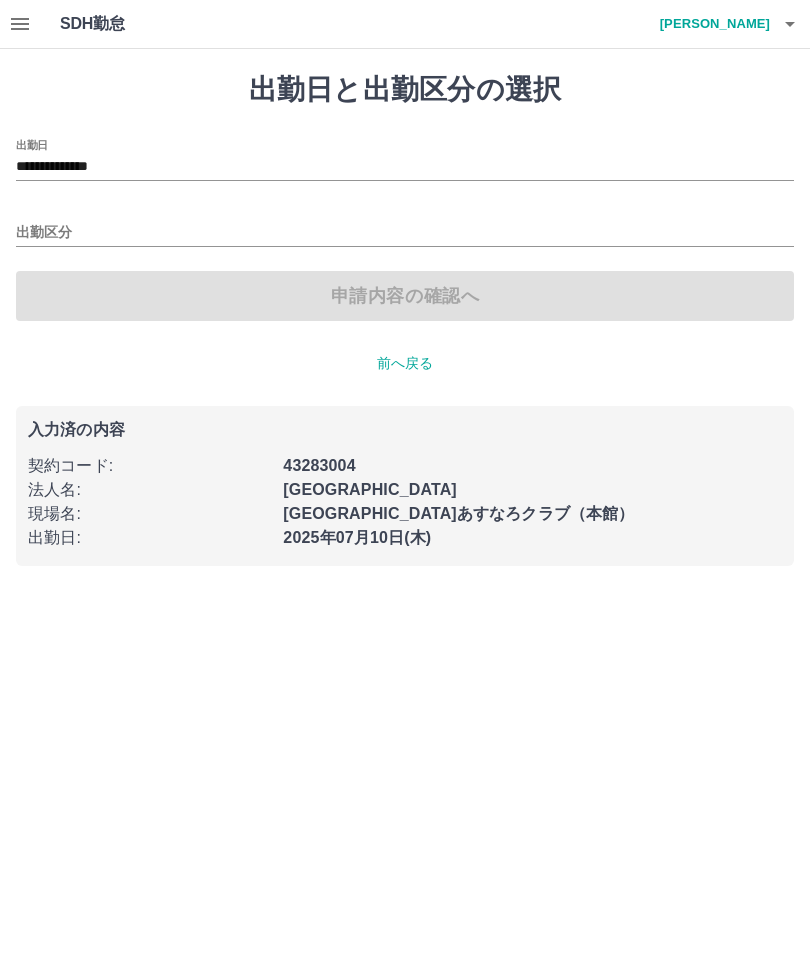 click on "出勤区分" at bounding box center (405, 226) 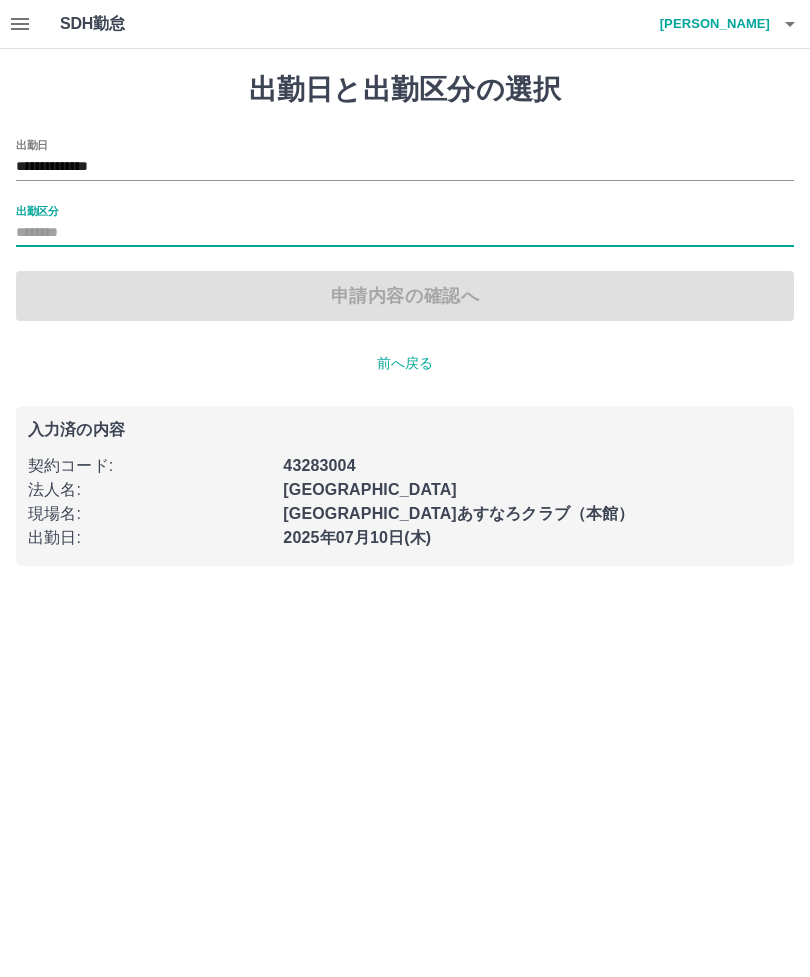 click on "出勤区分" at bounding box center [37, 210] 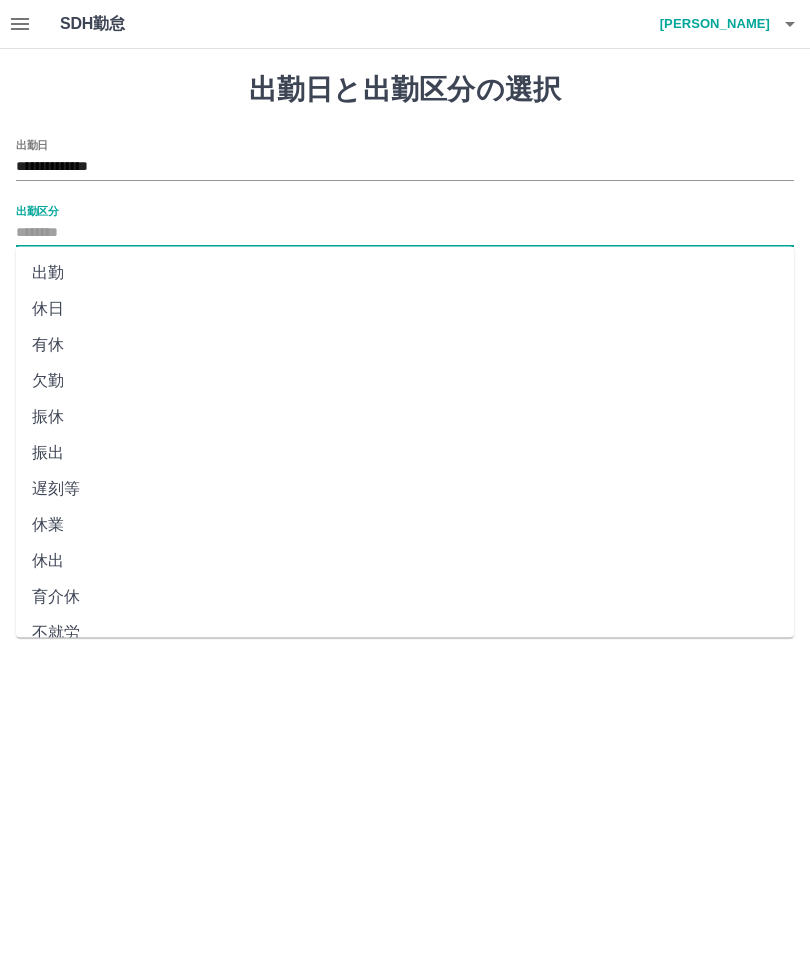click on "出勤" at bounding box center (405, 273) 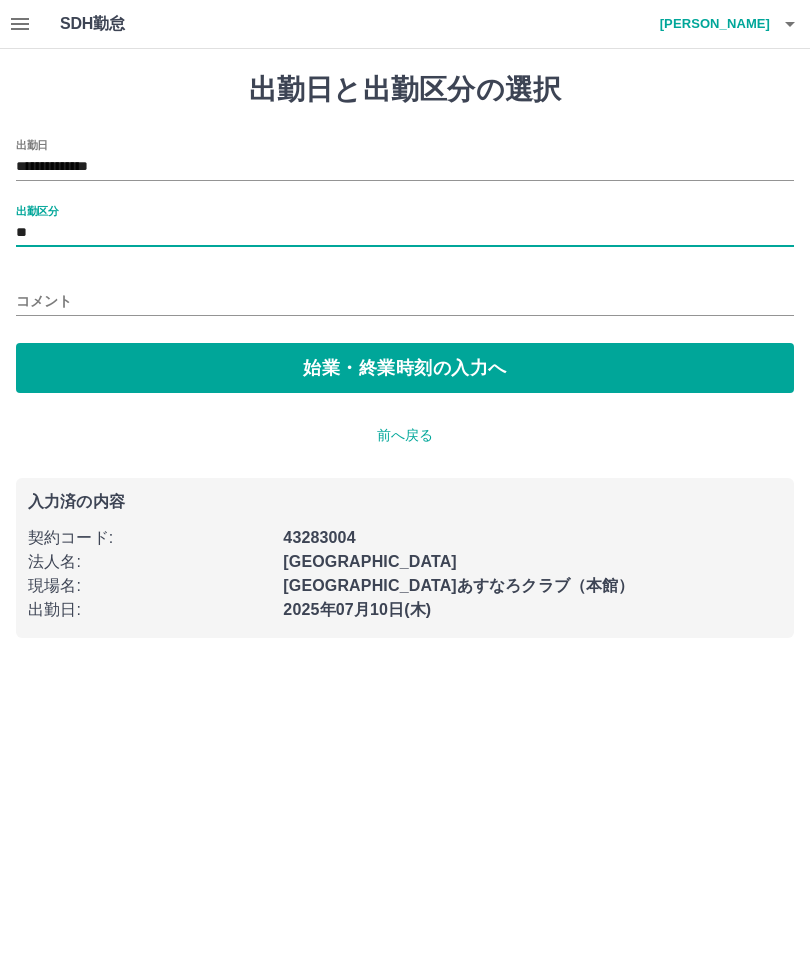 click on "始業・終業時刻の入力へ" at bounding box center [405, 368] 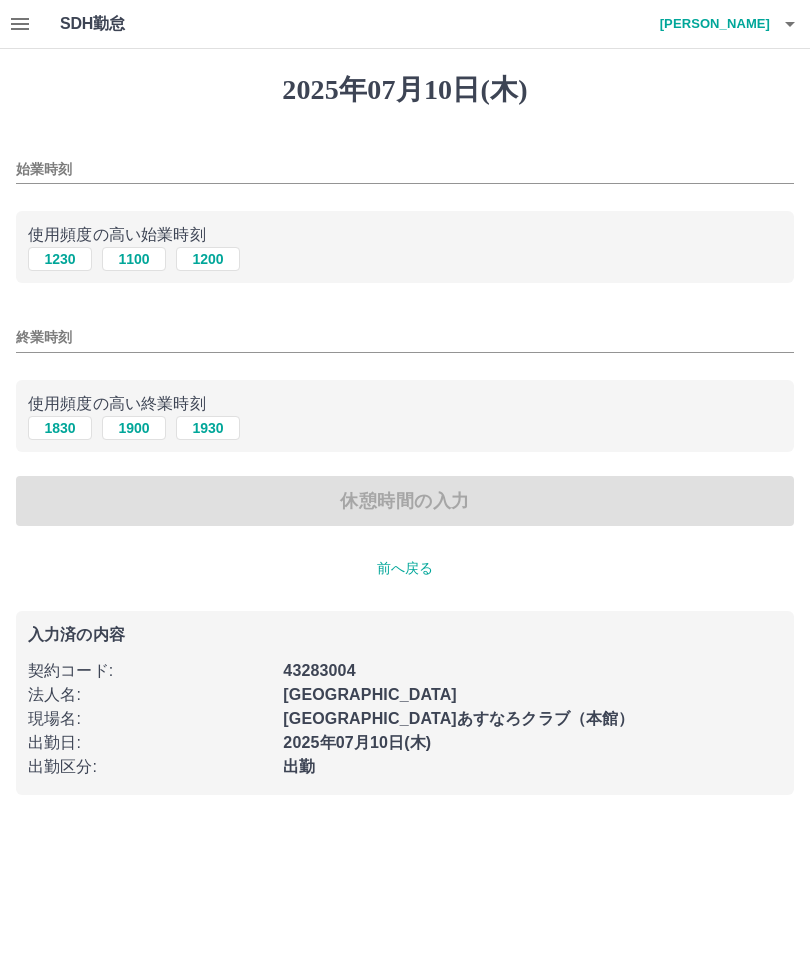 click on "1230" at bounding box center [60, 259] 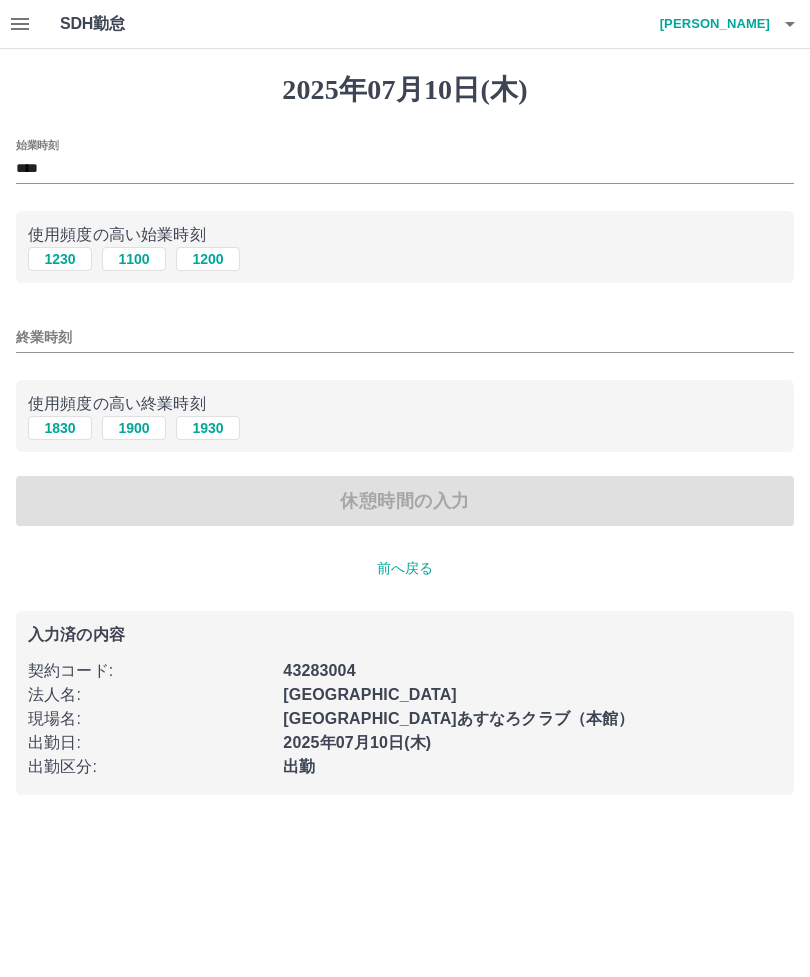 click on "終業時刻" at bounding box center [405, 337] 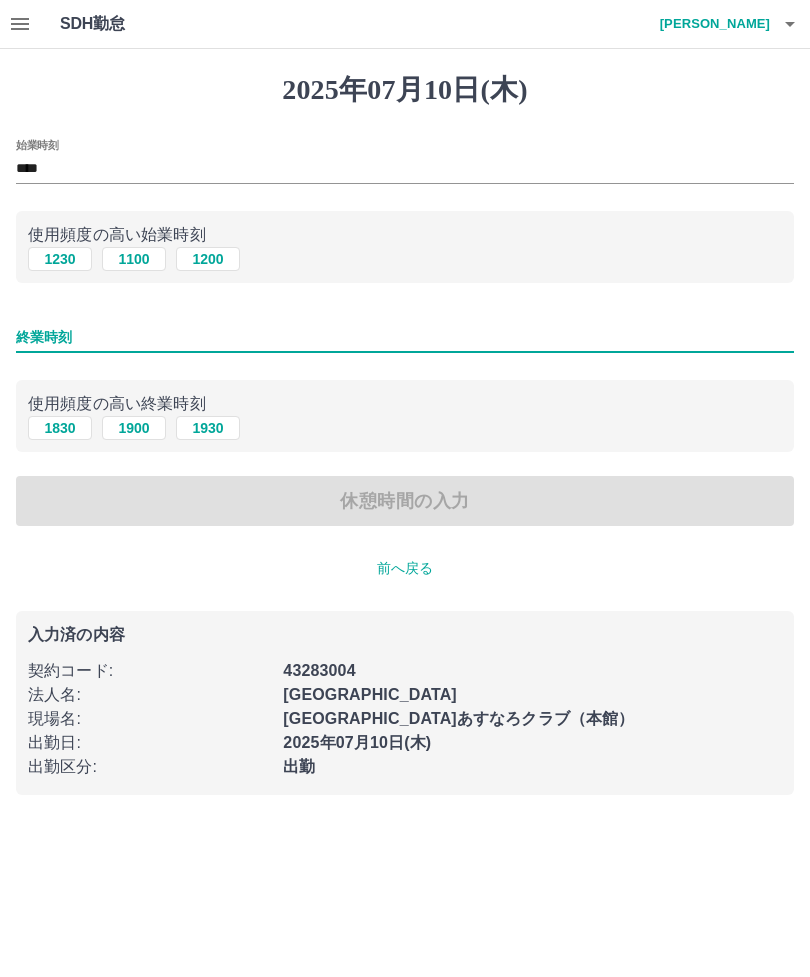 click on "1930" at bounding box center [208, 428] 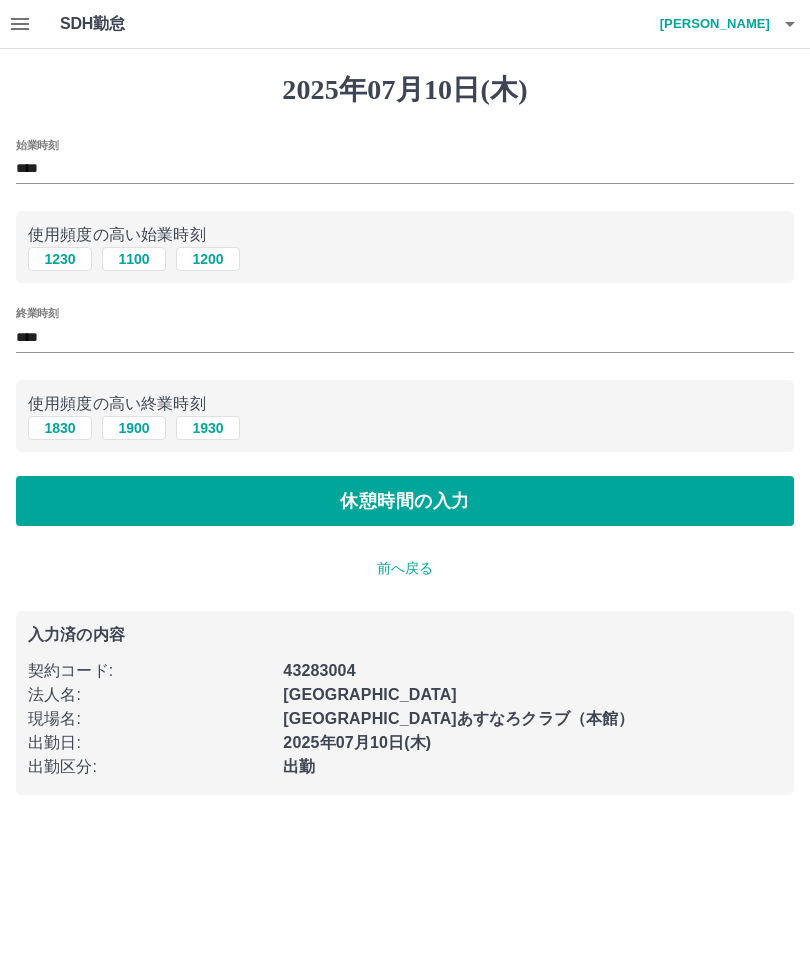 click on "休憩時間の入力" at bounding box center [405, 501] 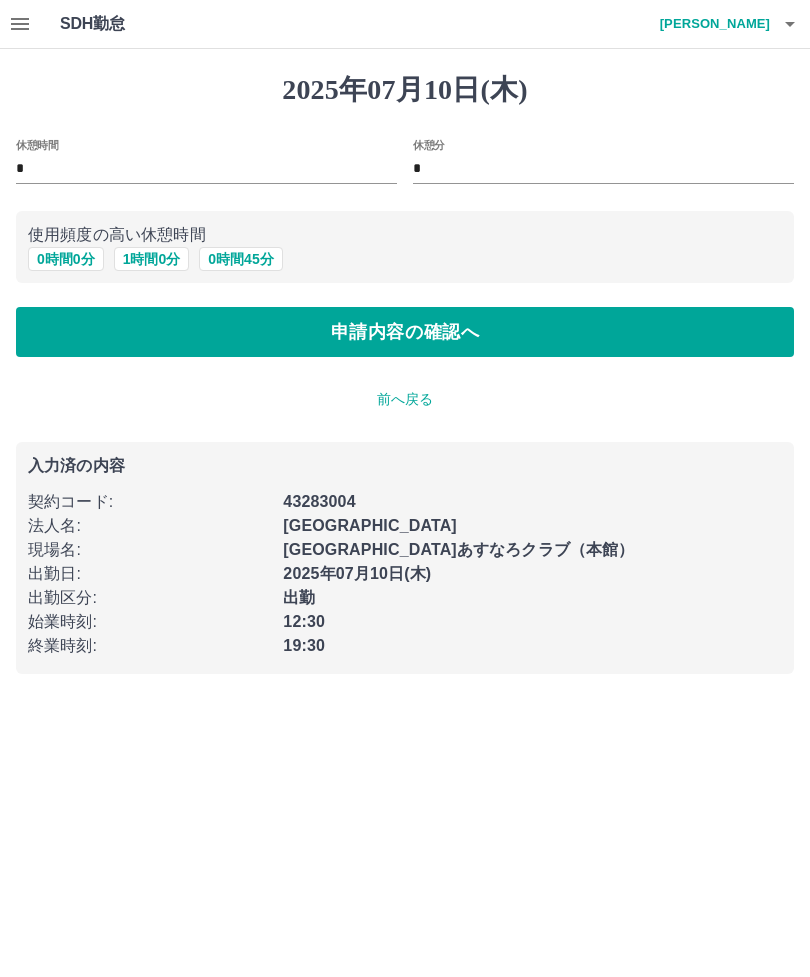 click on "申請内容の確認へ" at bounding box center (405, 332) 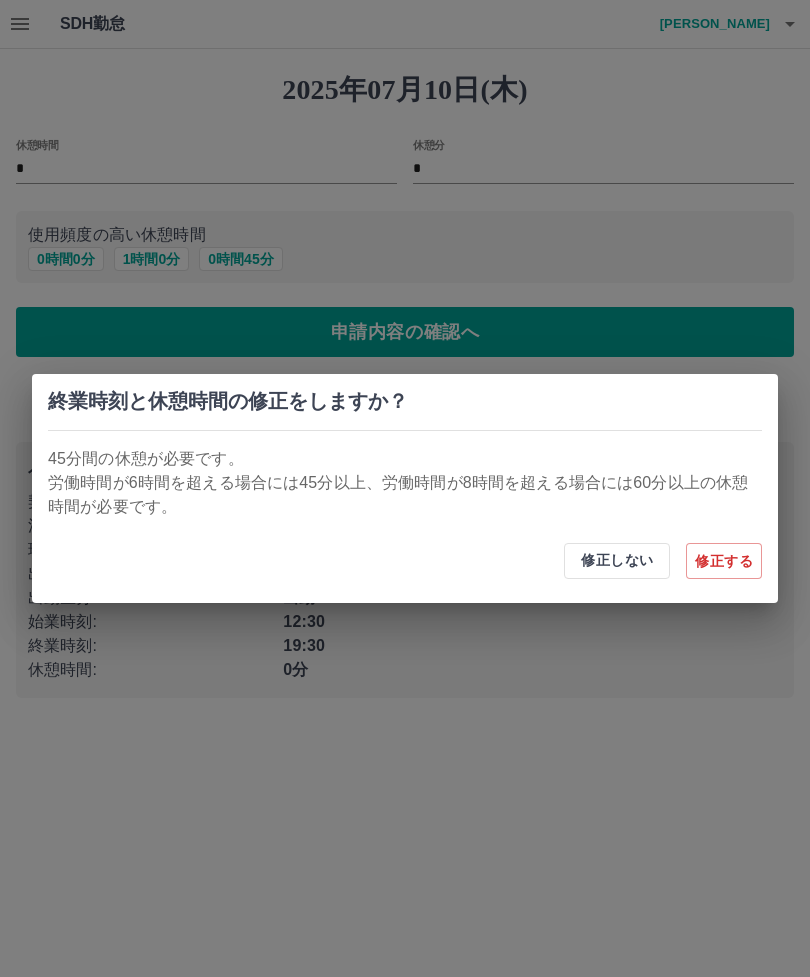 click on "修正する" at bounding box center [724, 561] 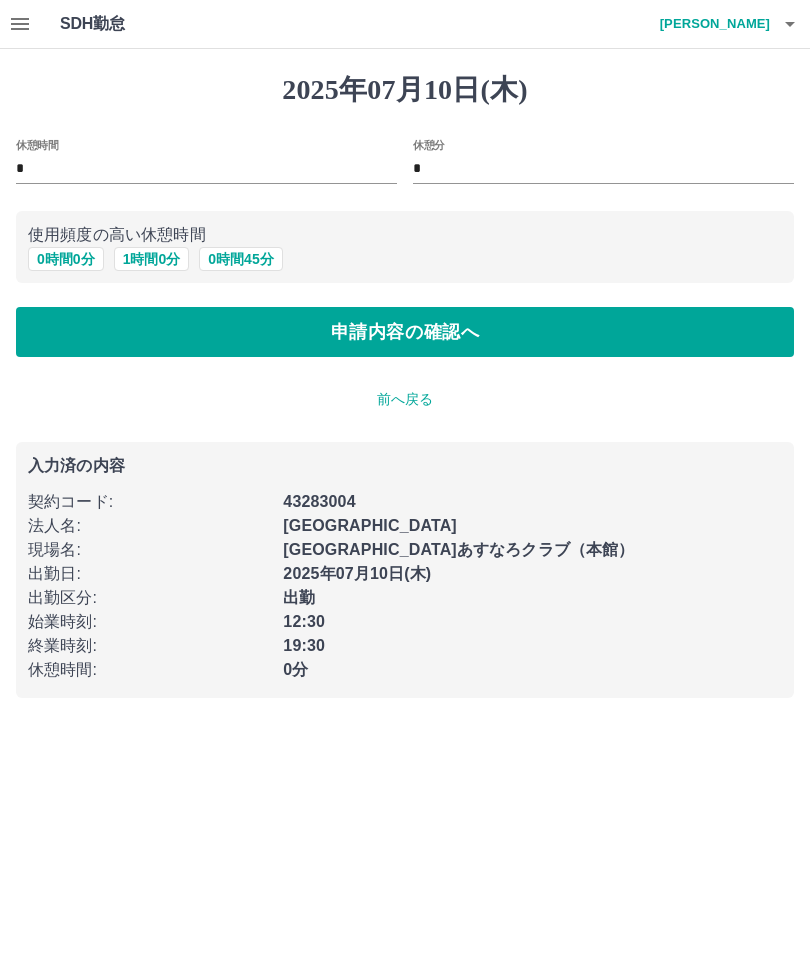 click on "0 時間 45 分" at bounding box center (240, 259) 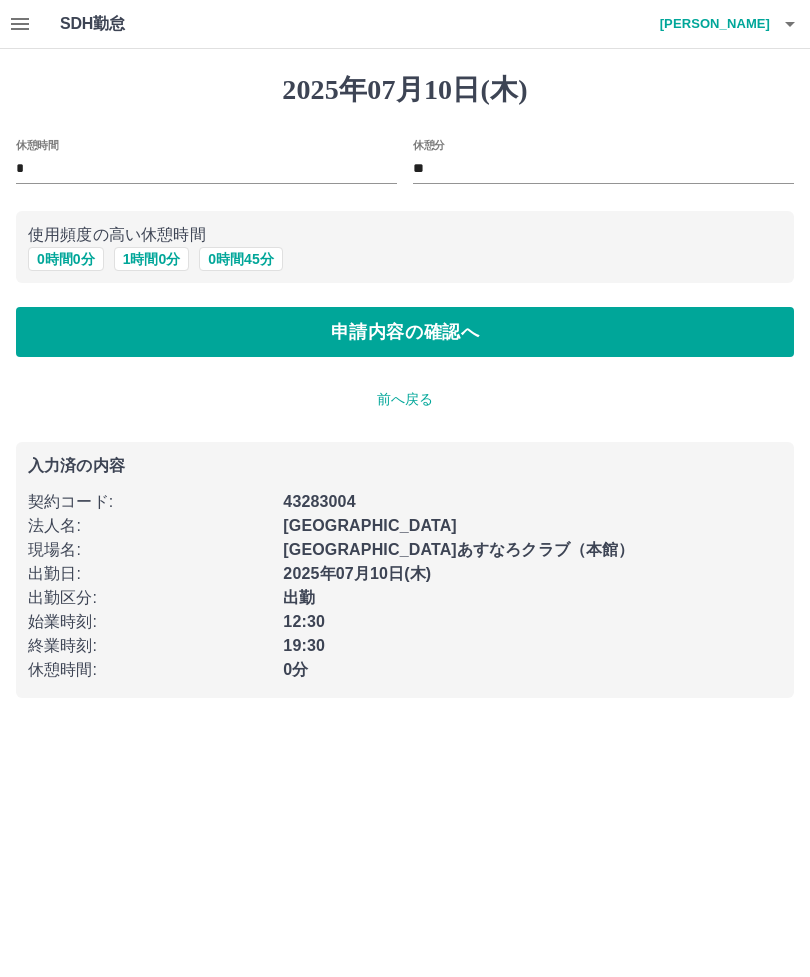 click on "申請内容の確認へ" at bounding box center [405, 332] 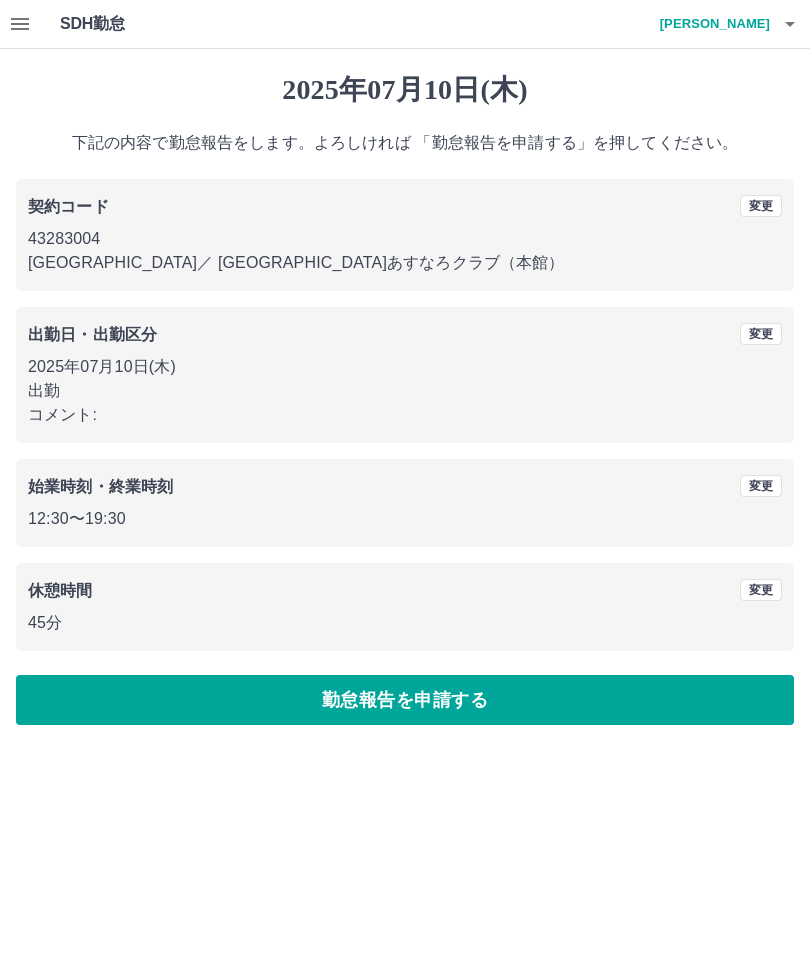 click on "変更" at bounding box center (761, 486) 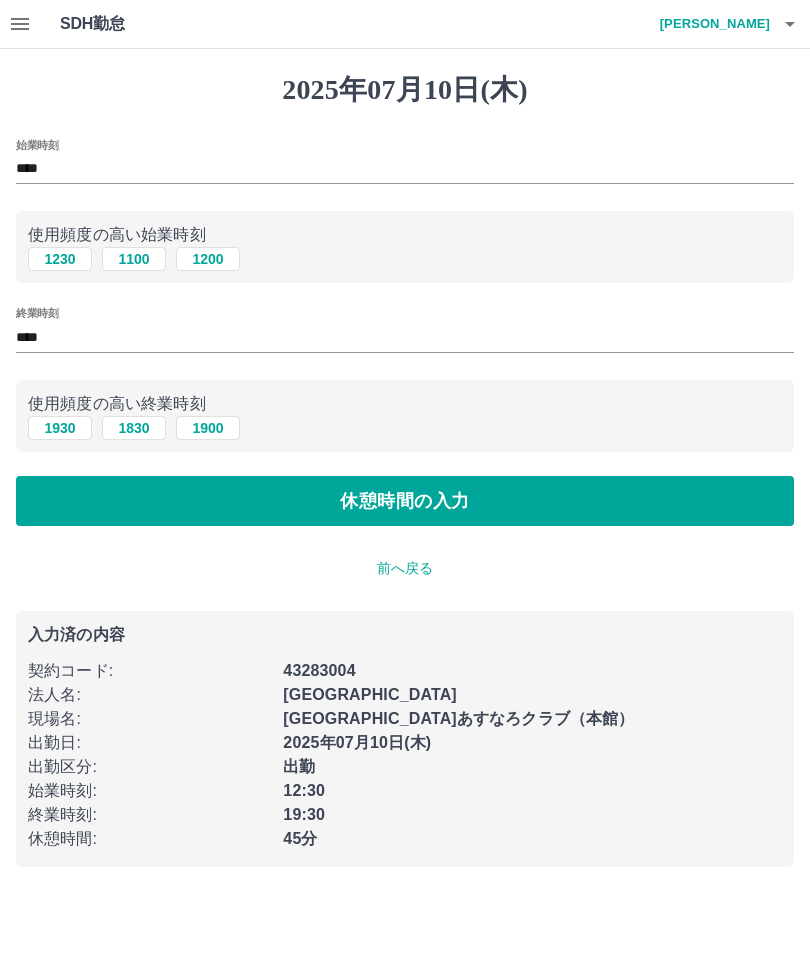 click on "****" at bounding box center (405, 337) 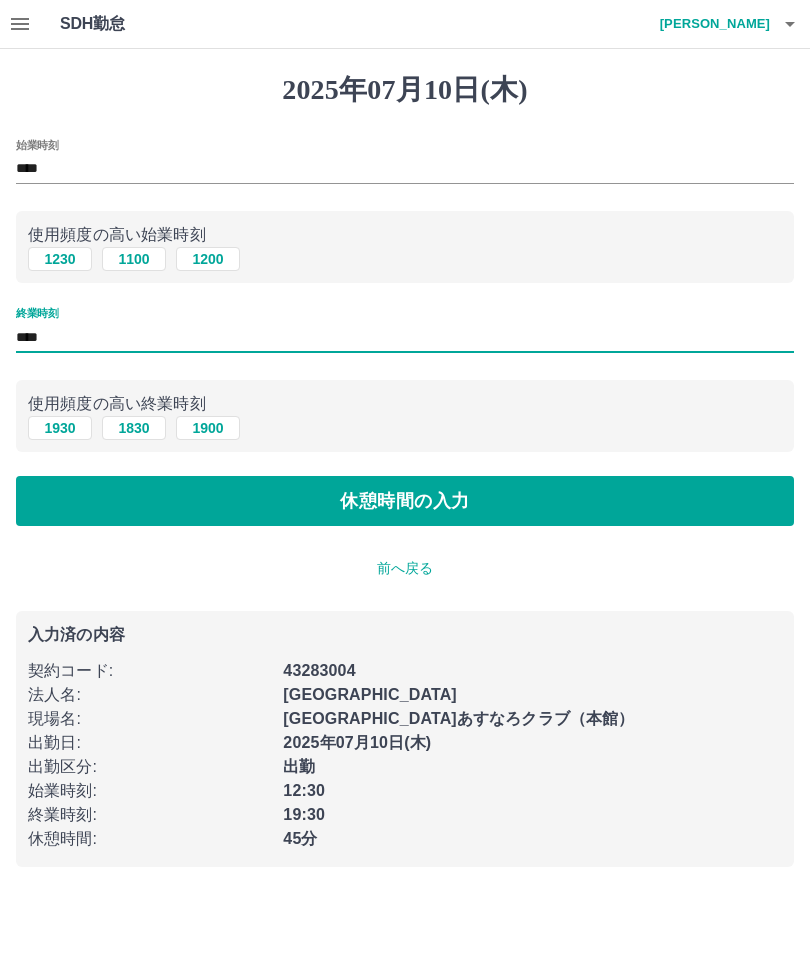 click on "****" at bounding box center (405, 337) 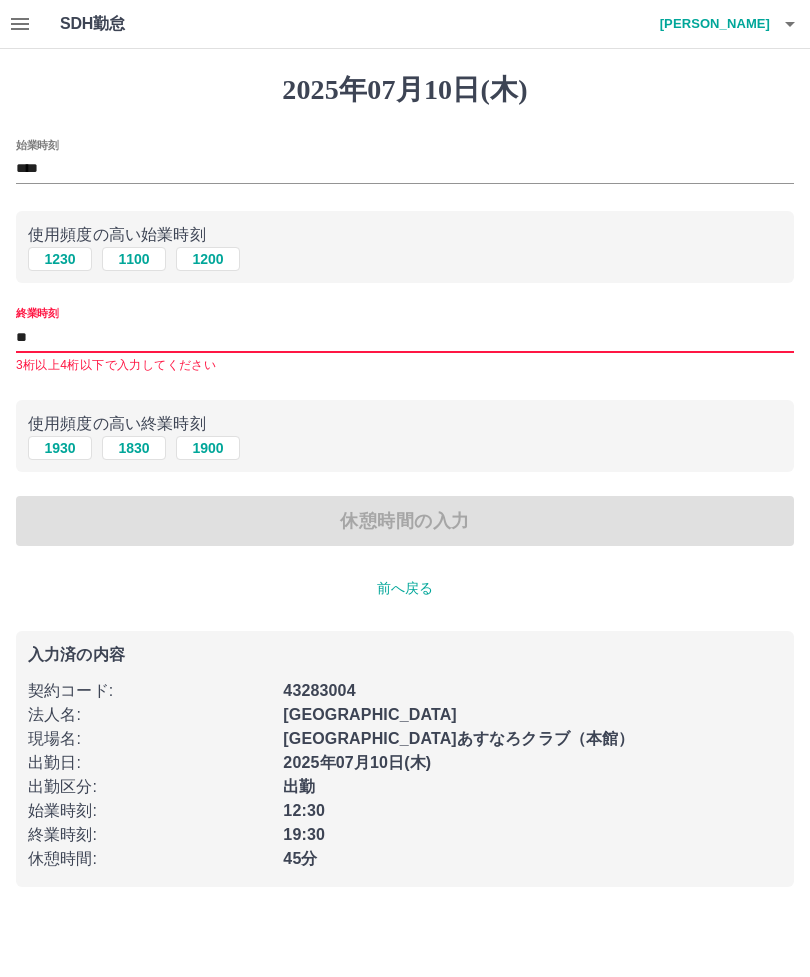 type on "*" 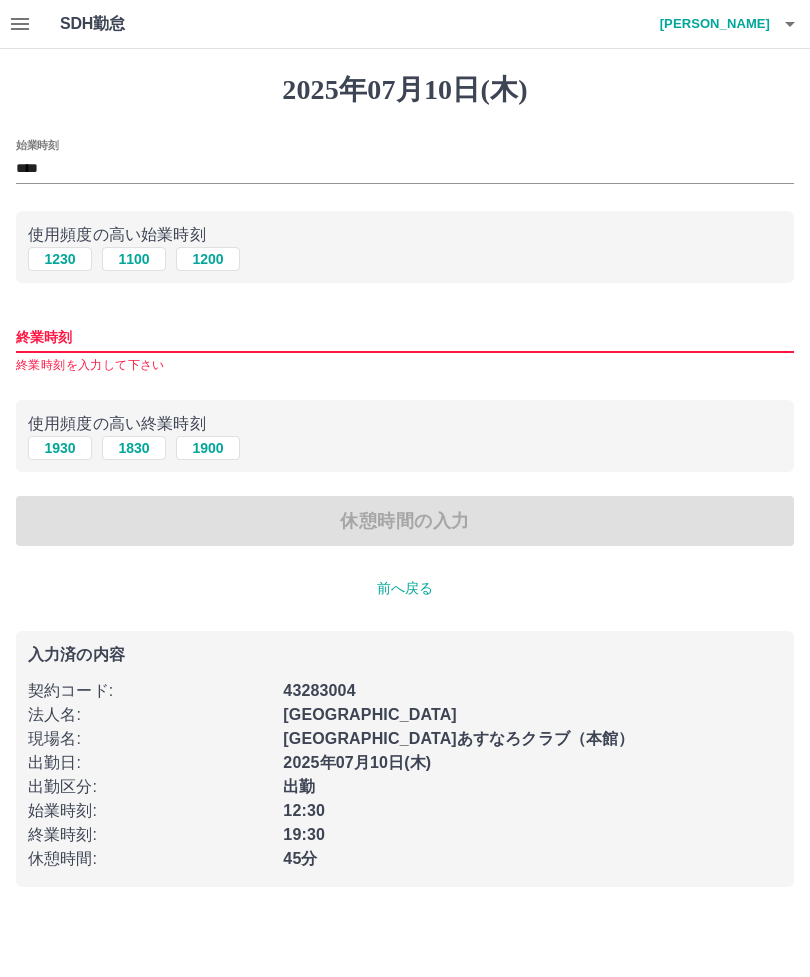 click on "1830" at bounding box center (134, 448) 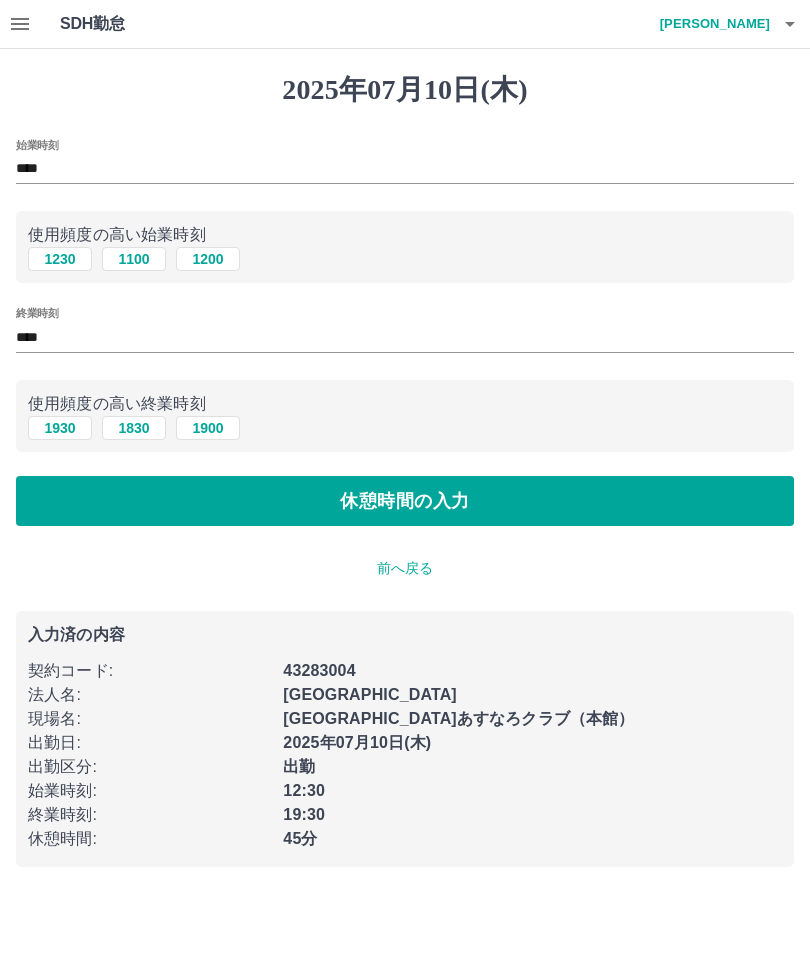 click on "休憩時間の入力" at bounding box center [405, 501] 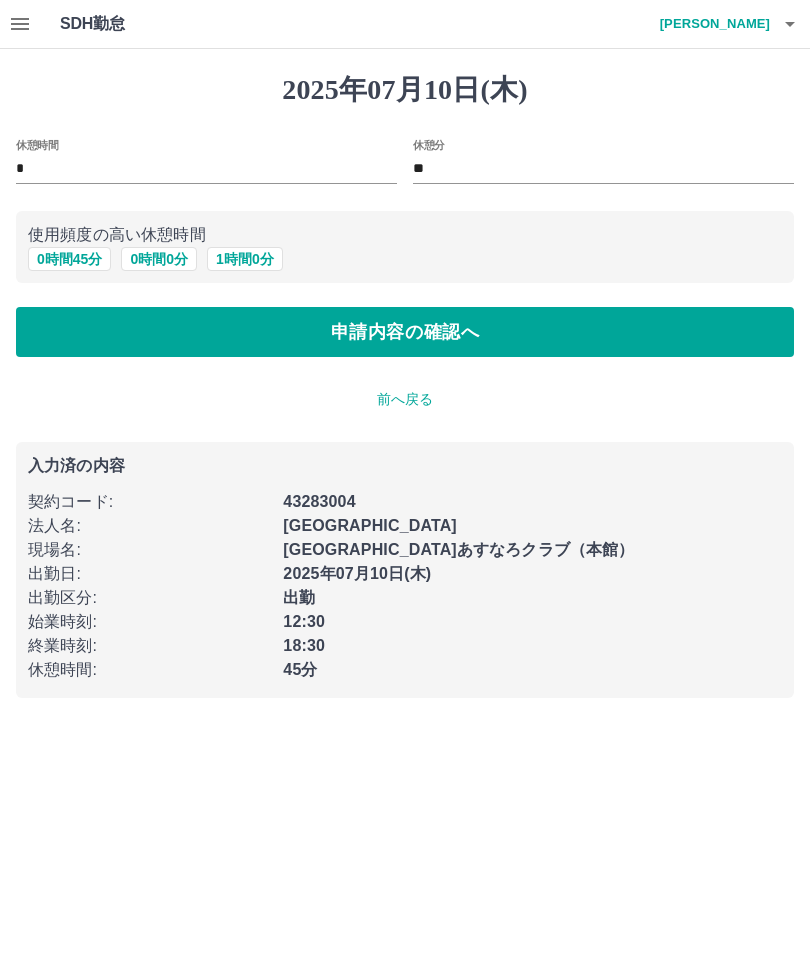 click on "**" at bounding box center (603, 169) 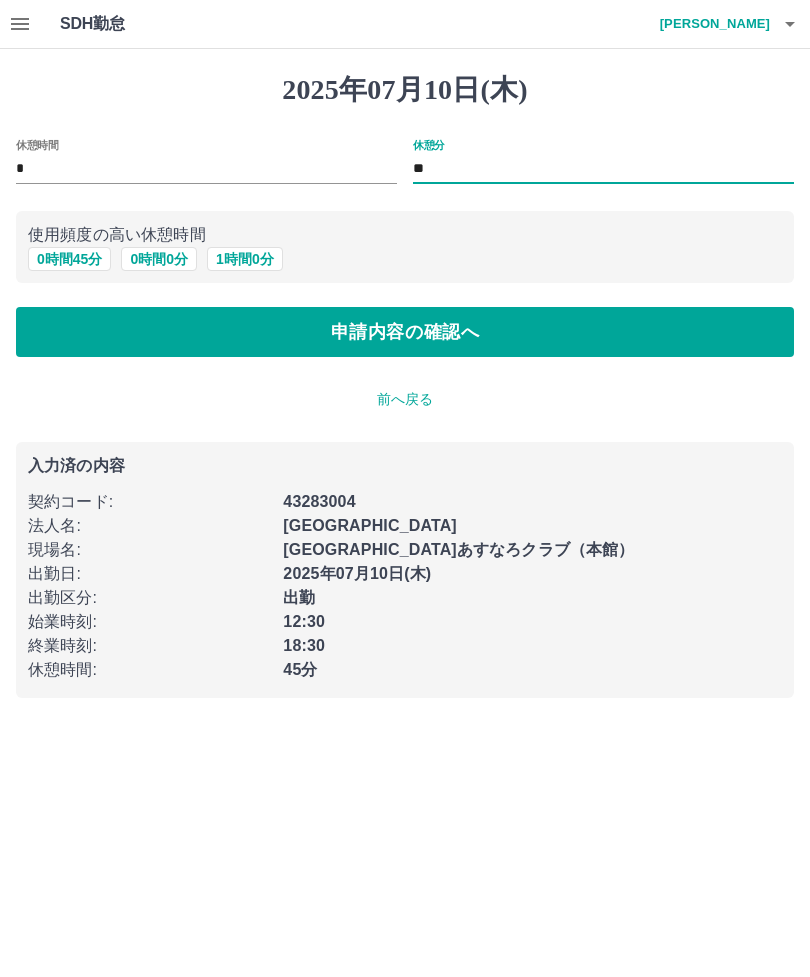 type on "*" 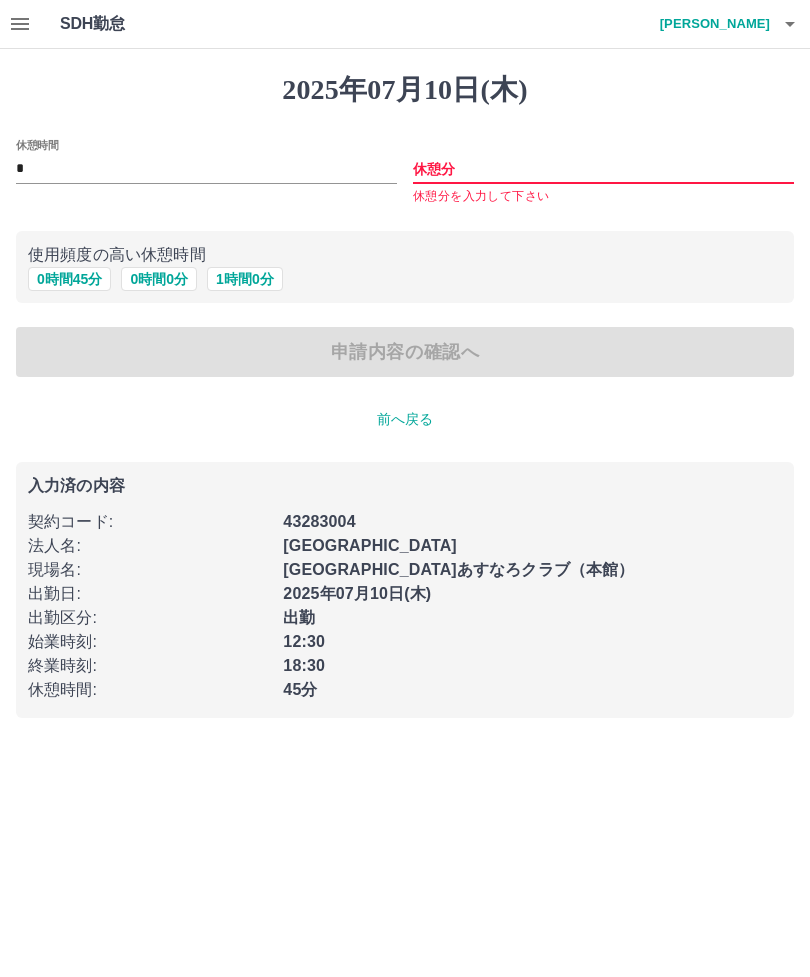 click on "0 時間 45 分" at bounding box center [69, 279] 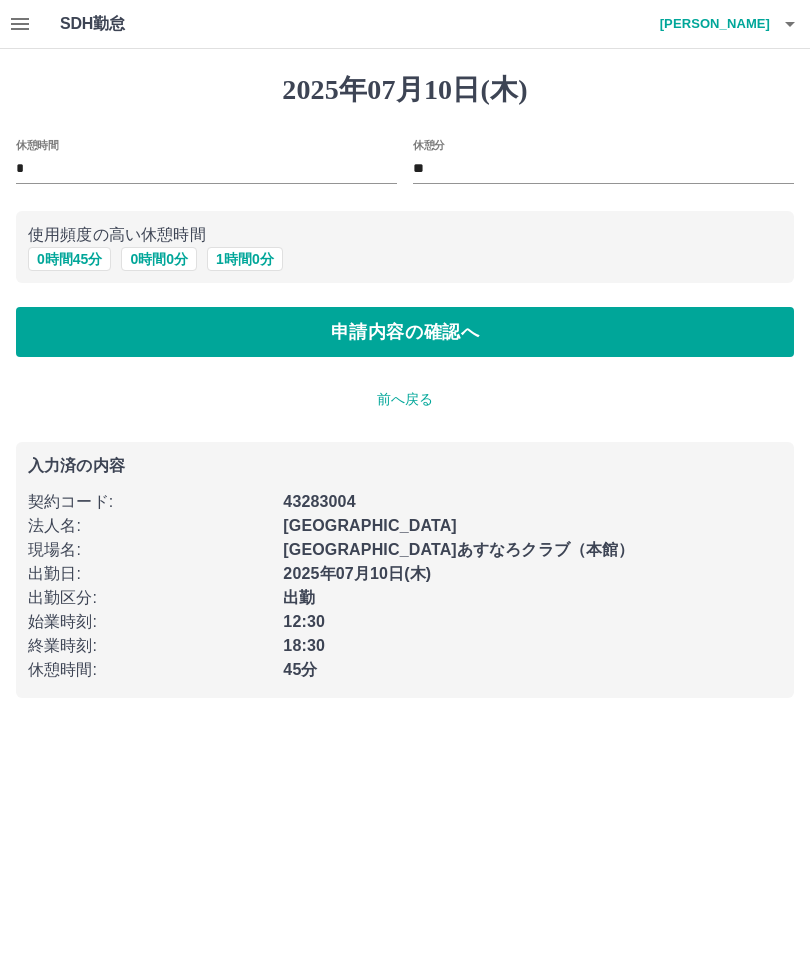 click on "申請内容の確認へ" at bounding box center (405, 332) 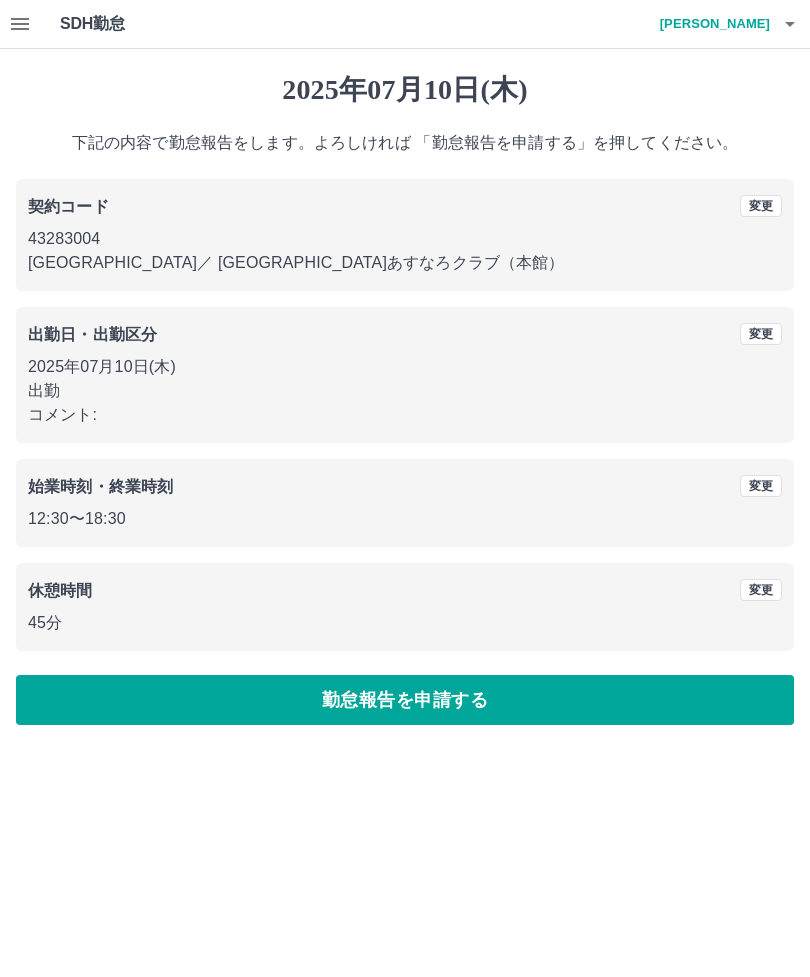 click on "変更" at bounding box center (761, 590) 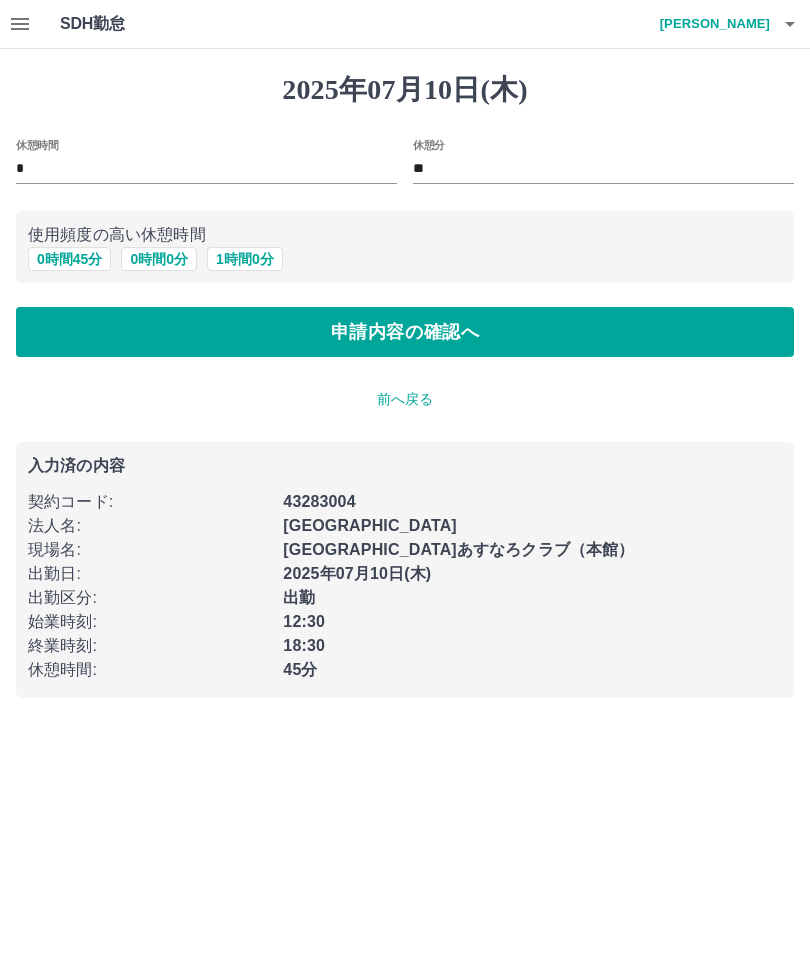 click on "**" at bounding box center [603, 169] 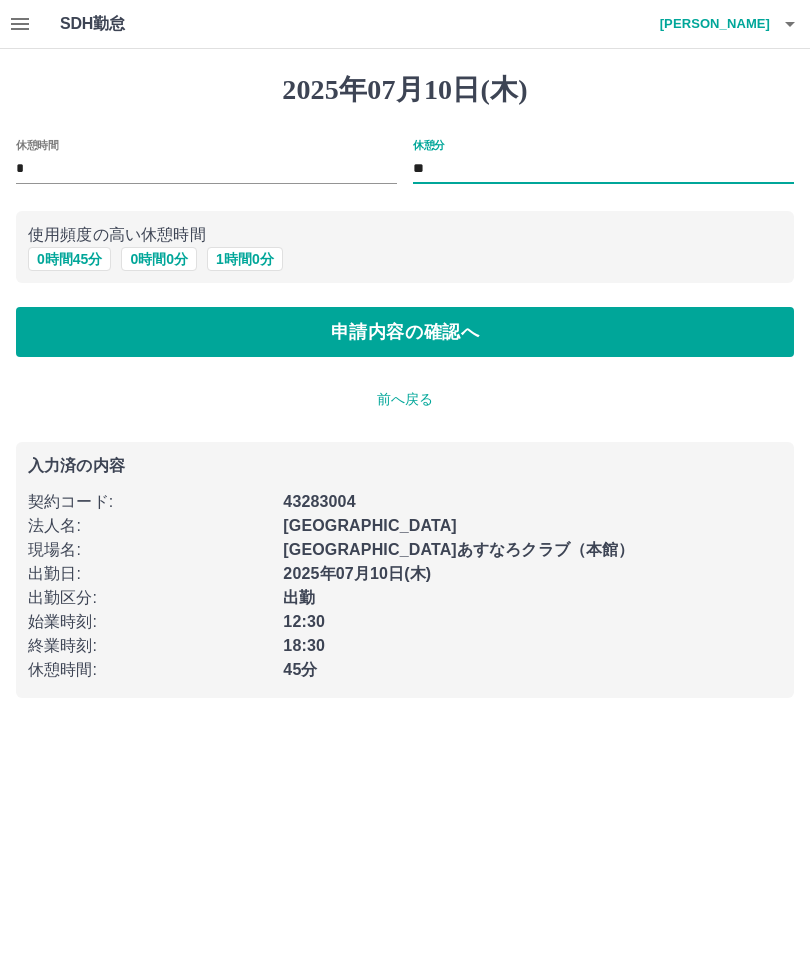 type on "*" 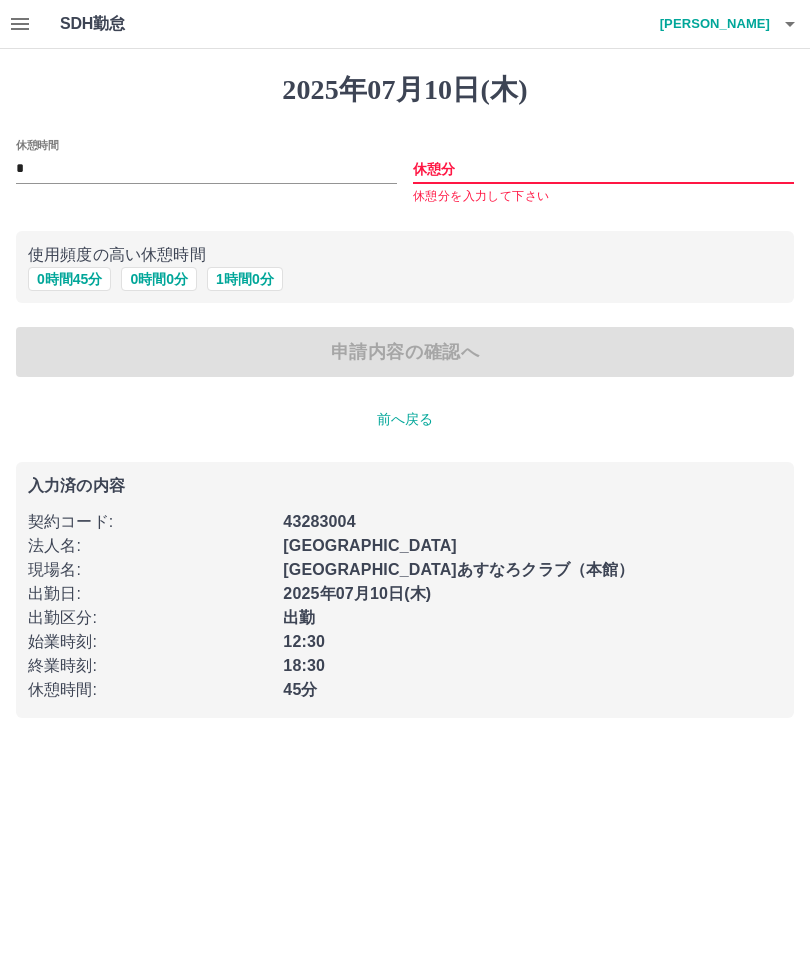 click on "申請内容の確認へ" at bounding box center (405, 352) 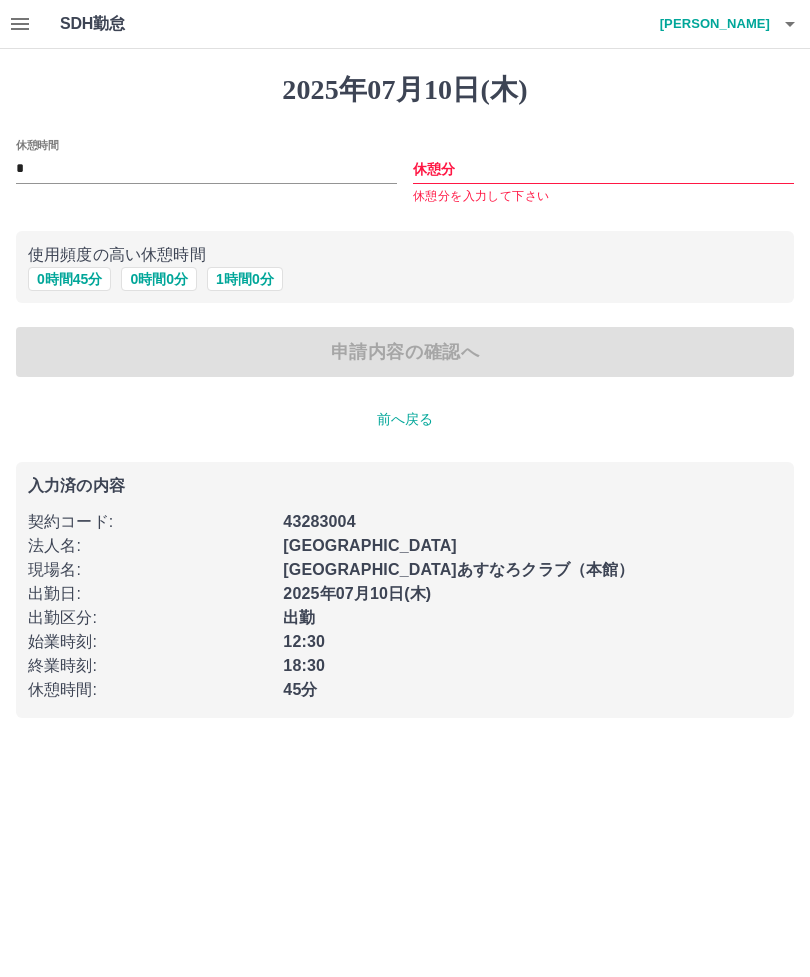 click on "0 時間 45 分" at bounding box center [69, 279] 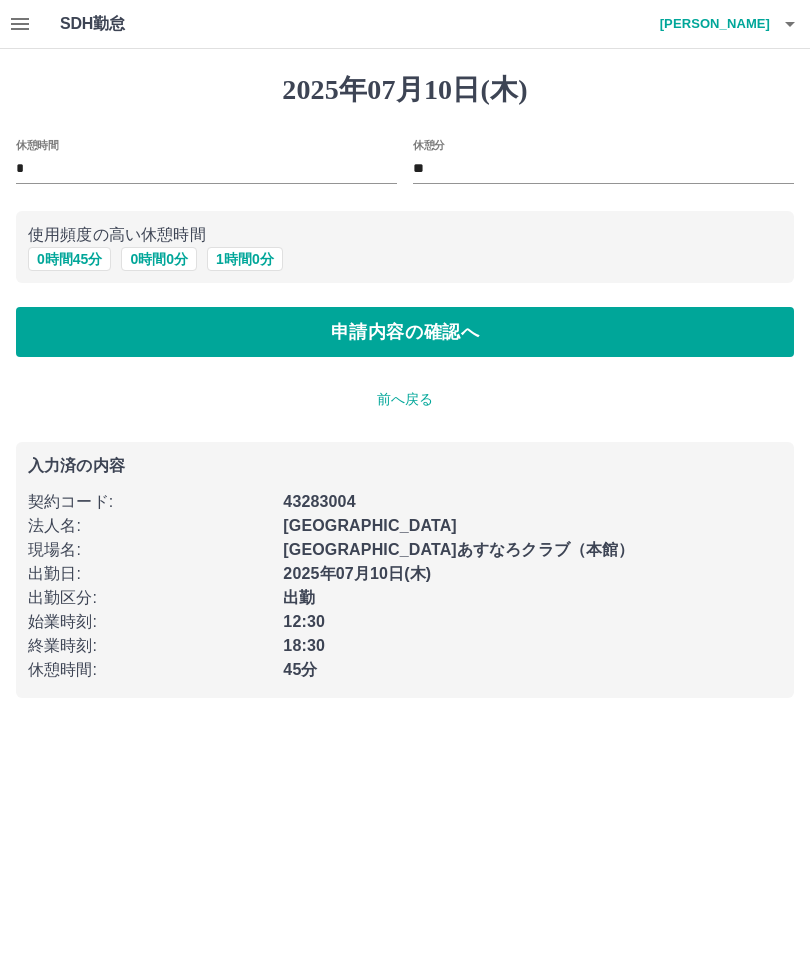 click on "0 時間 0 分" at bounding box center (159, 259) 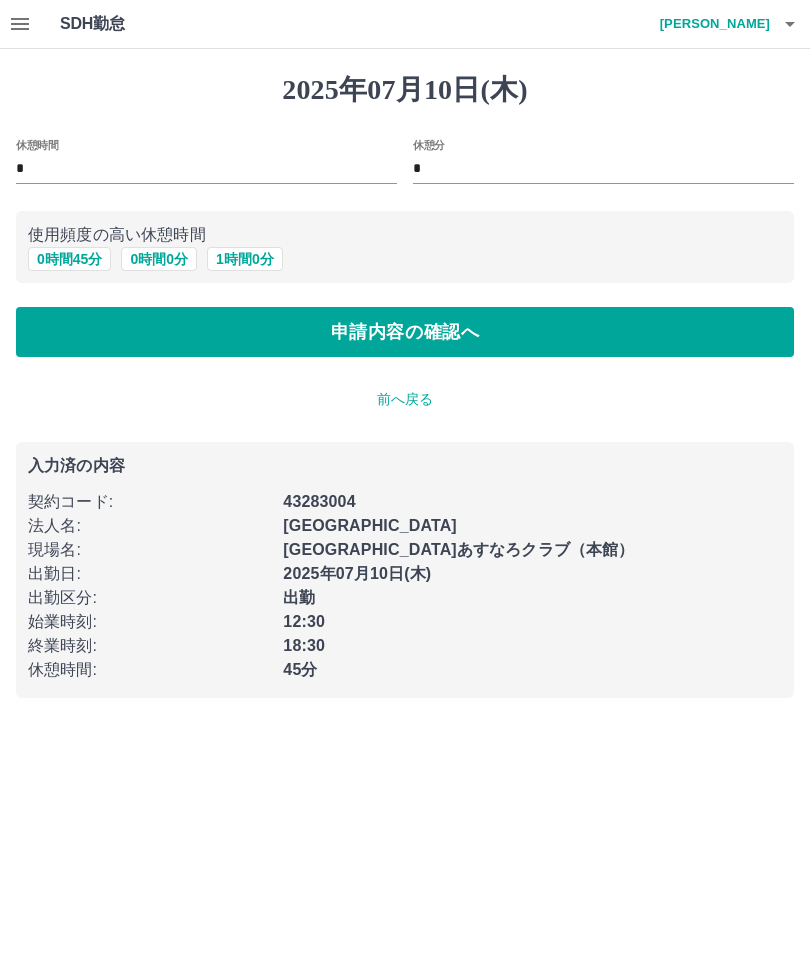 click on "申請内容の確認へ" at bounding box center [405, 332] 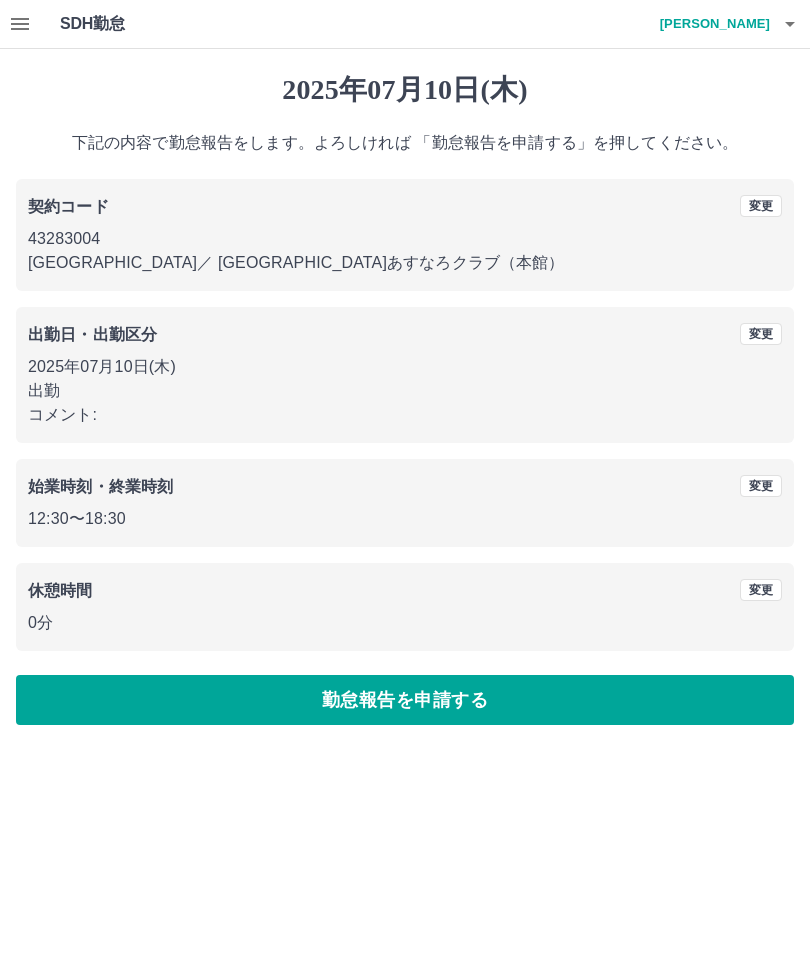 click on "勤怠報告を申請する" at bounding box center [405, 700] 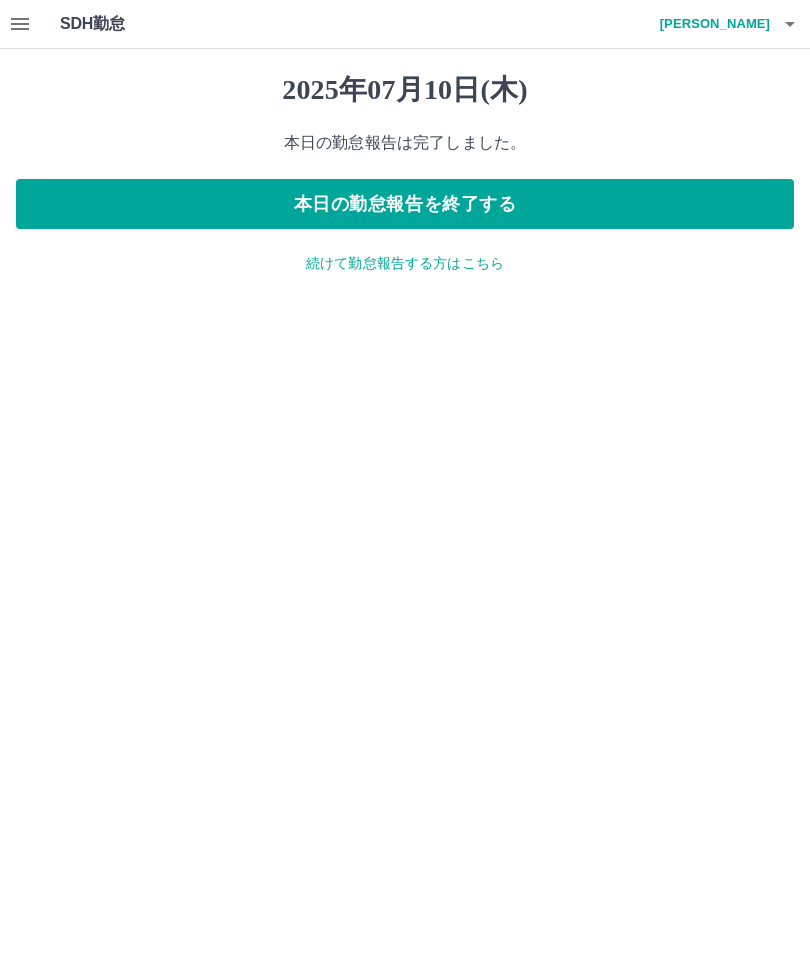 click on "本日の勤怠報告を終了する" at bounding box center (405, 204) 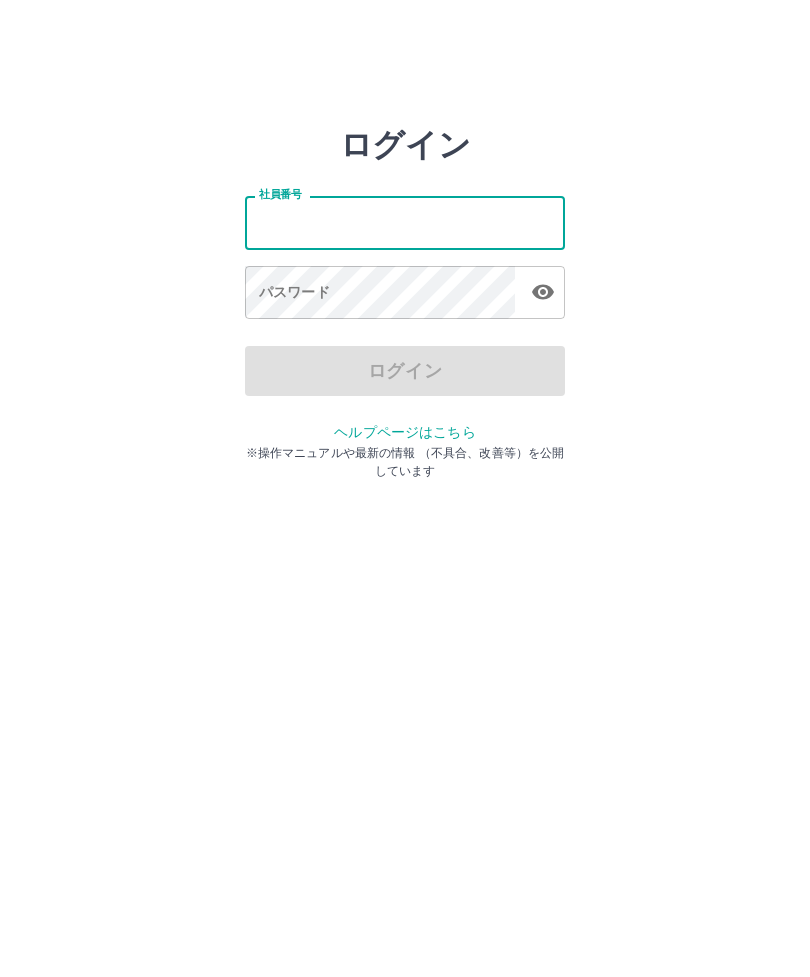 scroll, scrollTop: 0, scrollLeft: 0, axis: both 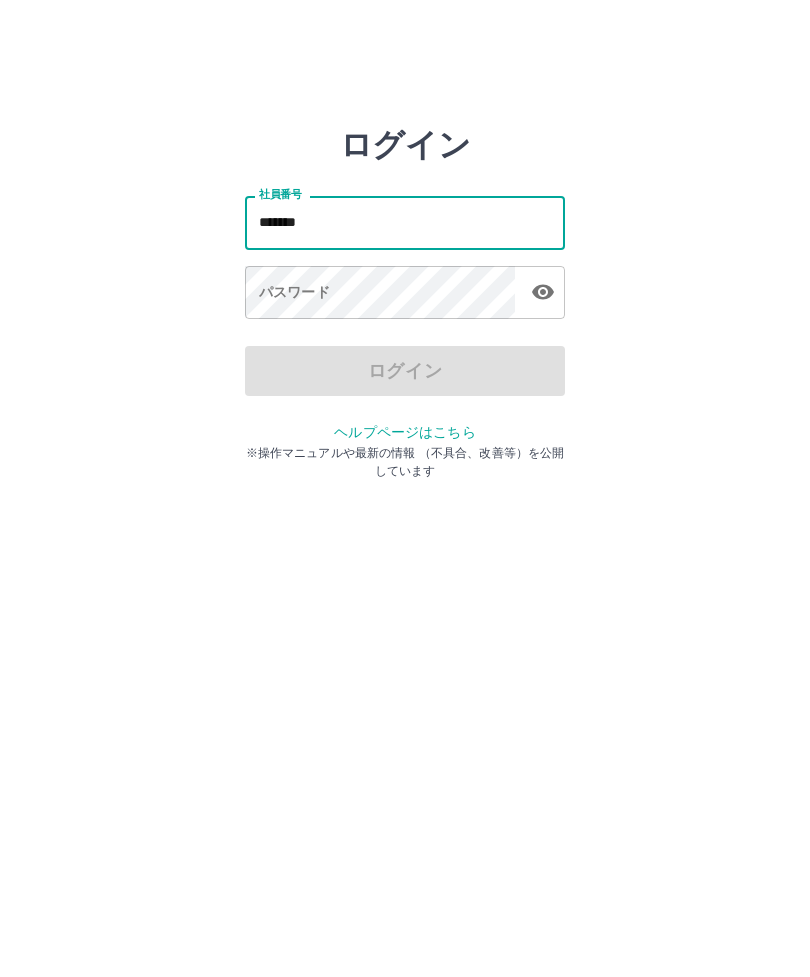 type on "*******" 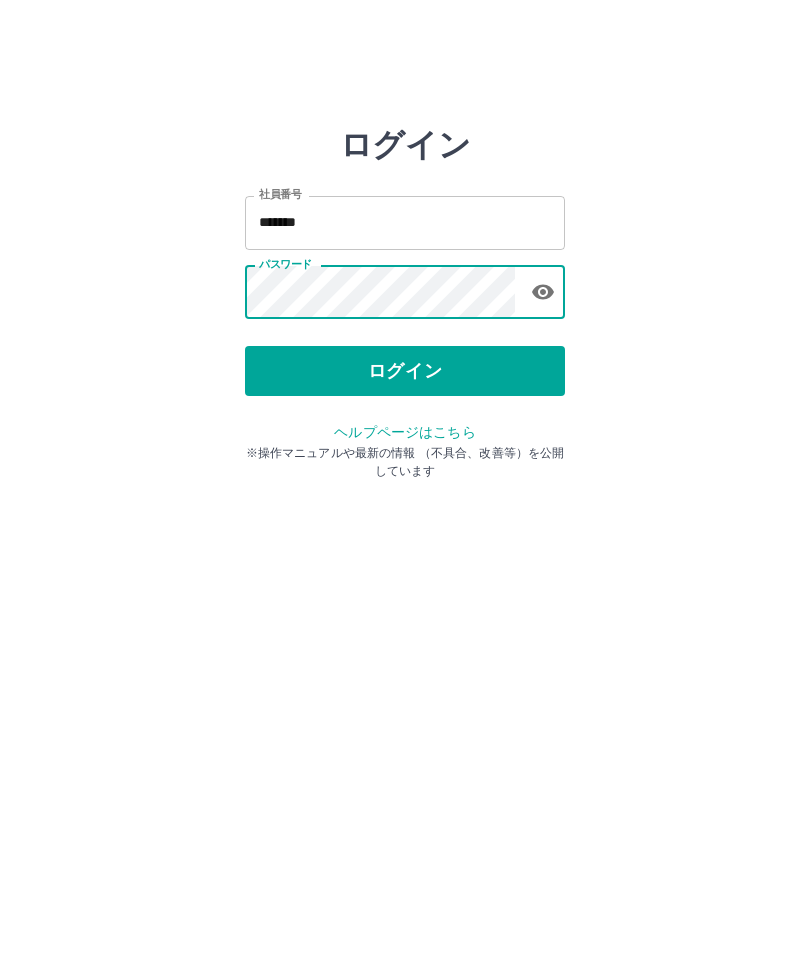 click on "ログイン" at bounding box center (405, 371) 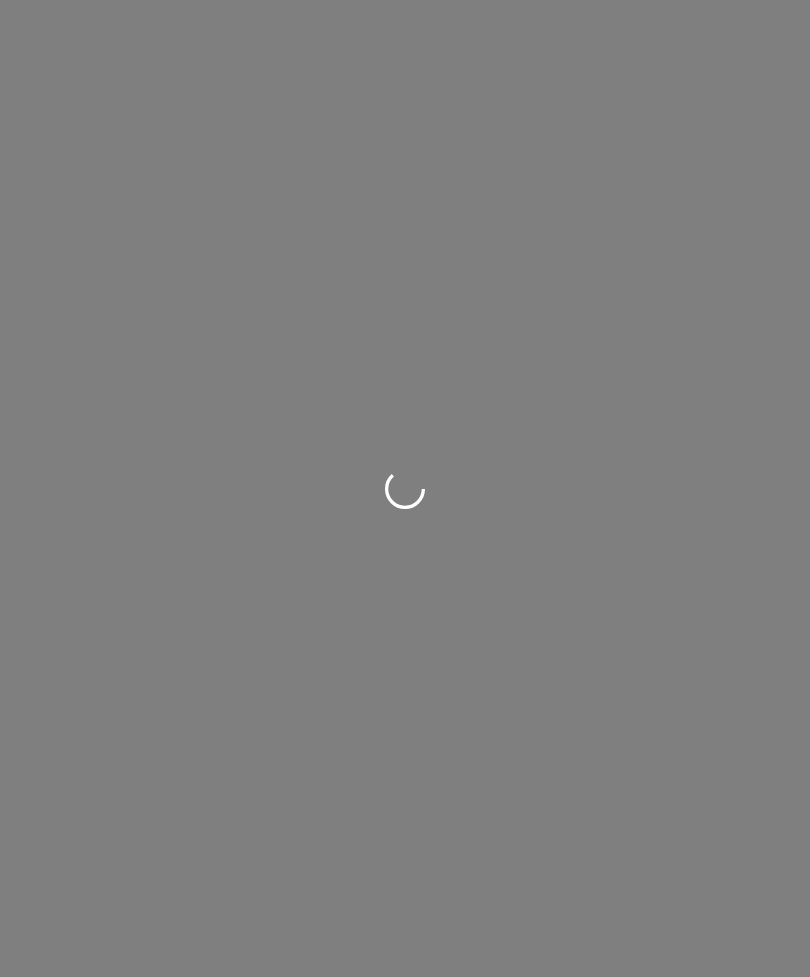scroll, scrollTop: 0, scrollLeft: 0, axis: both 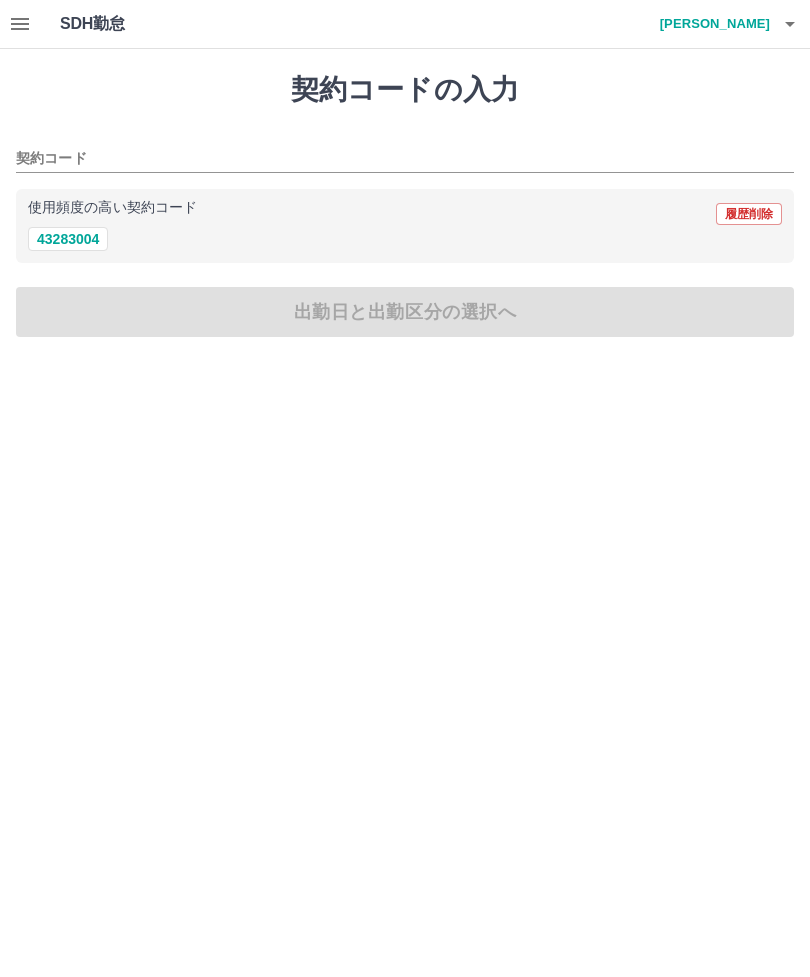 click on "43283004" at bounding box center [68, 239] 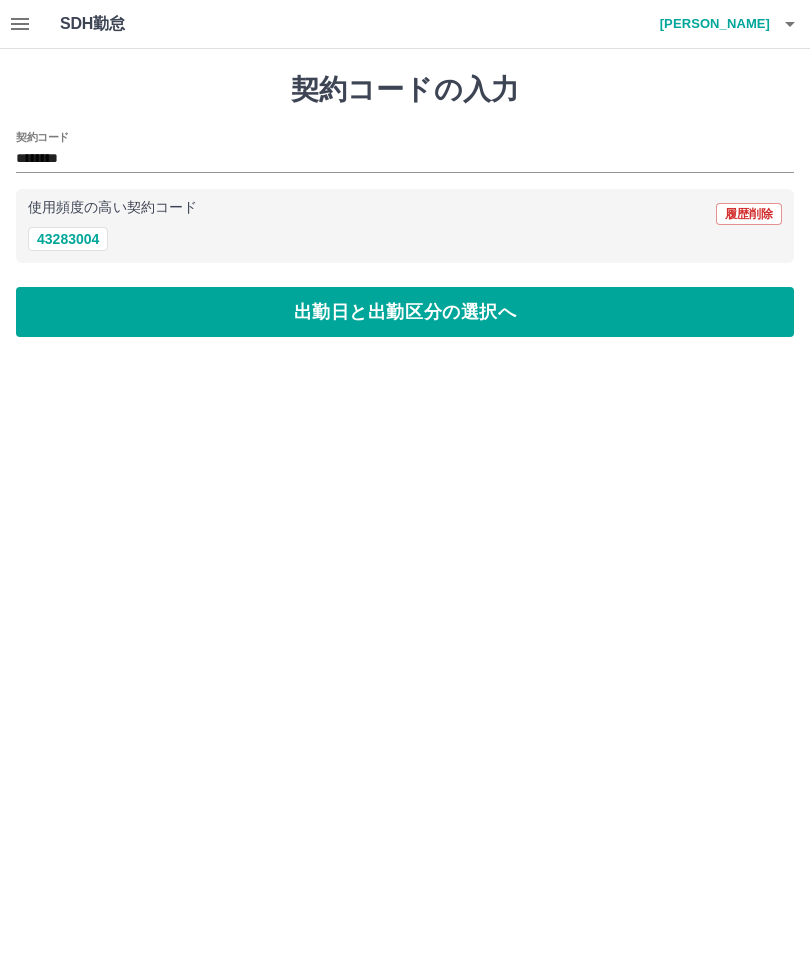 click on "出勤日と出勤区分の選択へ" at bounding box center [405, 312] 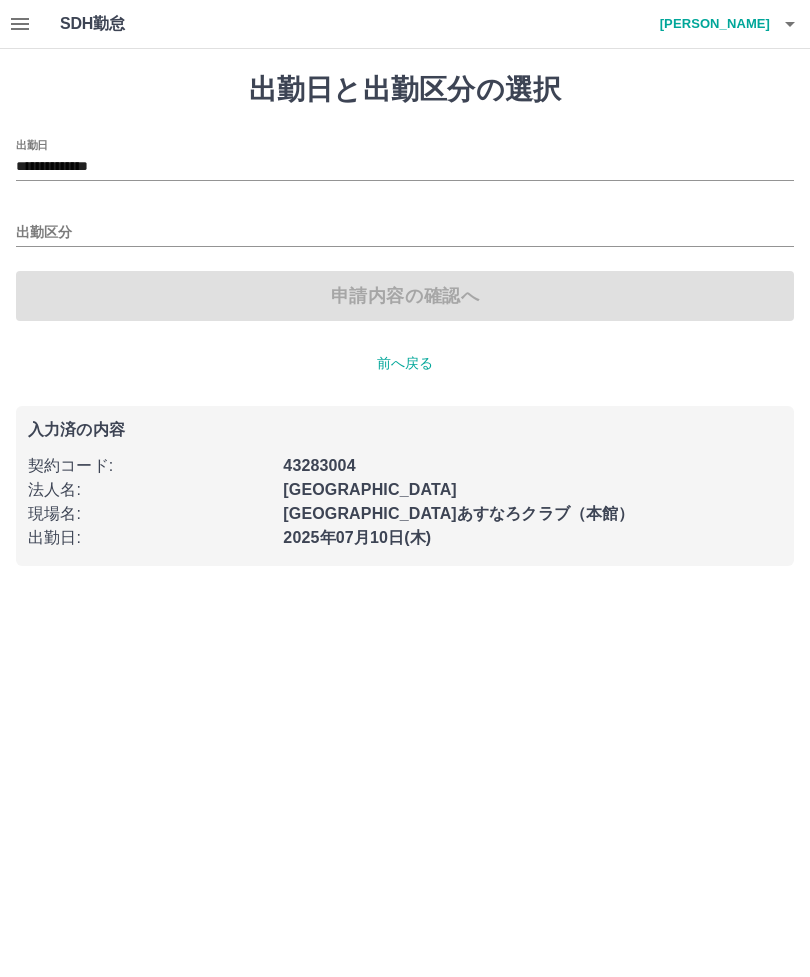 click on "出勤区分" at bounding box center (405, 233) 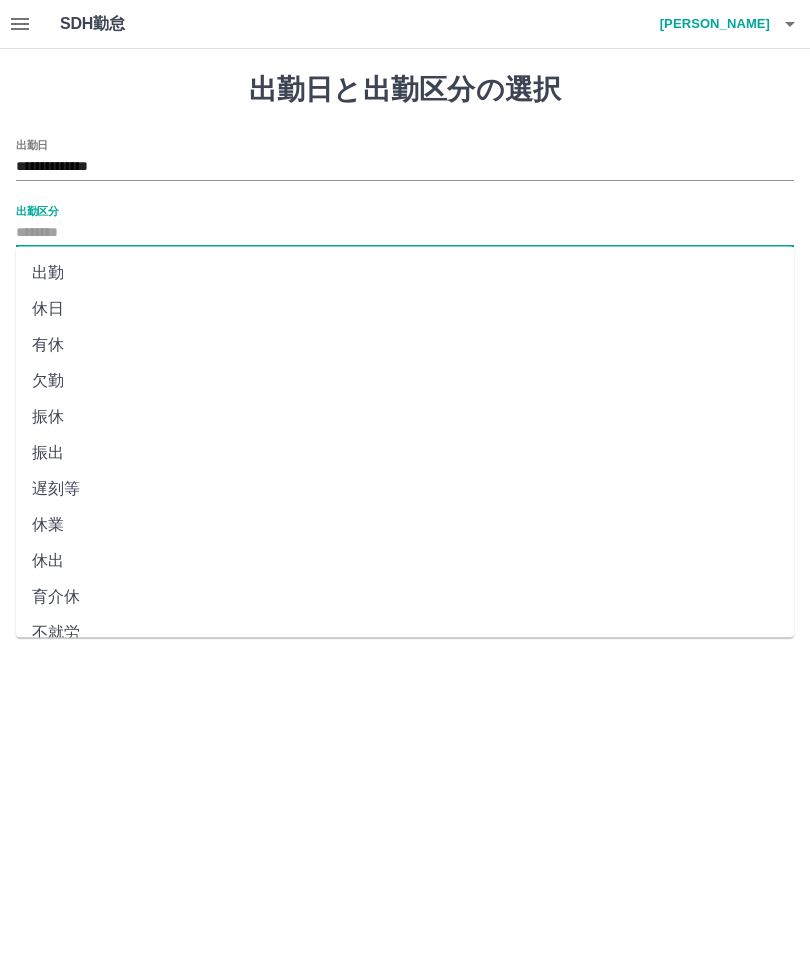 click on "出勤" at bounding box center (405, 273) 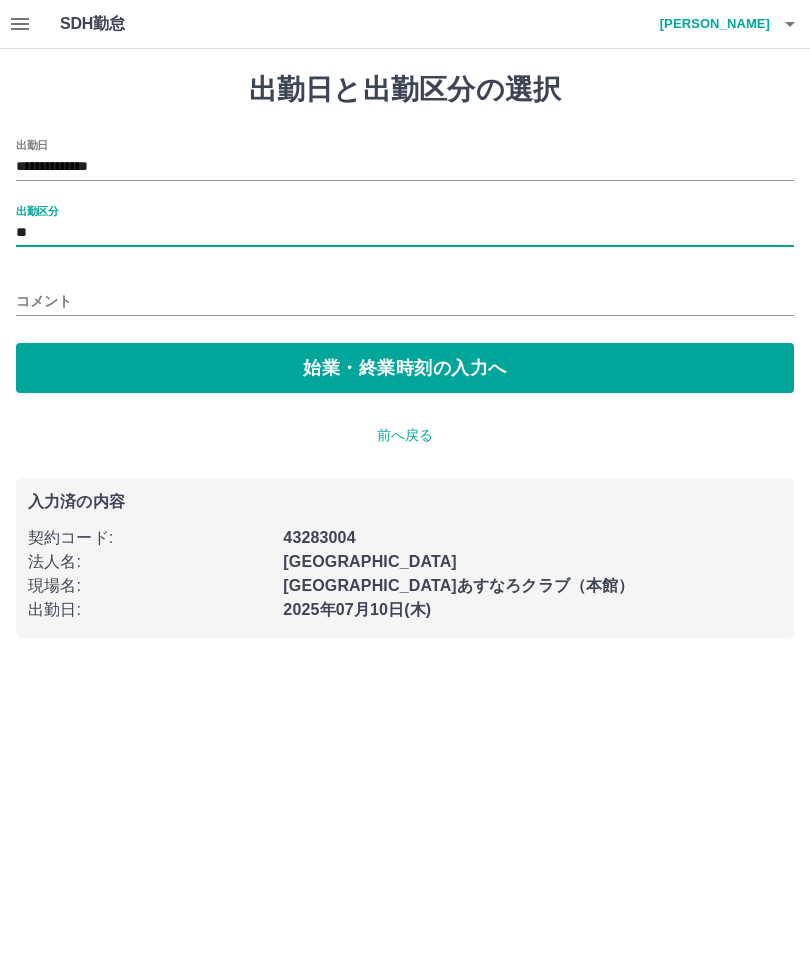 click on "始業・終業時刻の入力へ" at bounding box center (405, 368) 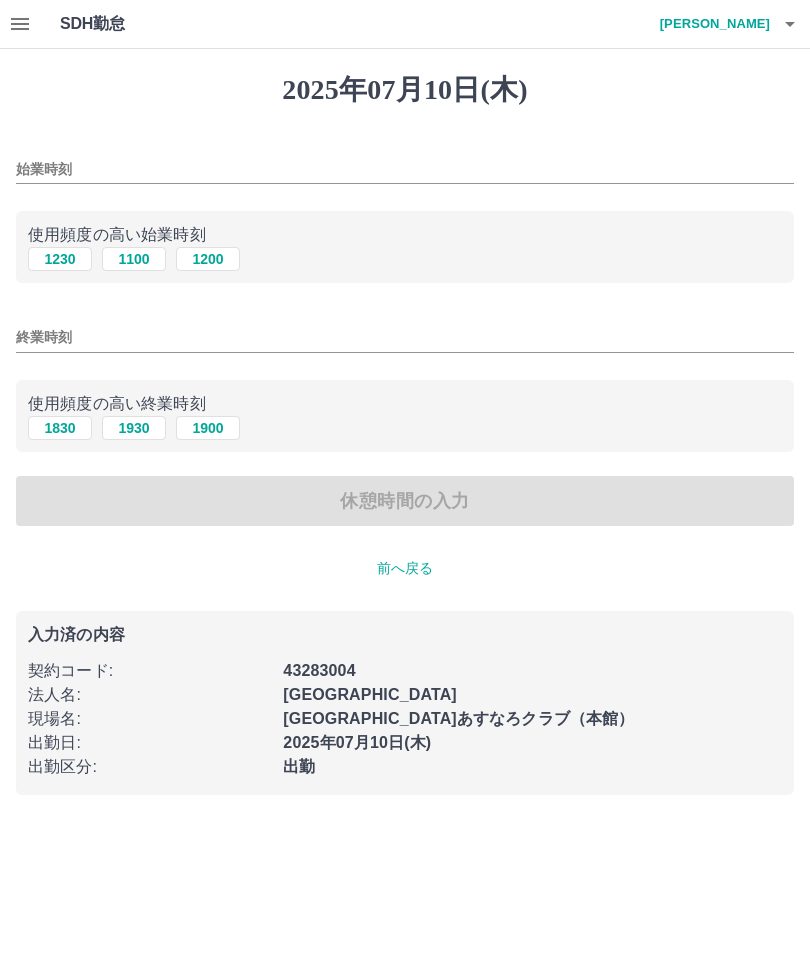 click on "1230" at bounding box center (60, 259) 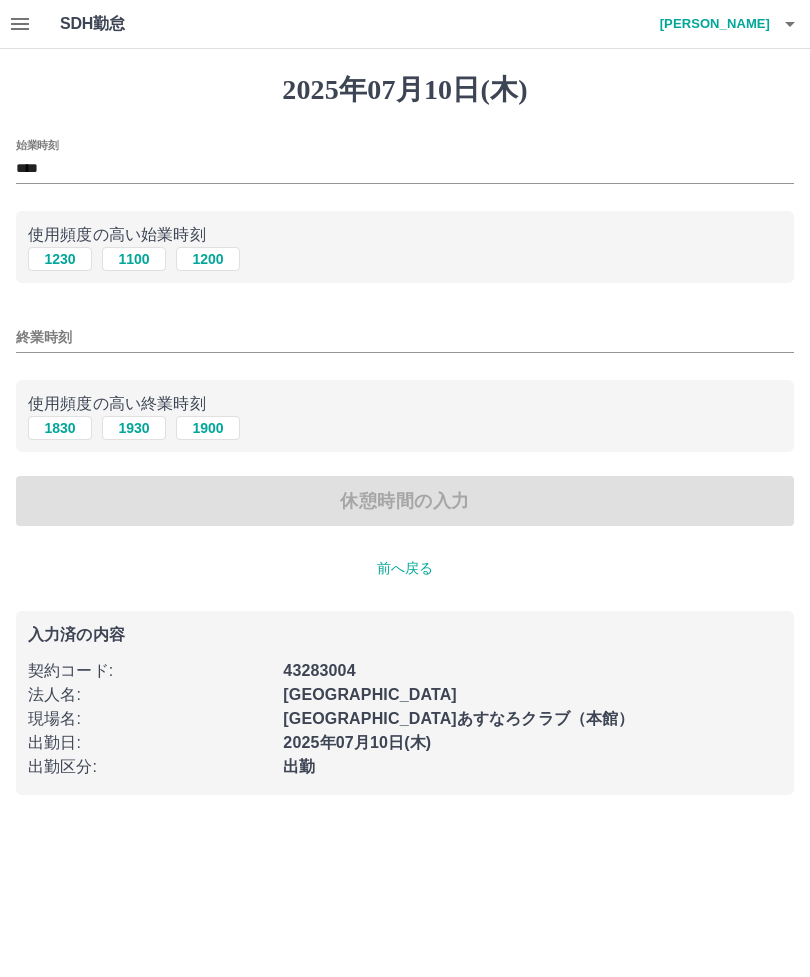 click on "1830" at bounding box center (60, 428) 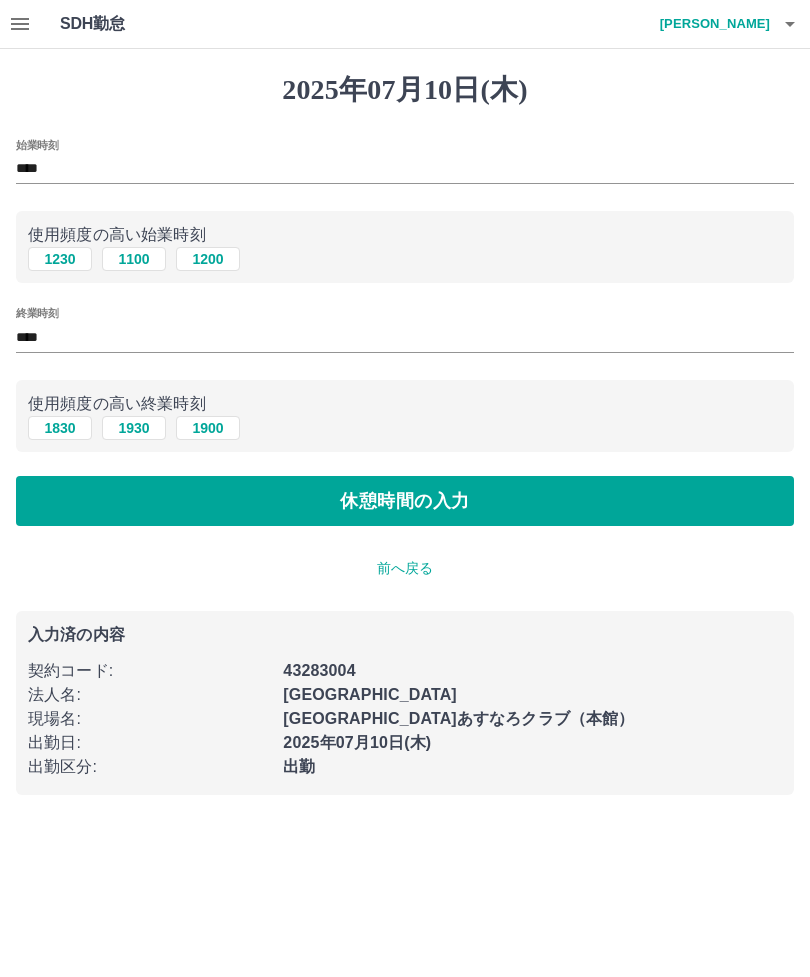 click on "休憩時間の入力" at bounding box center (405, 501) 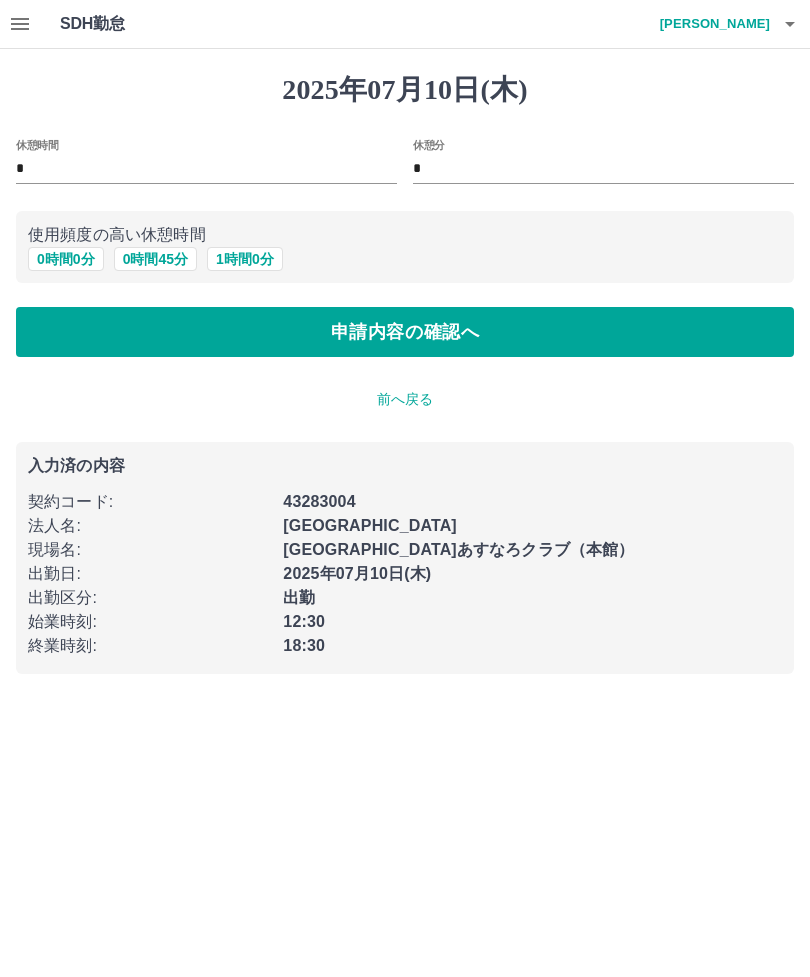 click on "申請内容の確認へ" at bounding box center (405, 332) 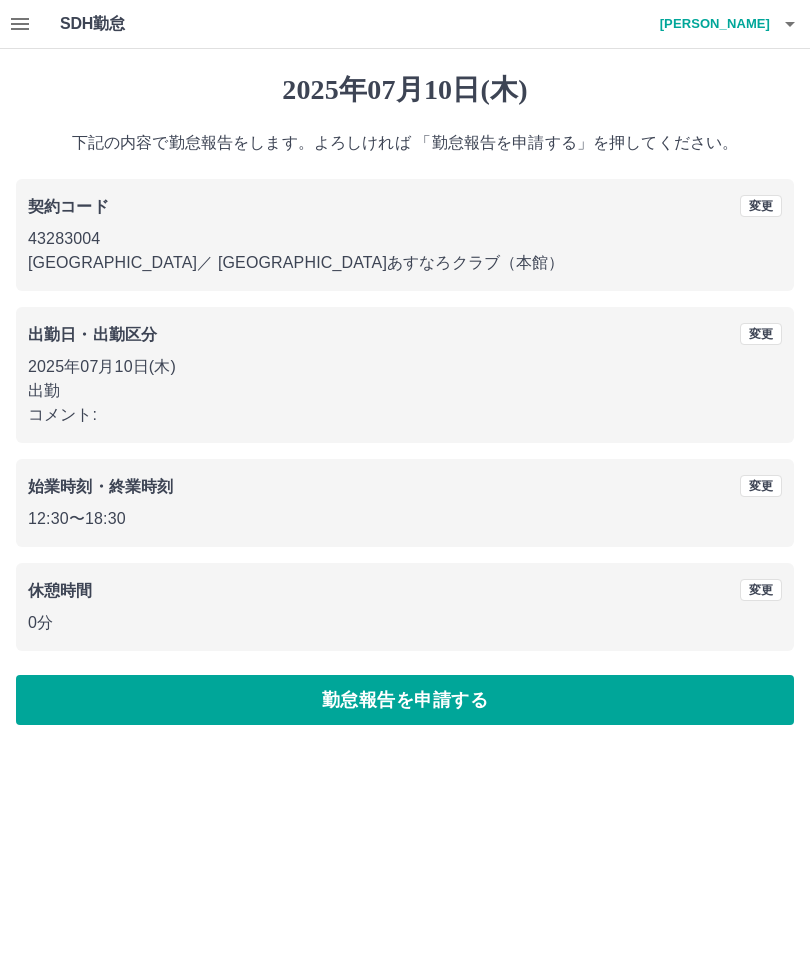 click on "勤怠報告を申請する" at bounding box center [405, 700] 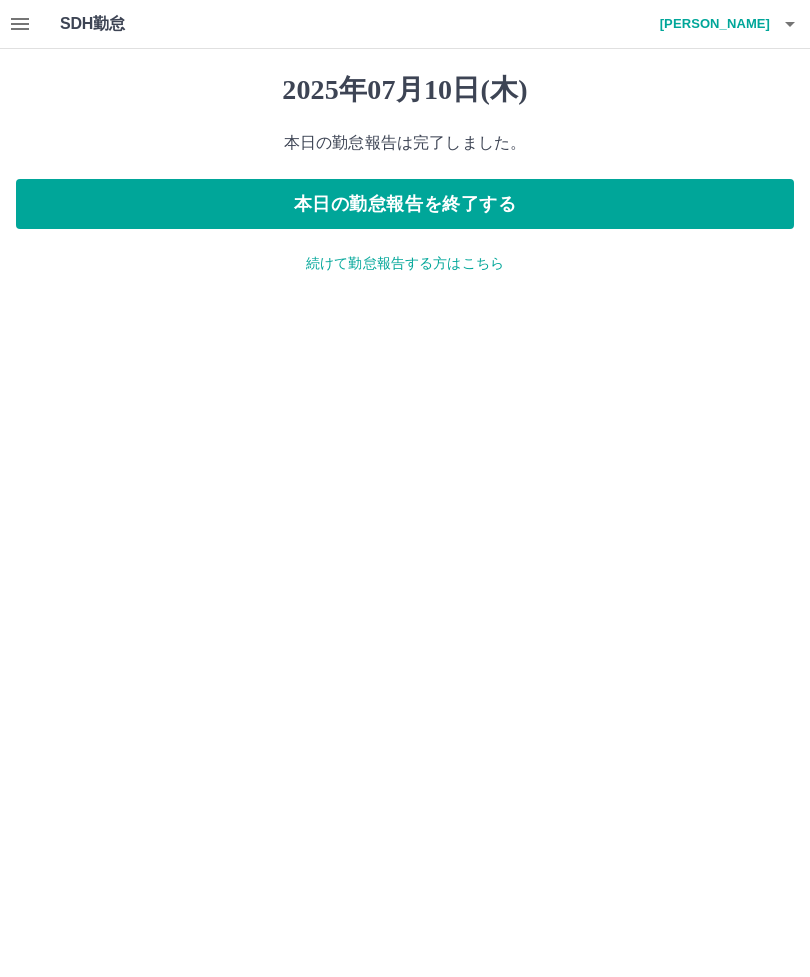 click on "本日の勤怠報告を終了する" at bounding box center (405, 204) 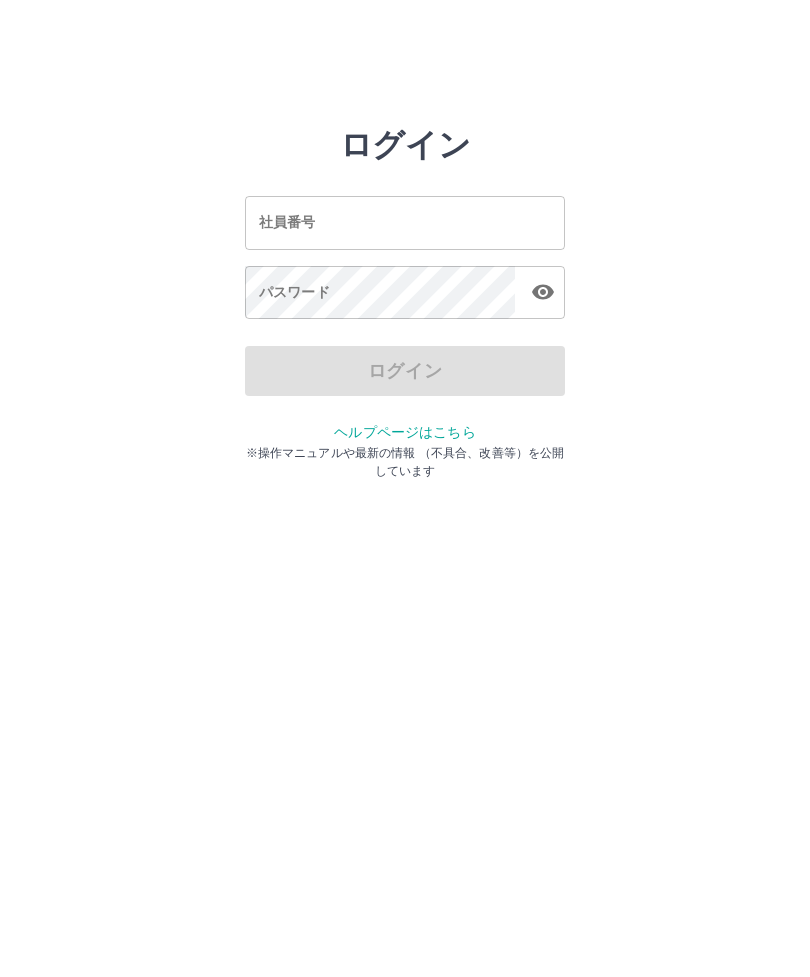 scroll, scrollTop: 0, scrollLeft: 0, axis: both 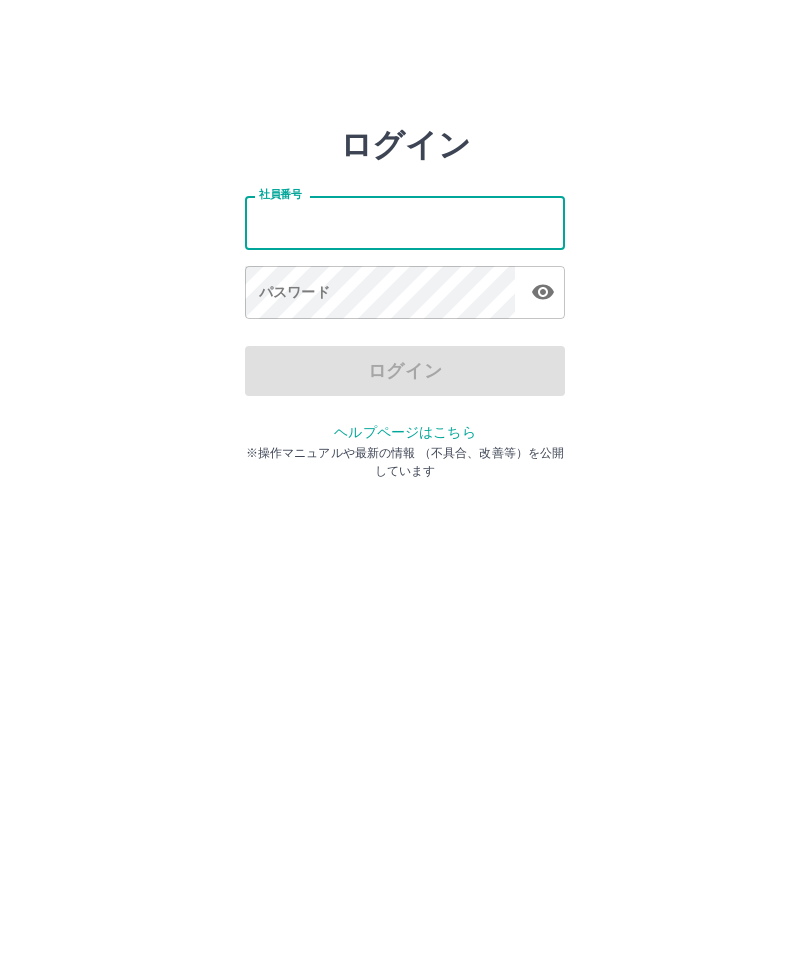 click on "社員番号" at bounding box center (405, 222) 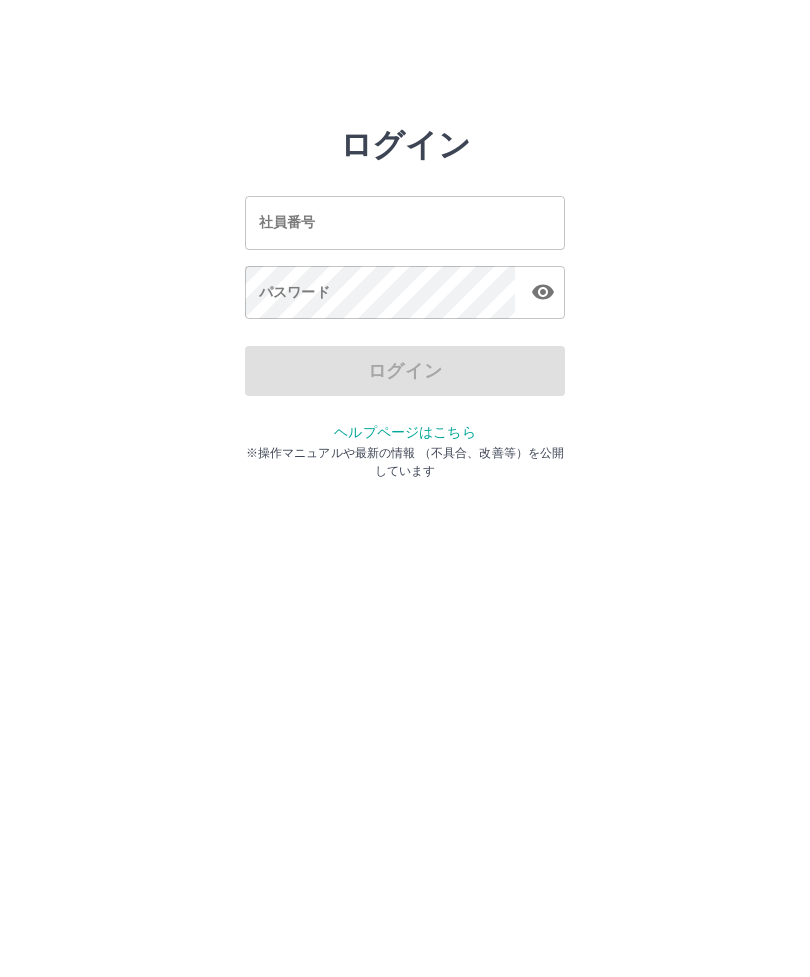 click on "社員番号" at bounding box center [405, 222] 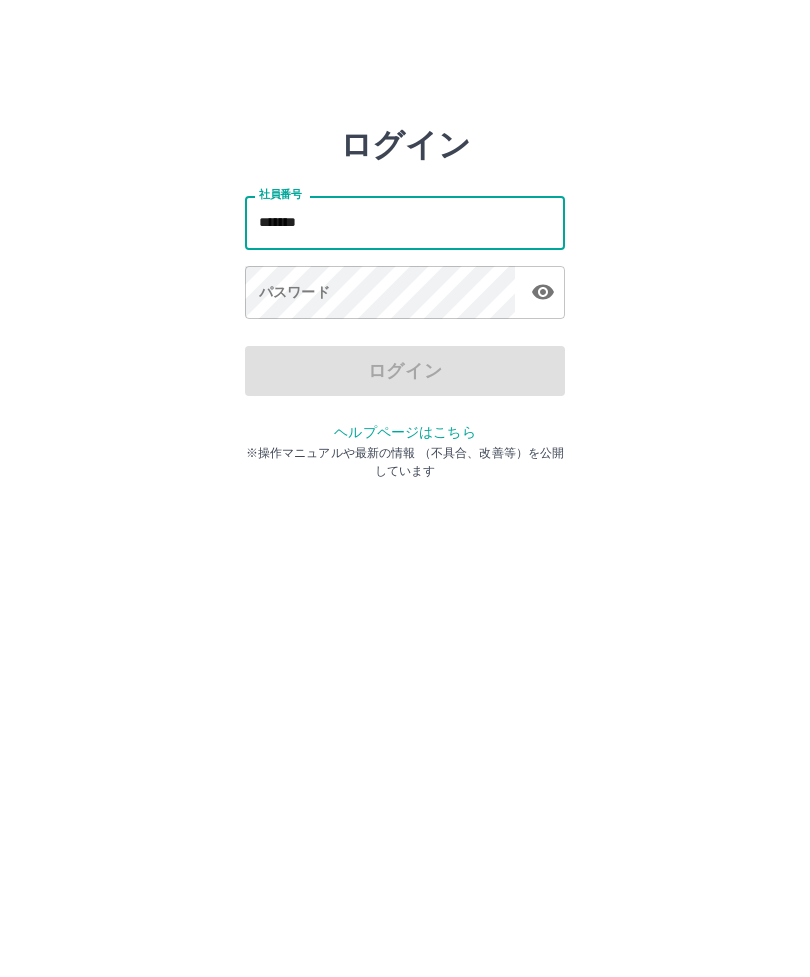 type on "*******" 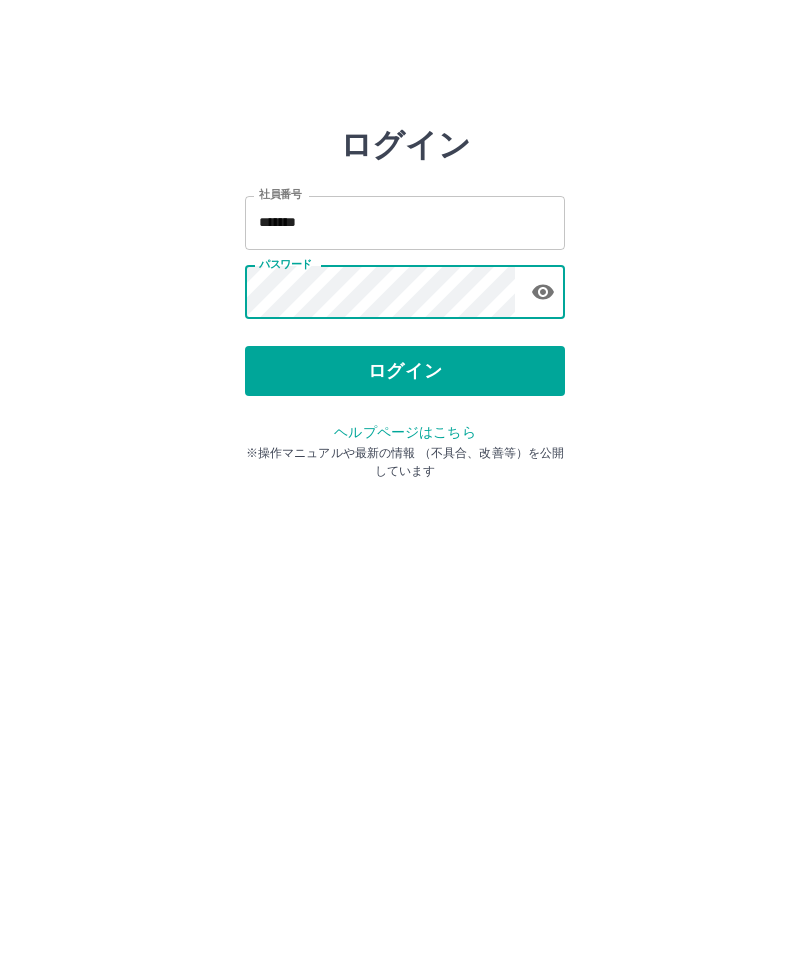 click on "ログイン" at bounding box center [405, 371] 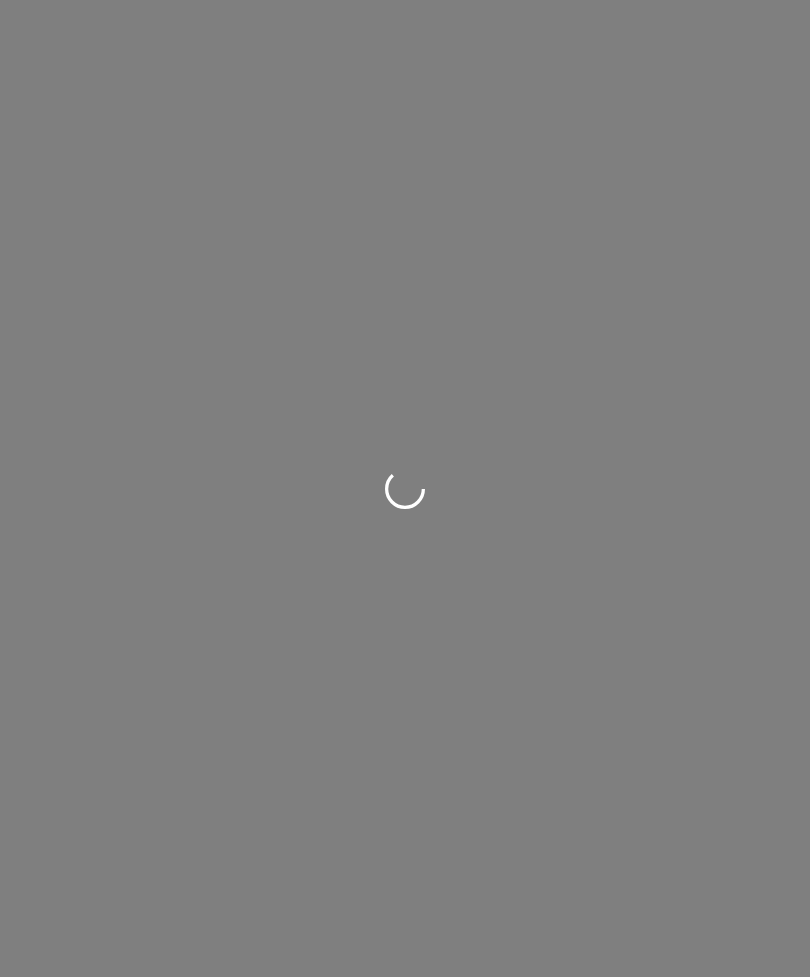 scroll, scrollTop: 0, scrollLeft: 0, axis: both 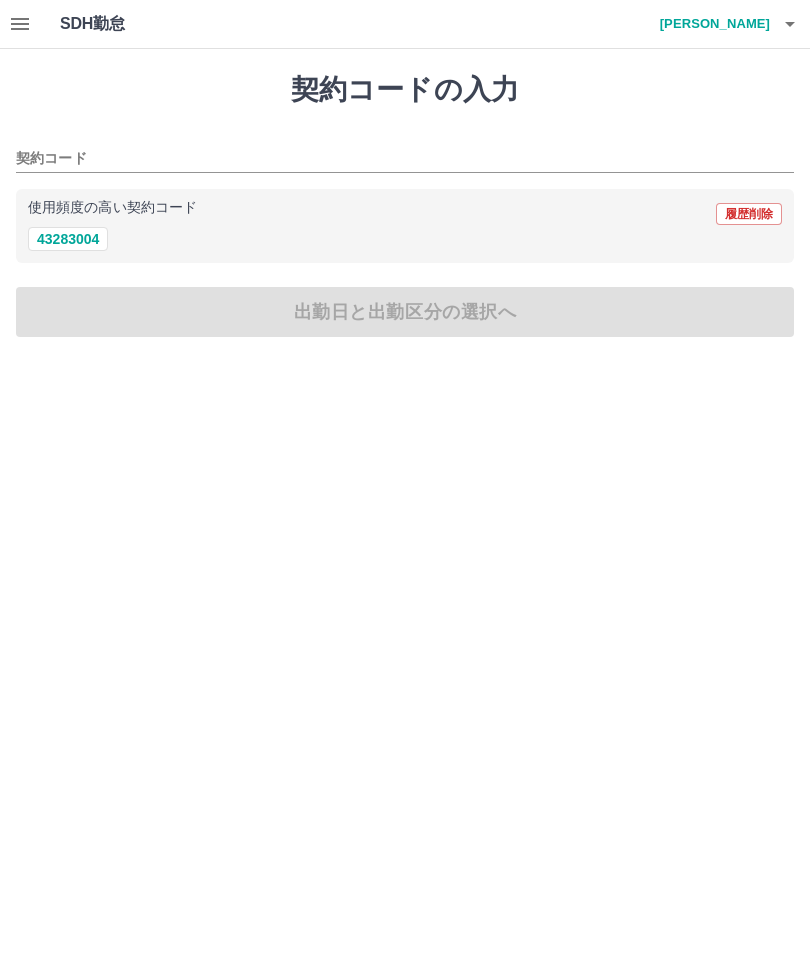 click on "43283004" at bounding box center (68, 239) 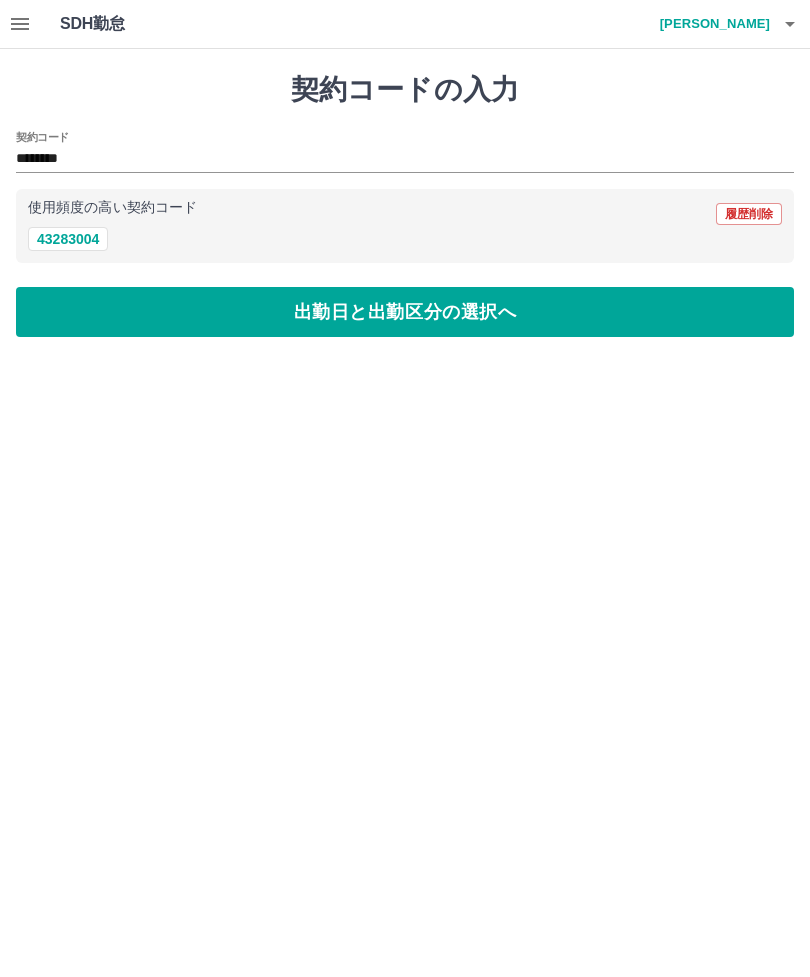 click on "出勤日と出勤区分の選択へ" at bounding box center (405, 312) 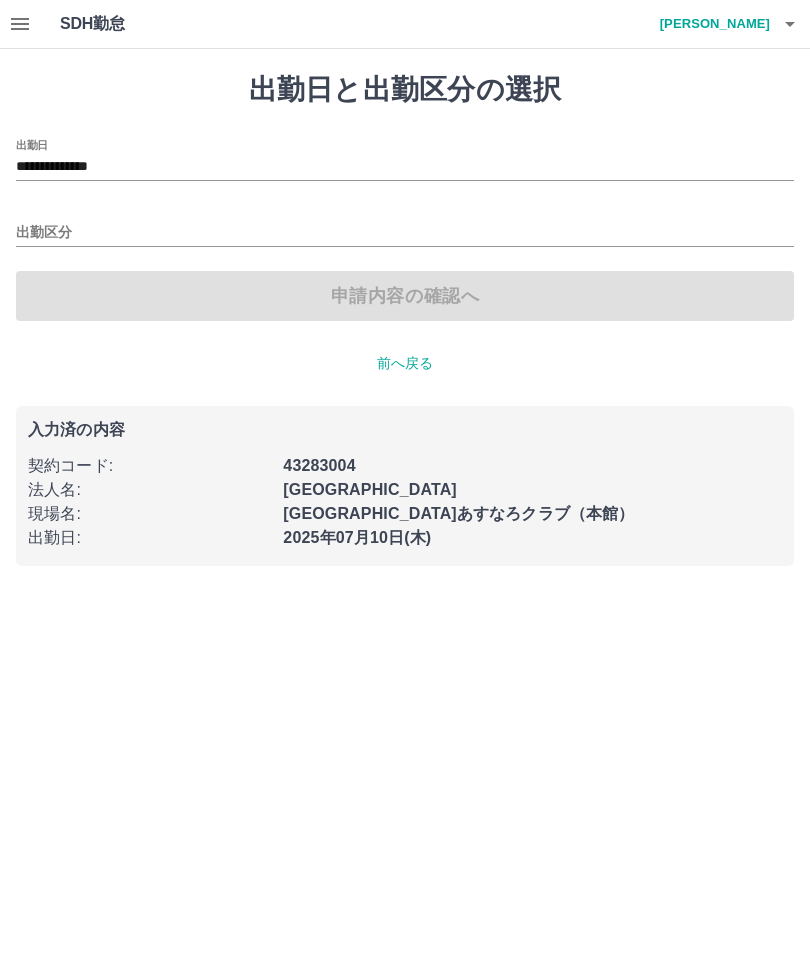 click on "出勤区分" at bounding box center (405, 233) 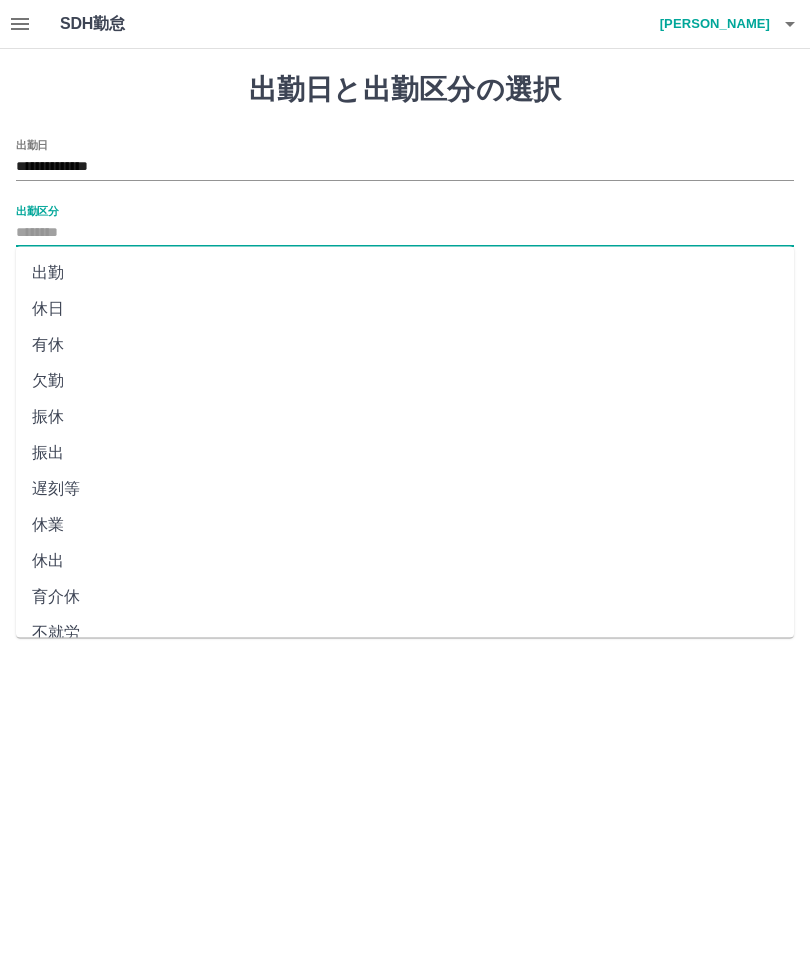 click on "出勤" at bounding box center [405, 273] 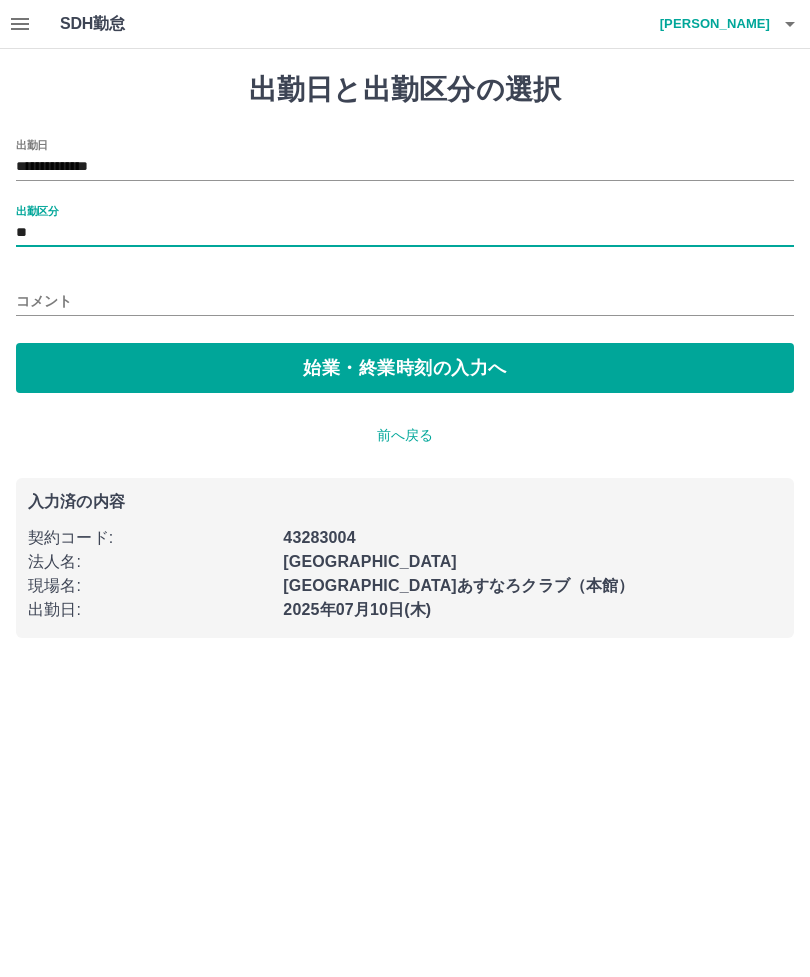 click on "始業・終業時刻の入力へ" at bounding box center (405, 368) 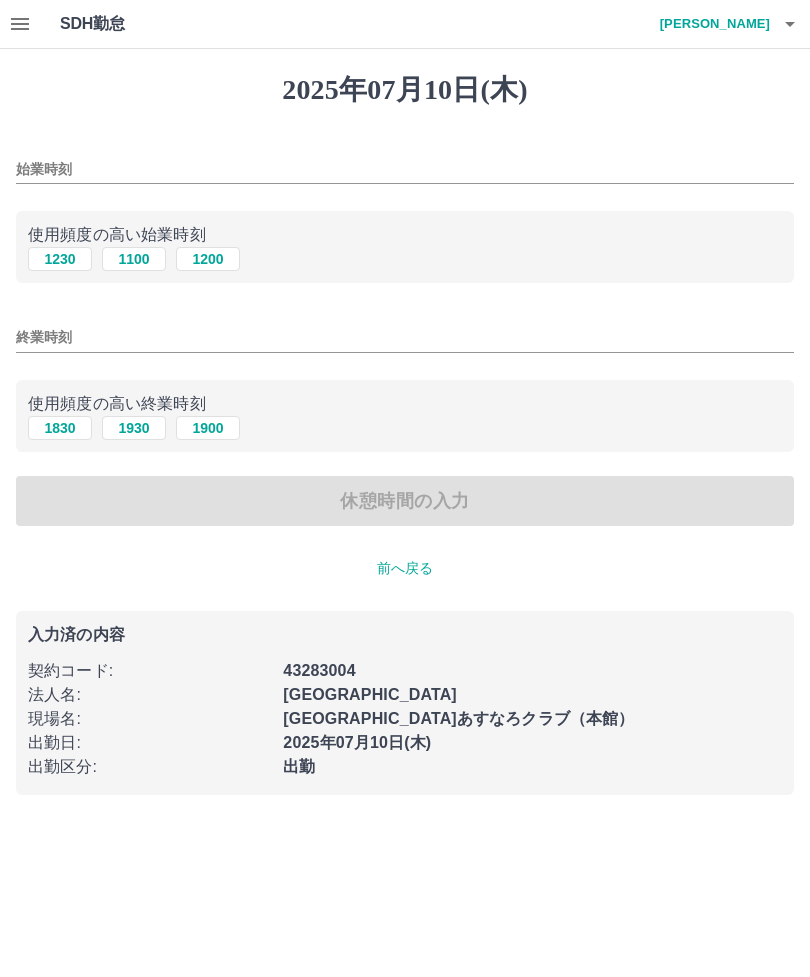 click on "1230" at bounding box center [60, 259] 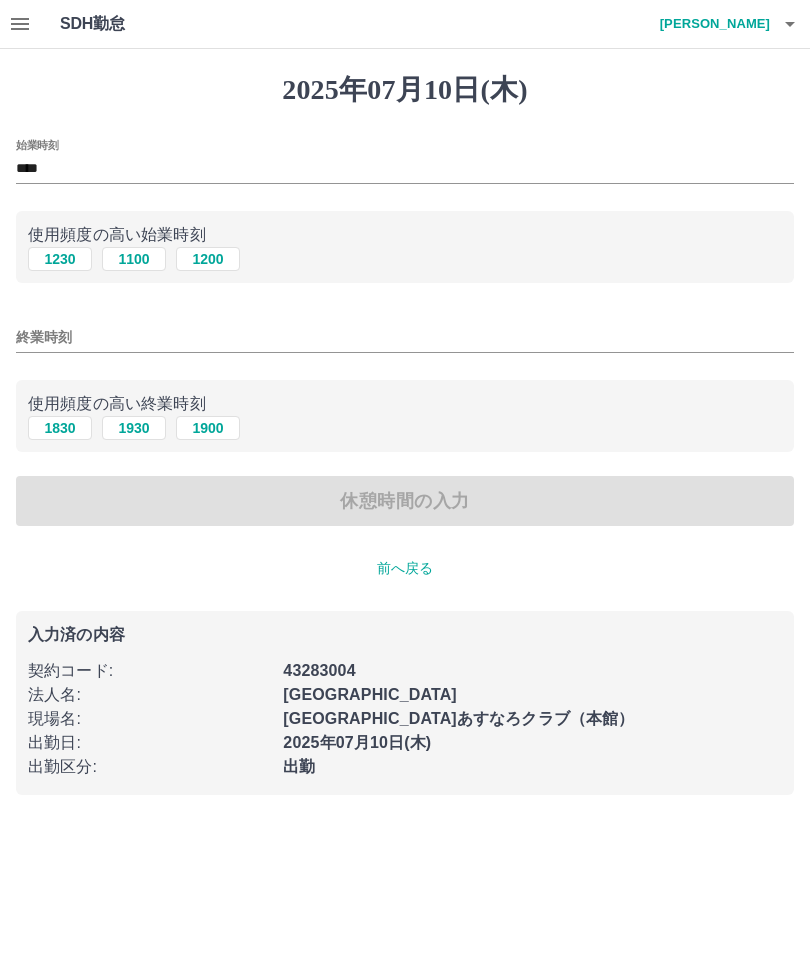click on "1830" at bounding box center (60, 428) 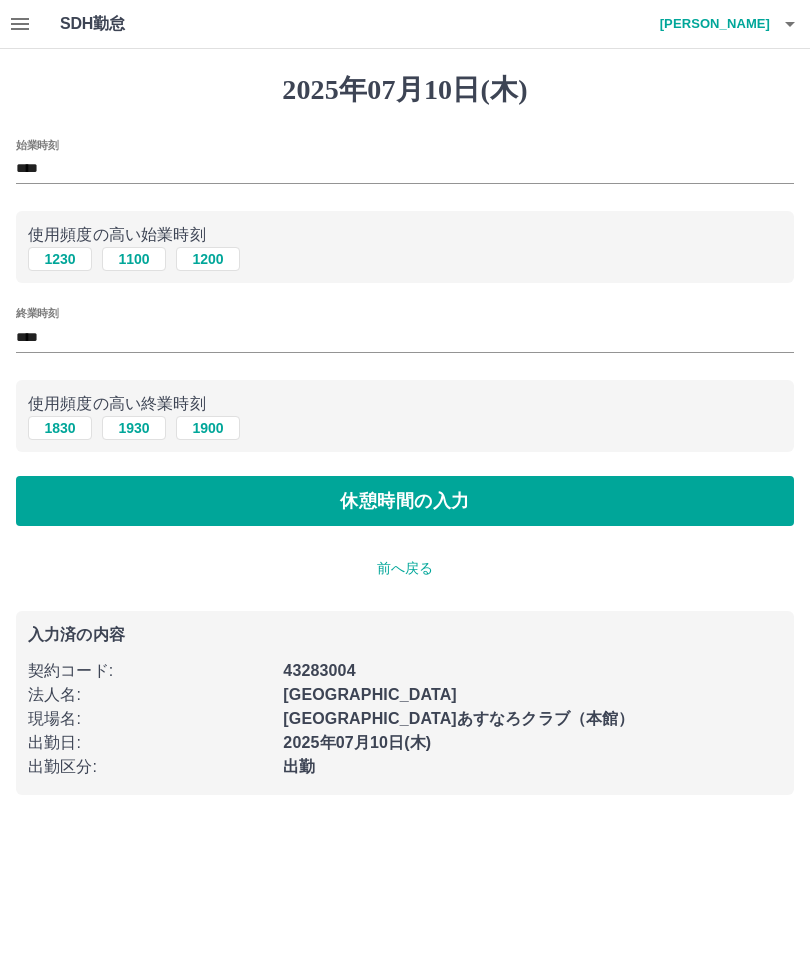 click on "休憩時間の入力" at bounding box center [405, 501] 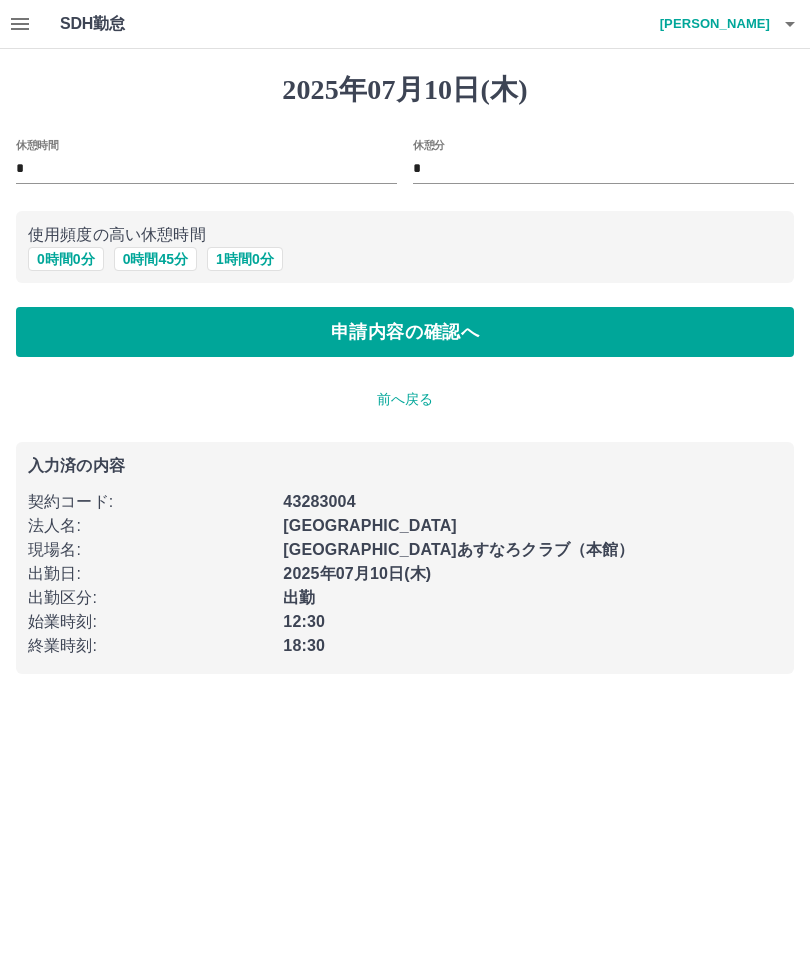 click on "申請内容の確認へ" at bounding box center (405, 332) 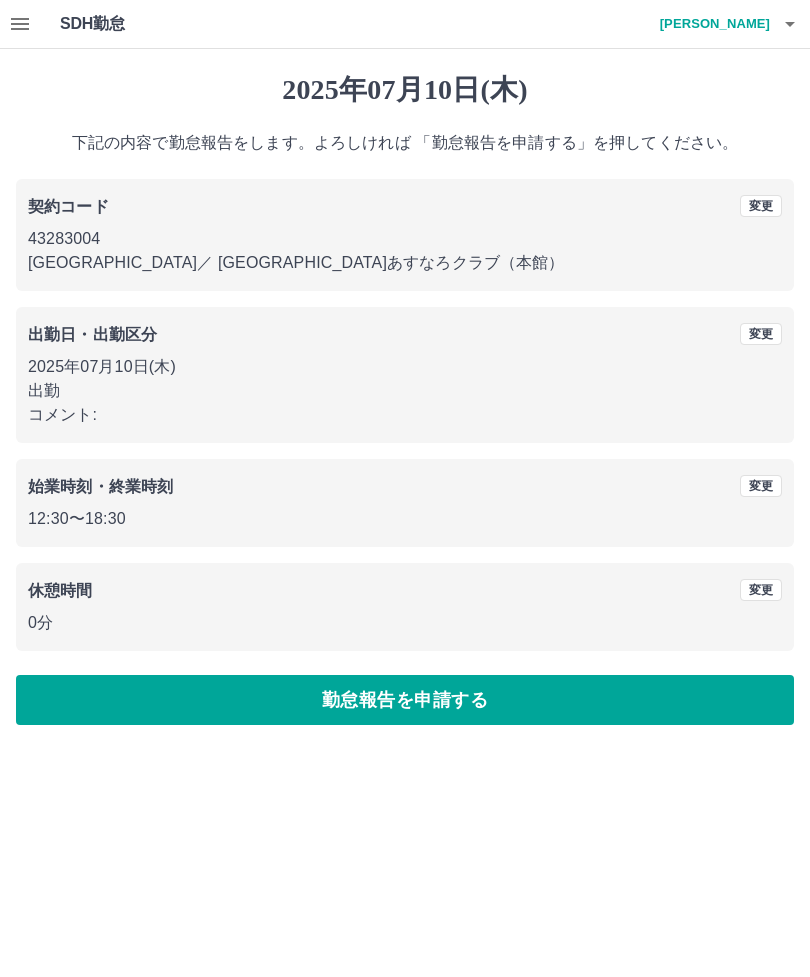 click on "勤怠報告を申請する" at bounding box center (405, 700) 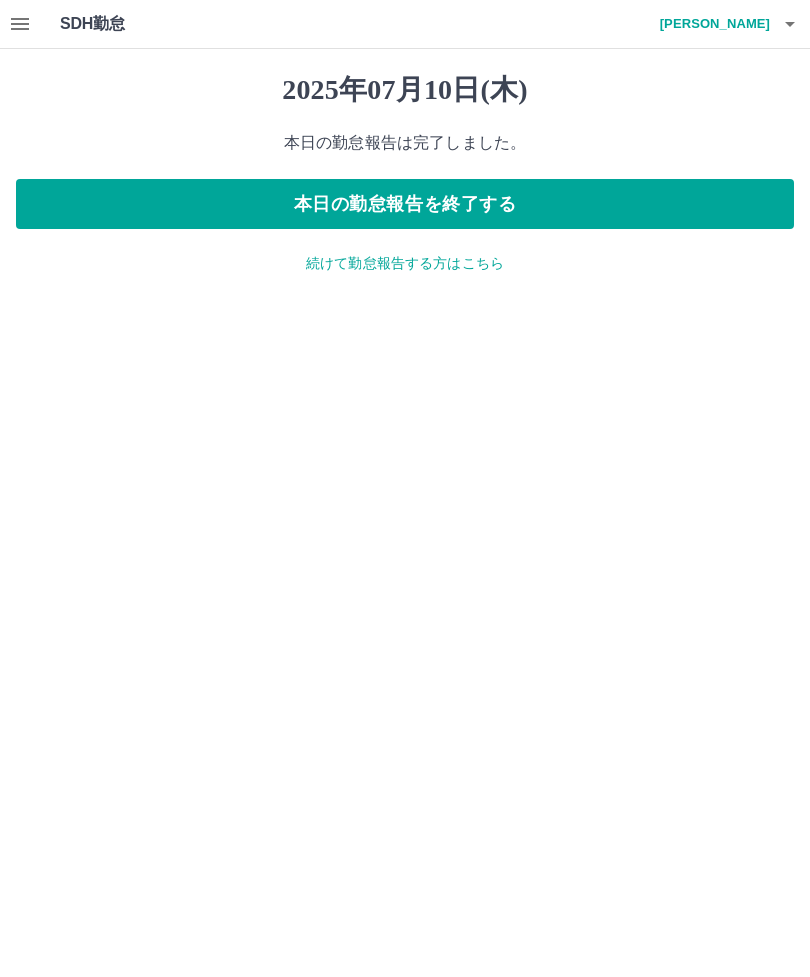 click on "辰巳　智子" at bounding box center [710, 24] 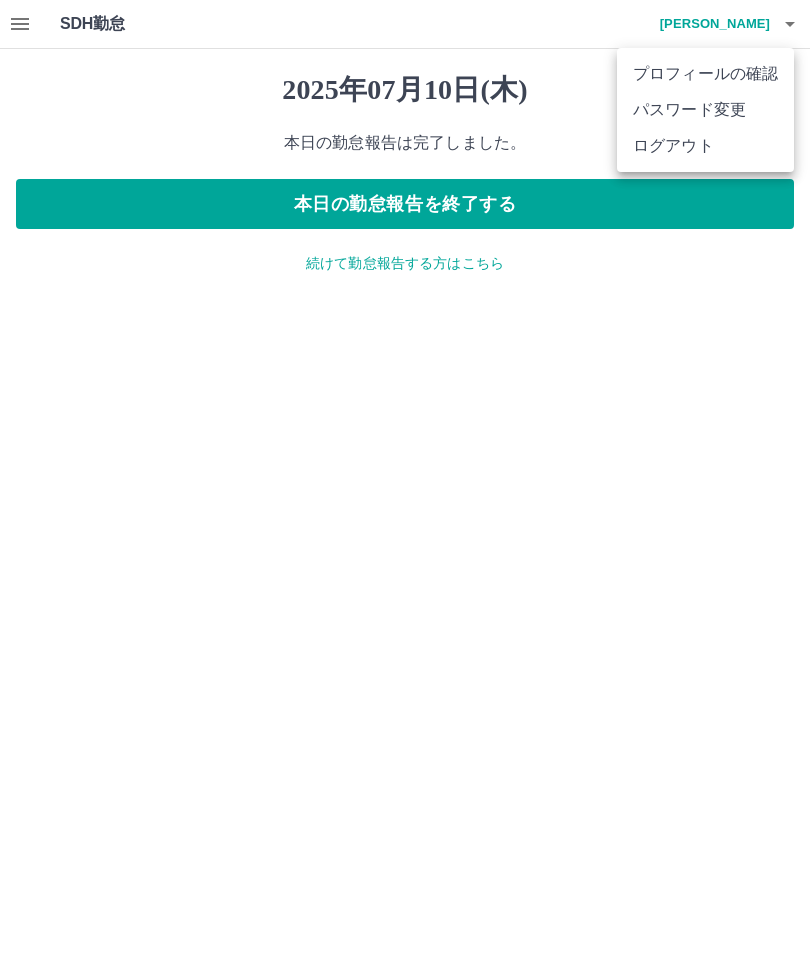 click at bounding box center (405, 488) 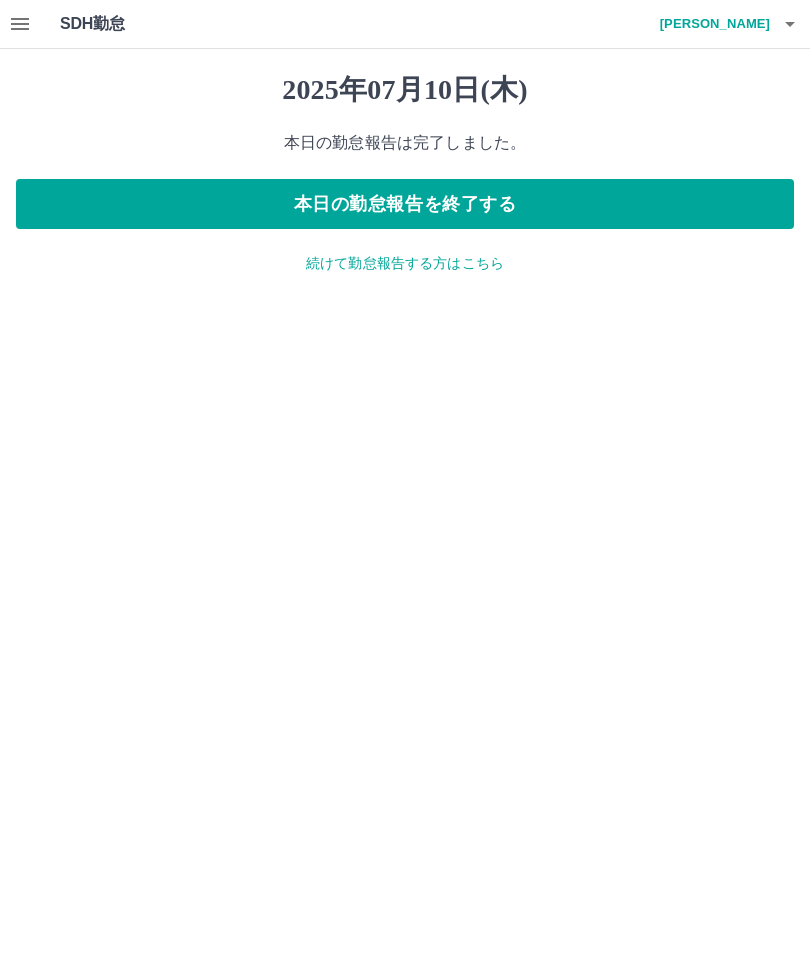 click on "本日の勤怠報告を終了する" at bounding box center [405, 204] 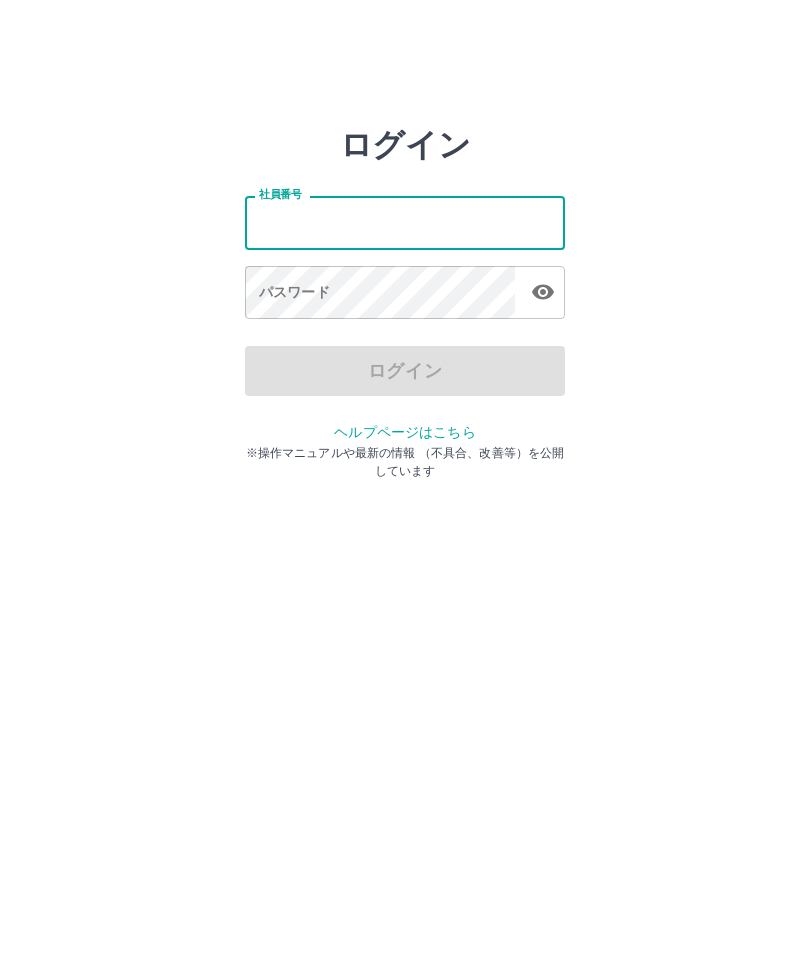 scroll, scrollTop: 0, scrollLeft: 0, axis: both 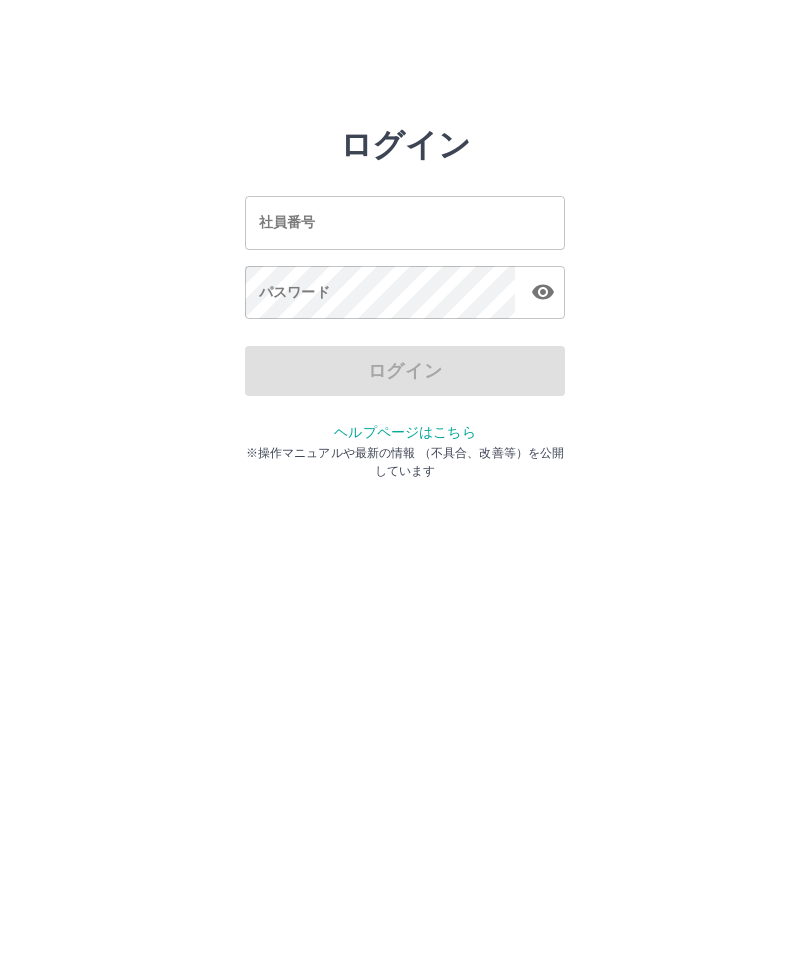 click on "社員番号" at bounding box center (405, 222) 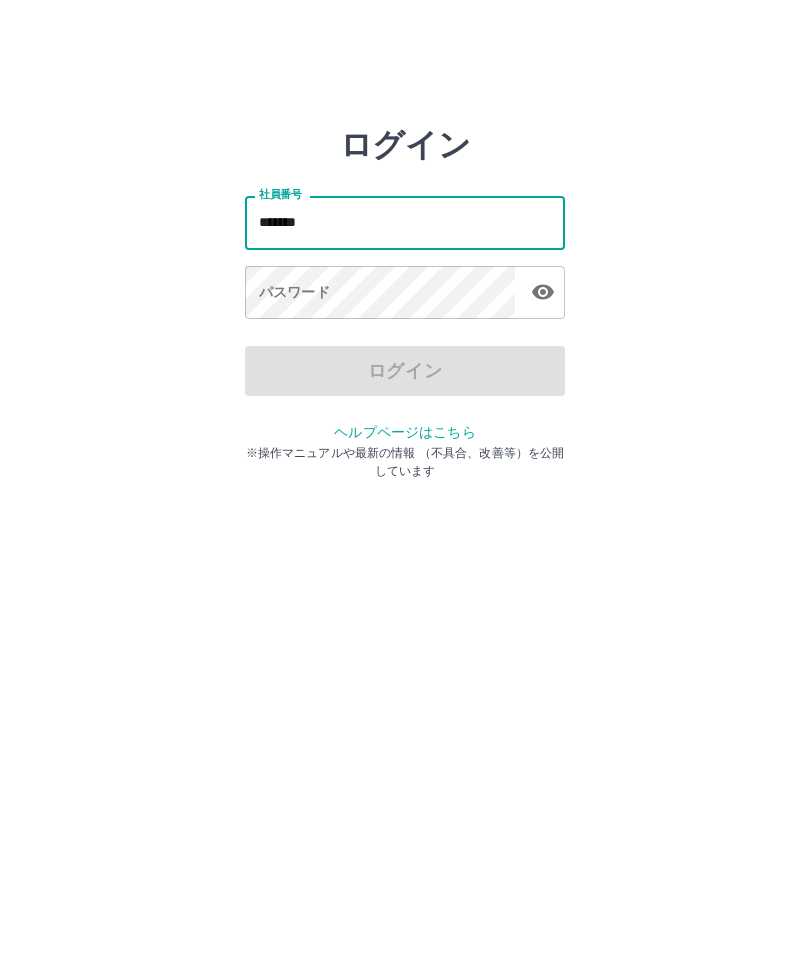 type on "*******" 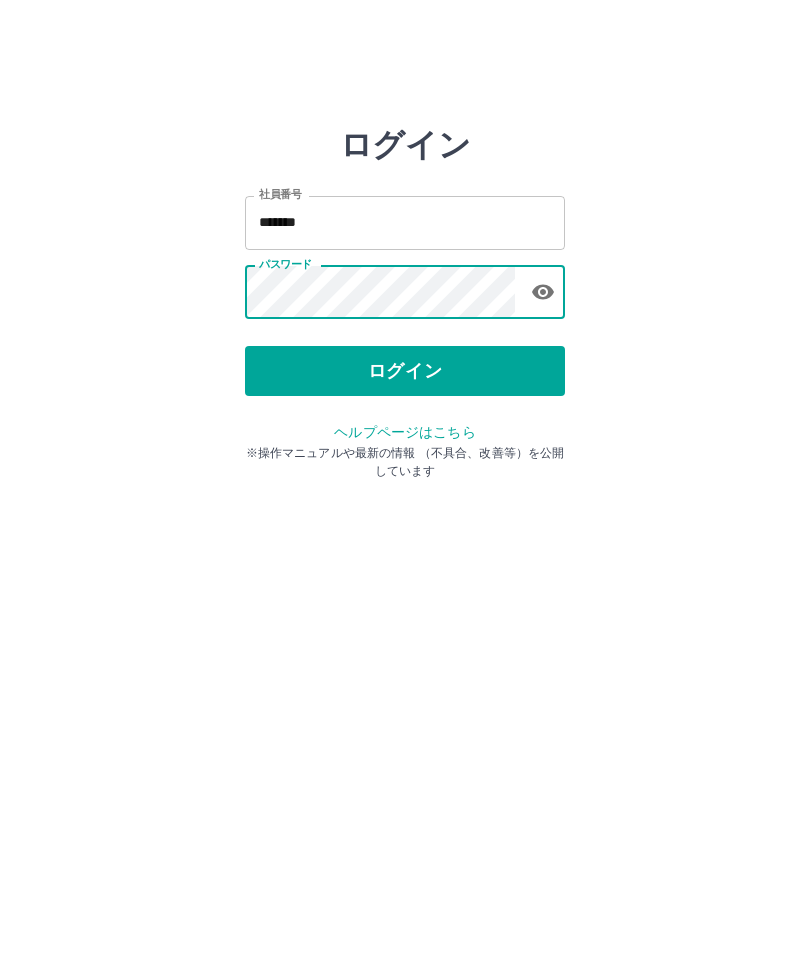 click on "ログイン" at bounding box center (405, 371) 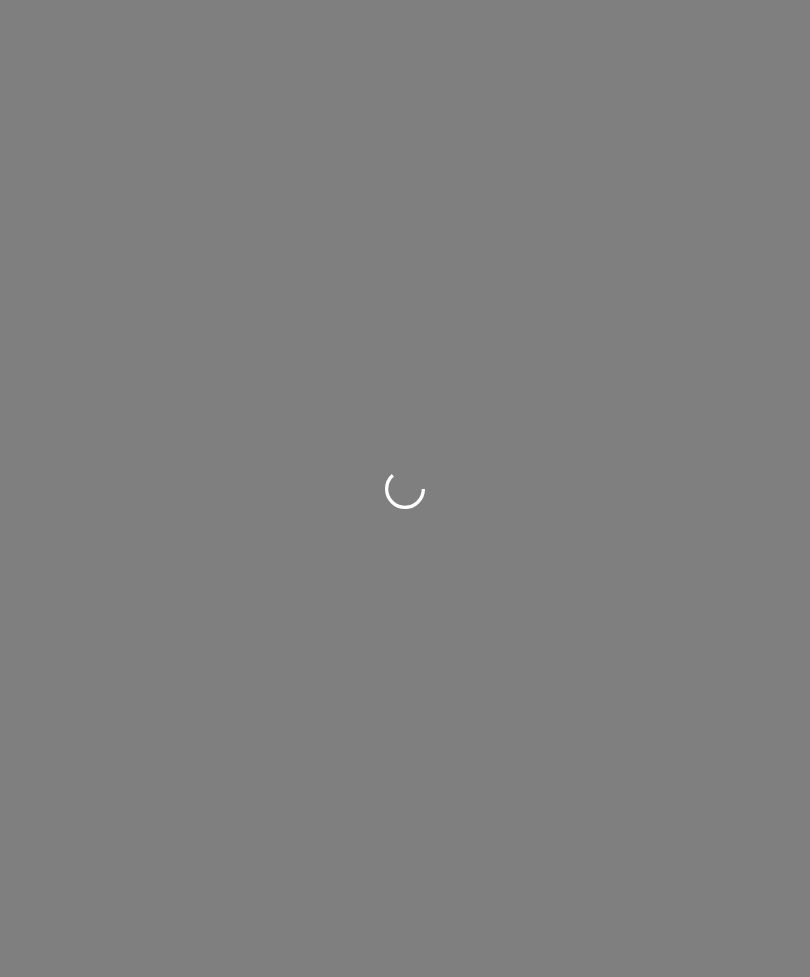 scroll, scrollTop: 0, scrollLeft: 0, axis: both 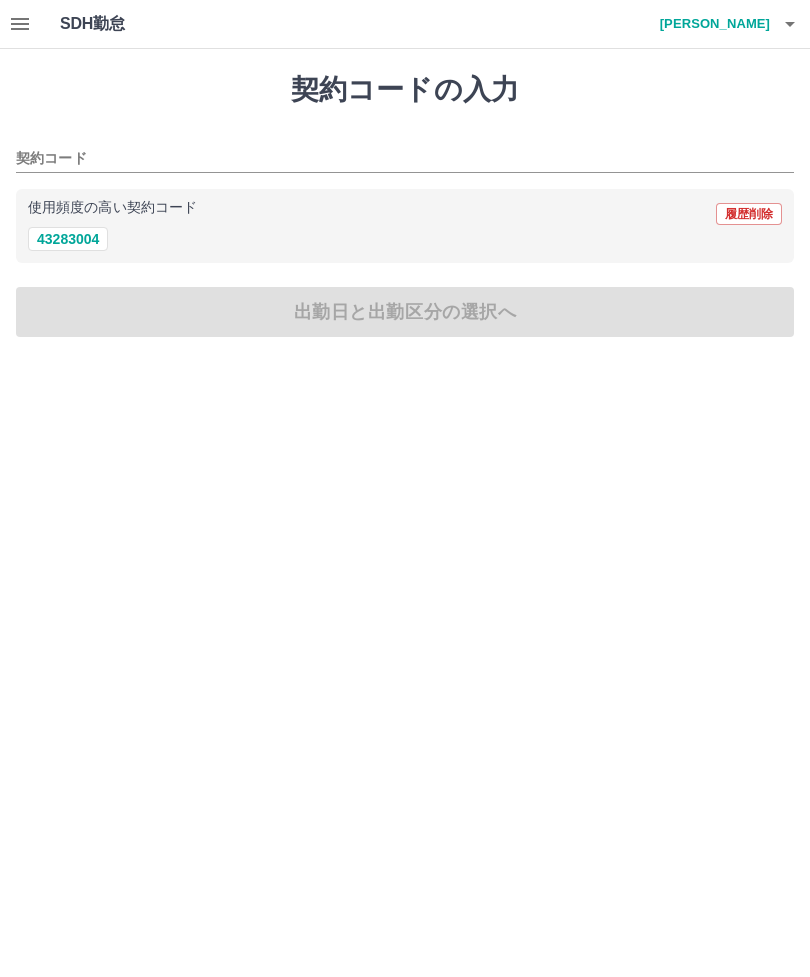 click on "43283004" at bounding box center [68, 239] 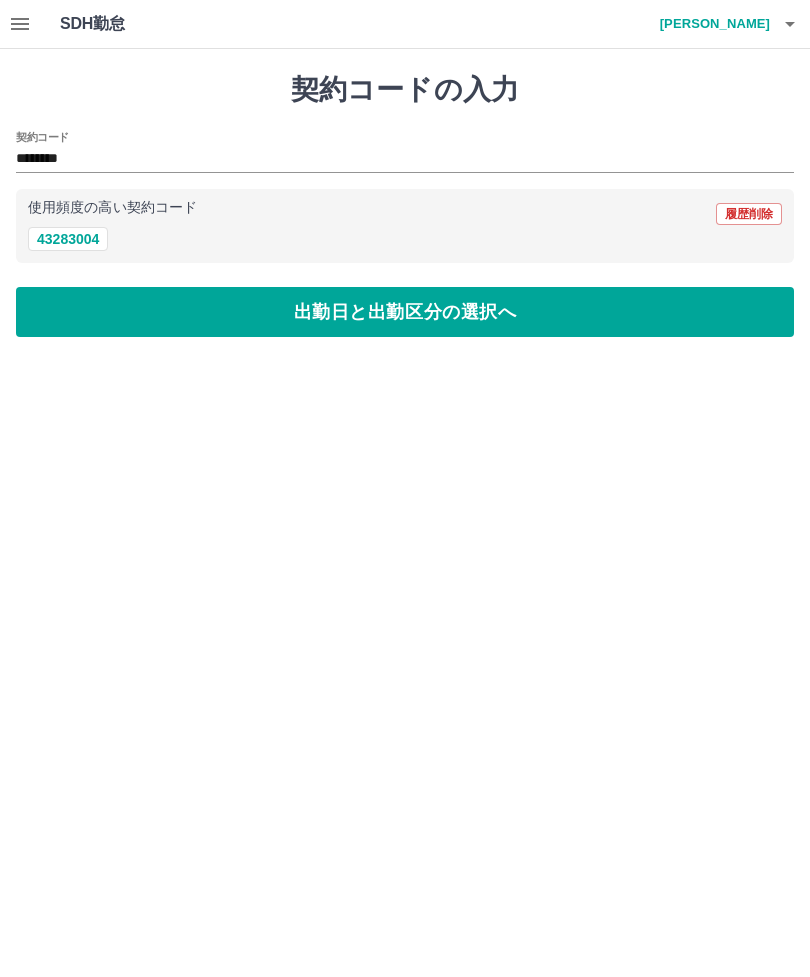 click on "出勤日と出勤区分の選択へ" at bounding box center (405, 312) 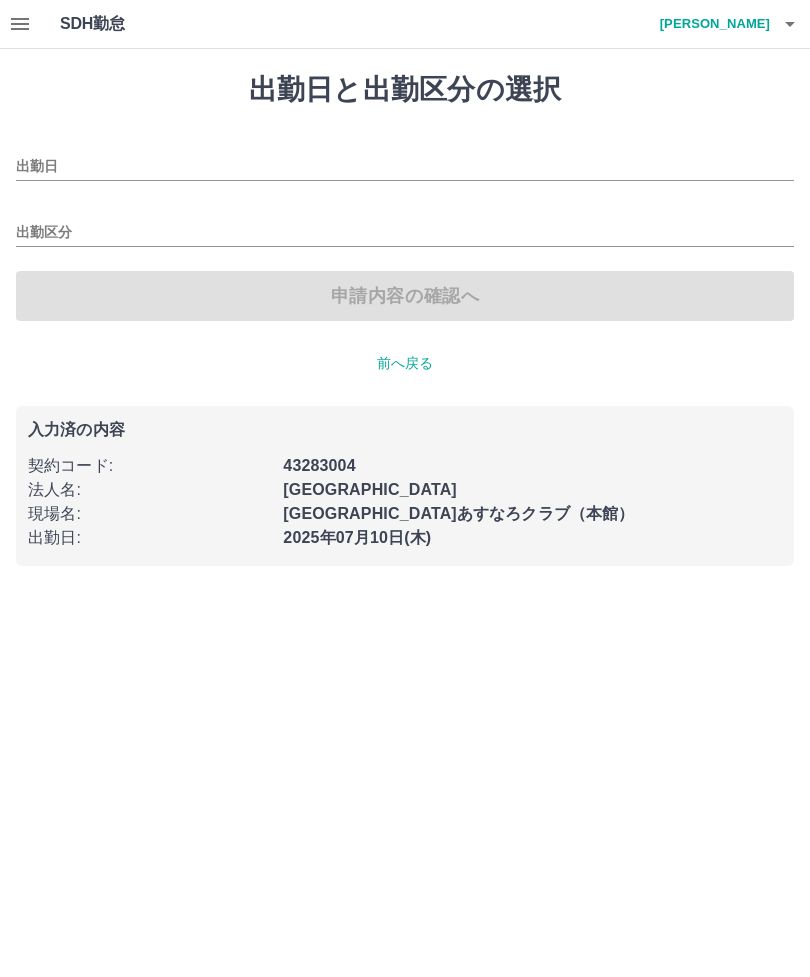 type on "**********" 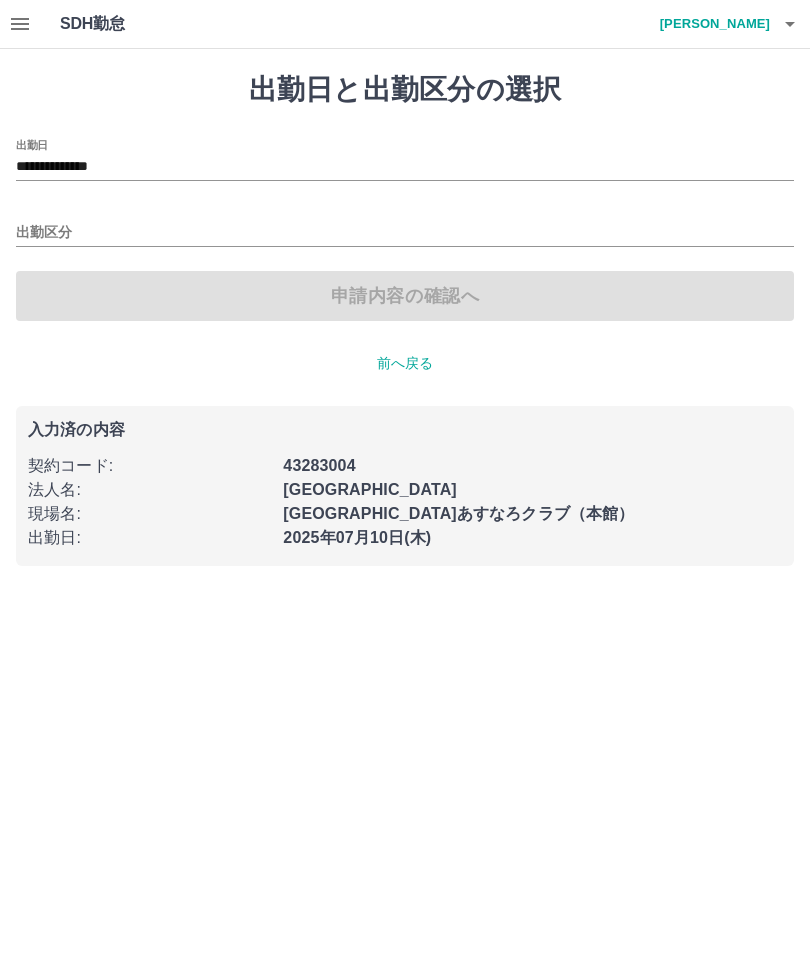 click on "出勤区分" at bounding box center (405, 233) 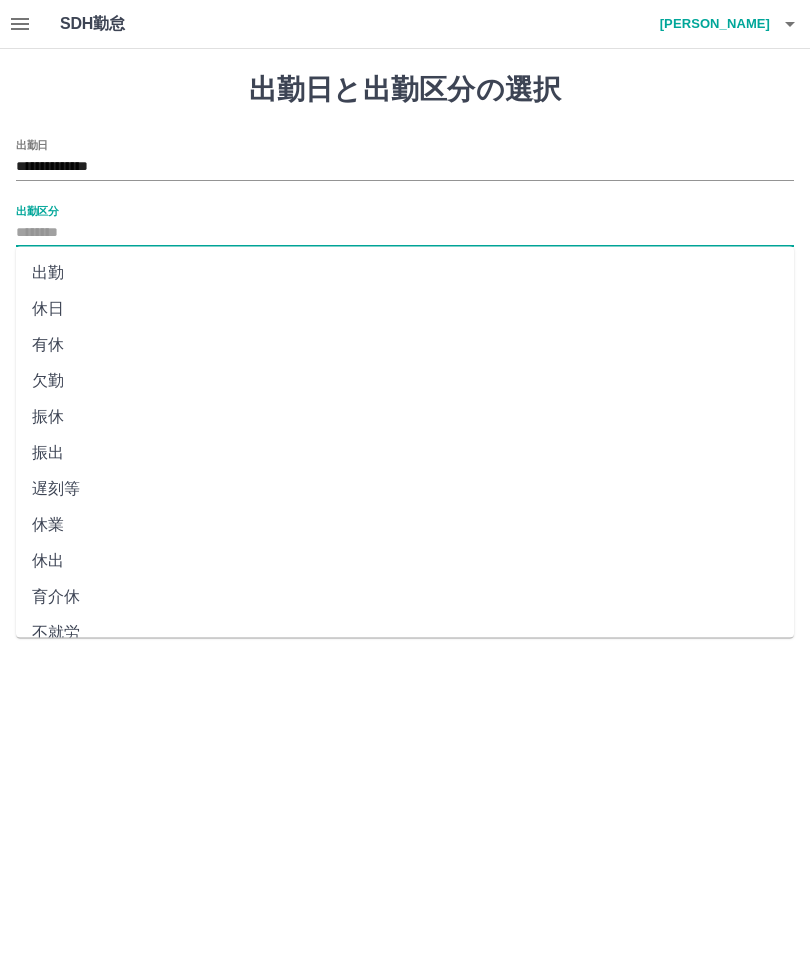 click on "有休" at bounding box center [405, 345] 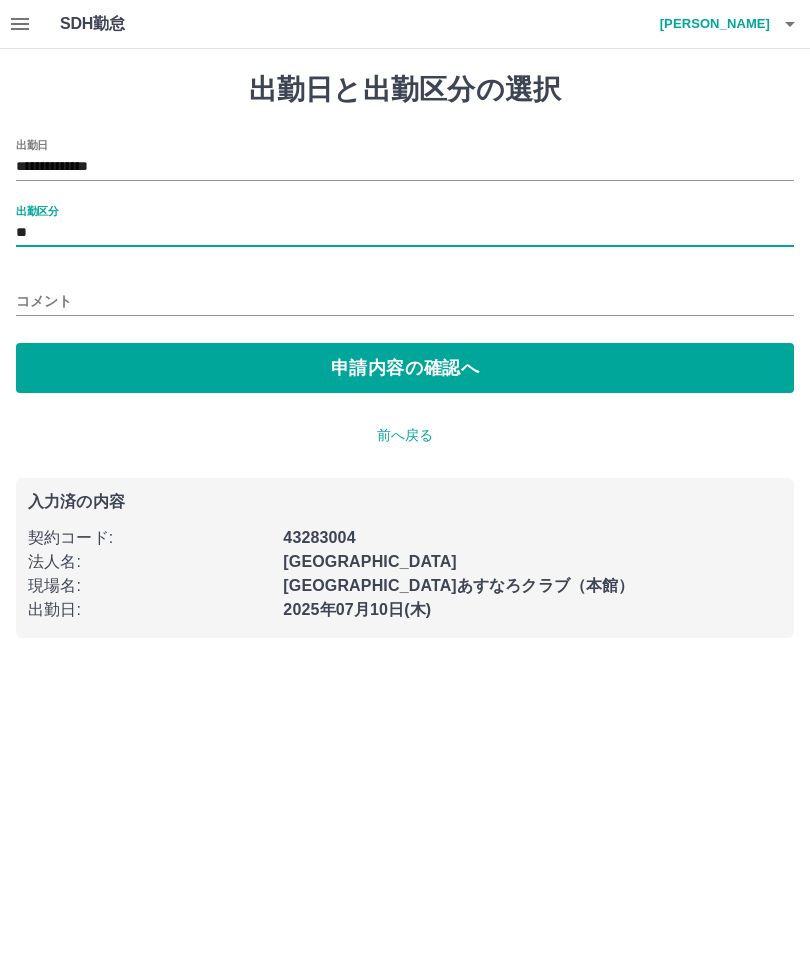 click on "コメント" at bounding box center (405, 301) 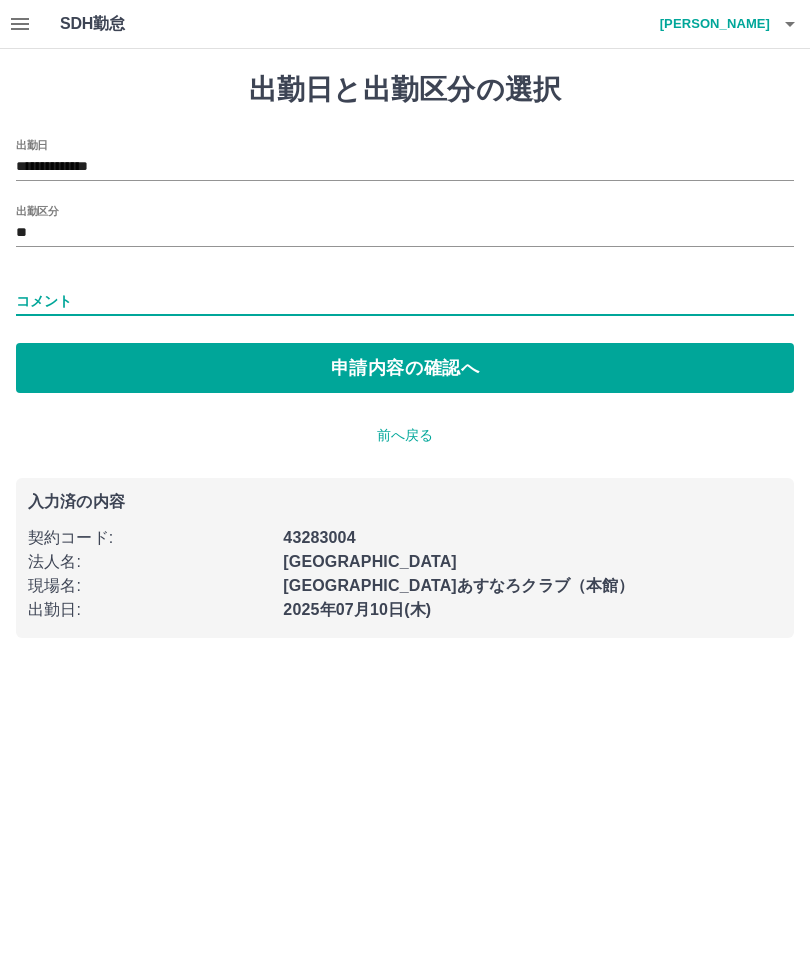 click on "コメント" at bounding box center [405, 295] 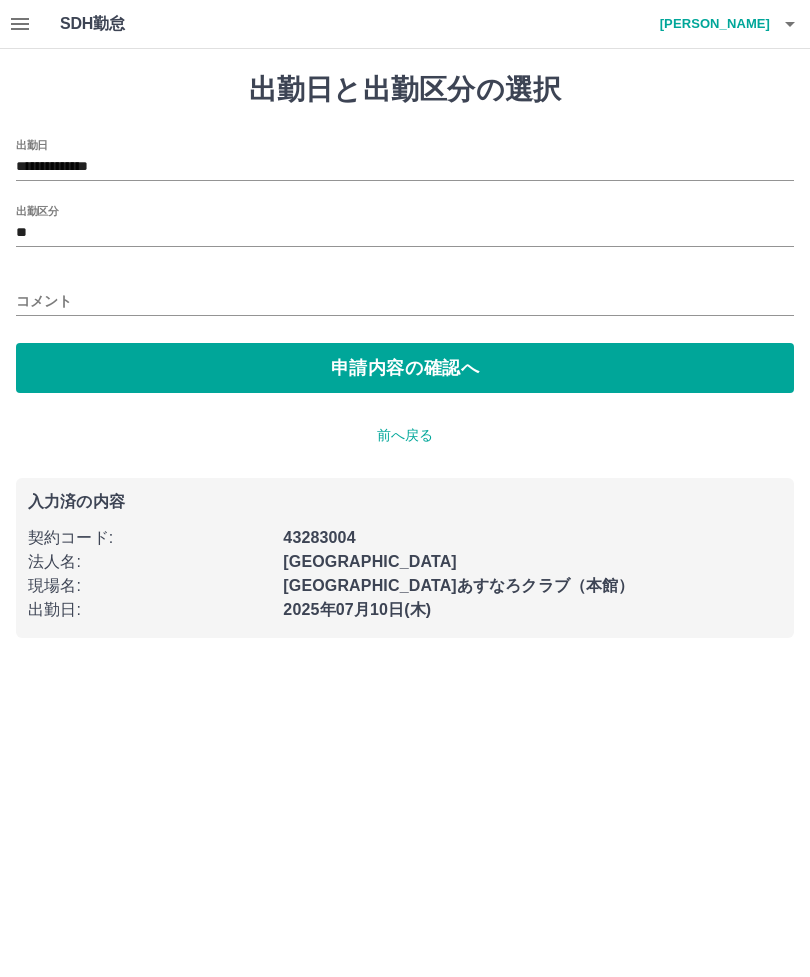 click on "コメント" at bounding box center (405, 301) 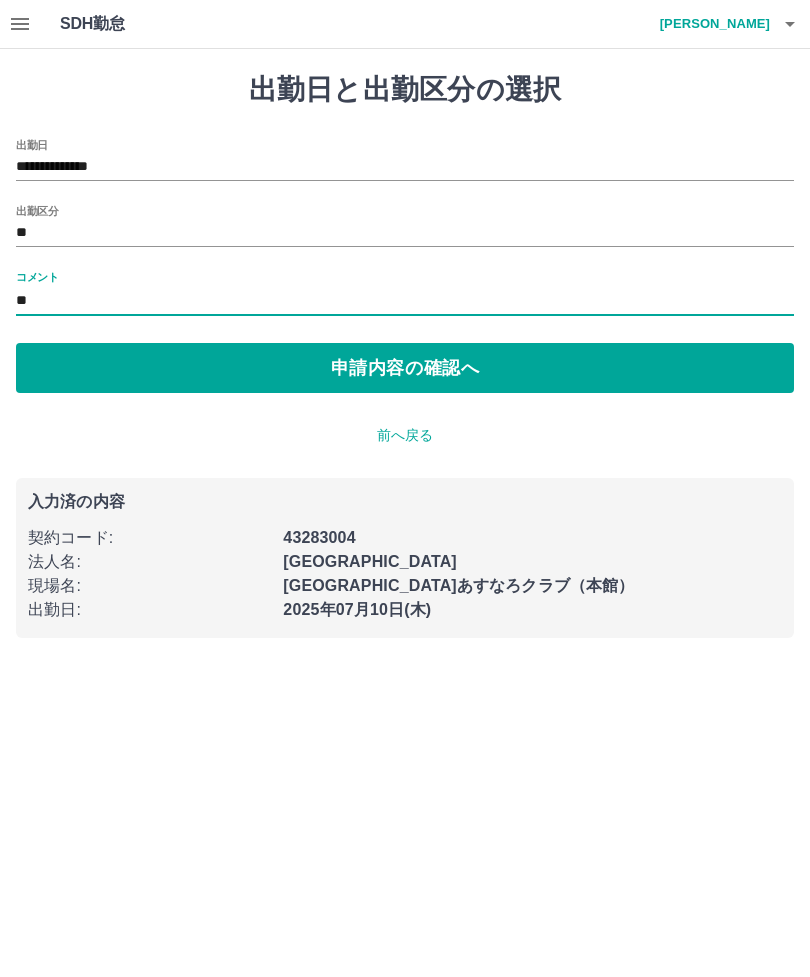 type on "*" 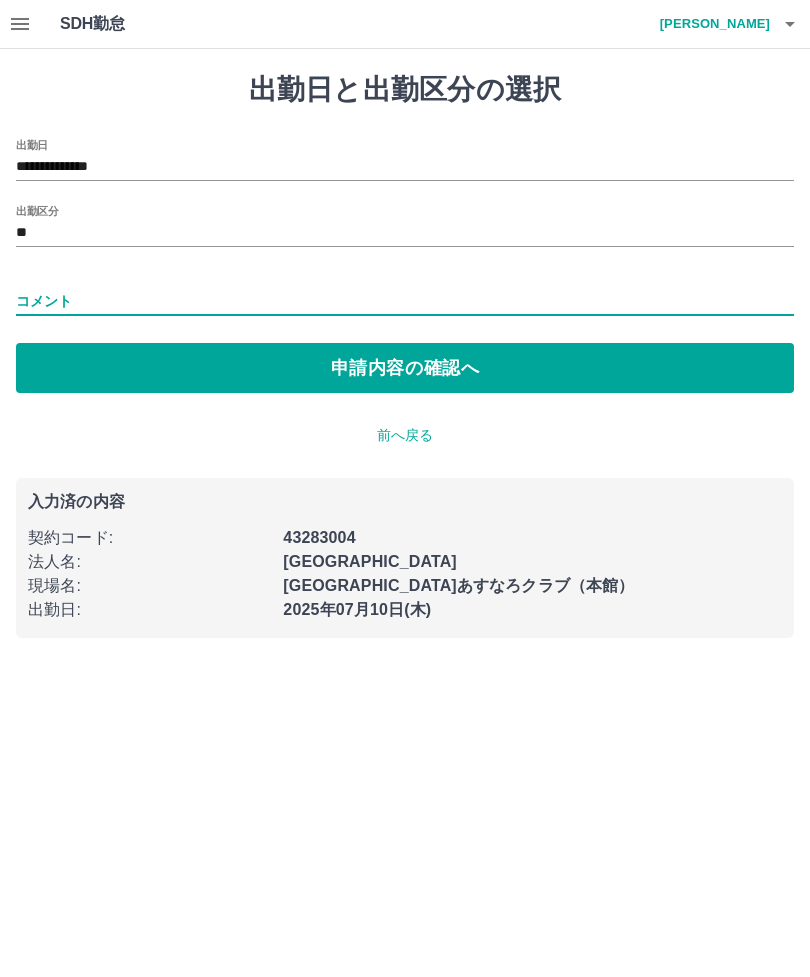 click on "コメント" at bounding box center (405, 301) 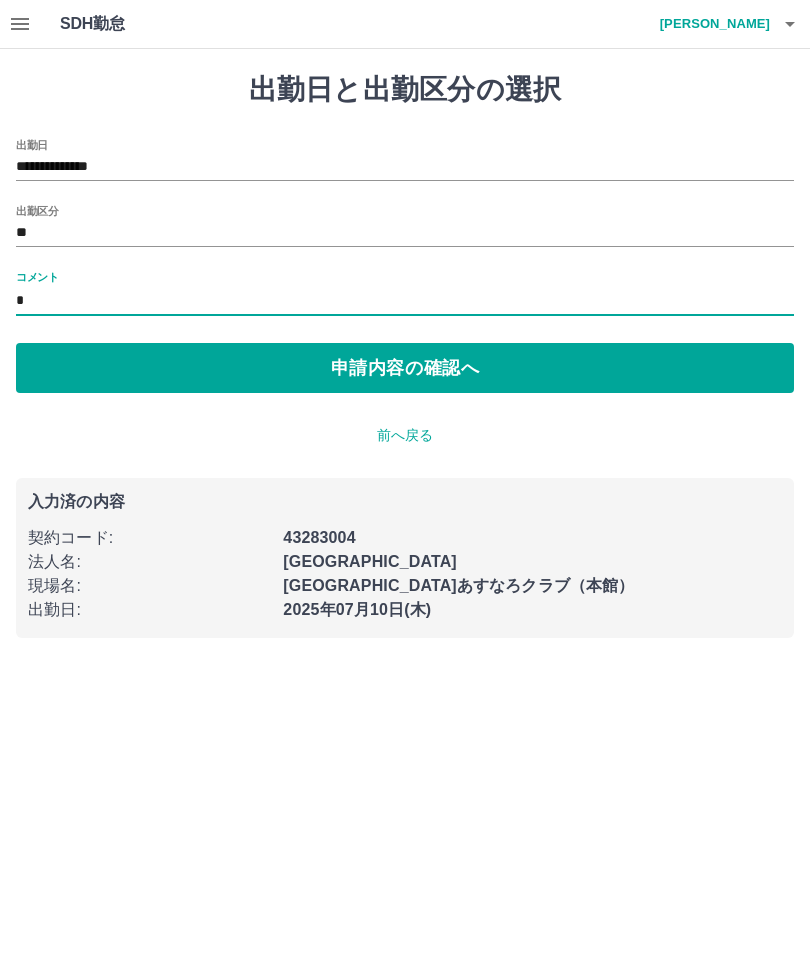 click on "コメント" at bounding box center (405, 301) 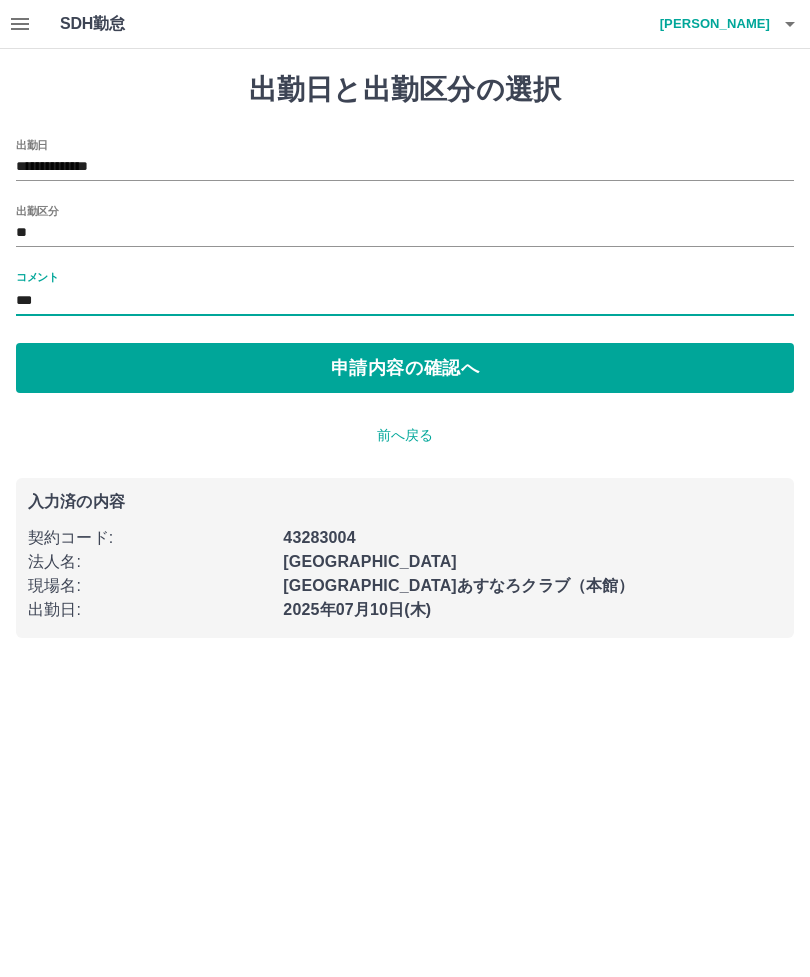 type on "*" 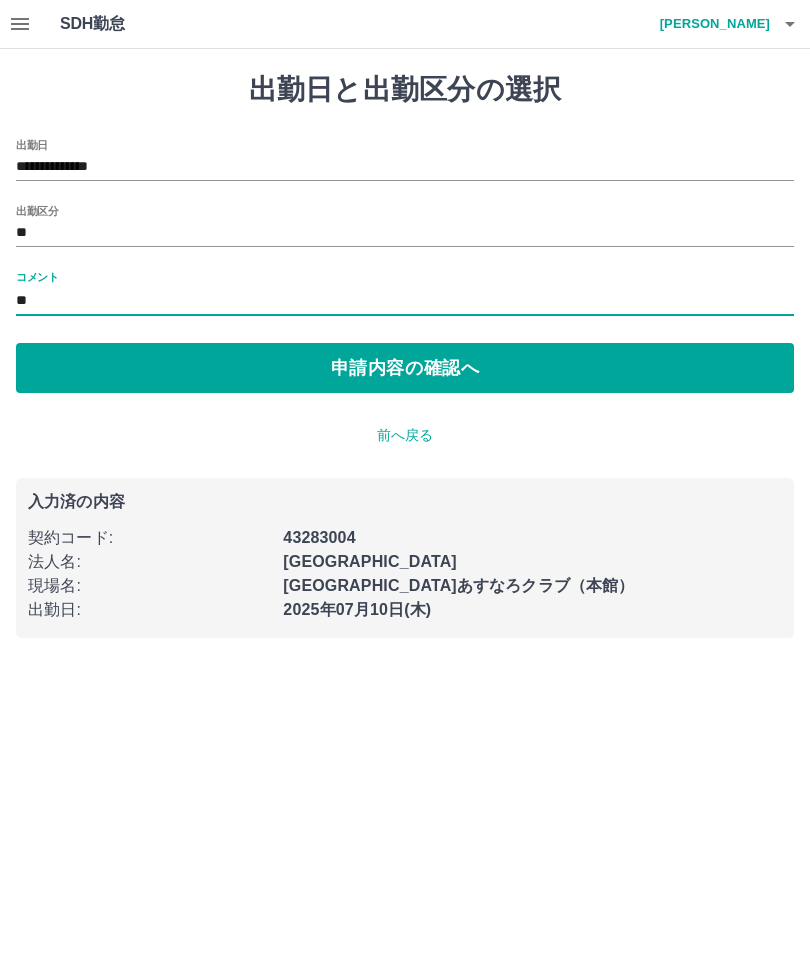 type on "*" 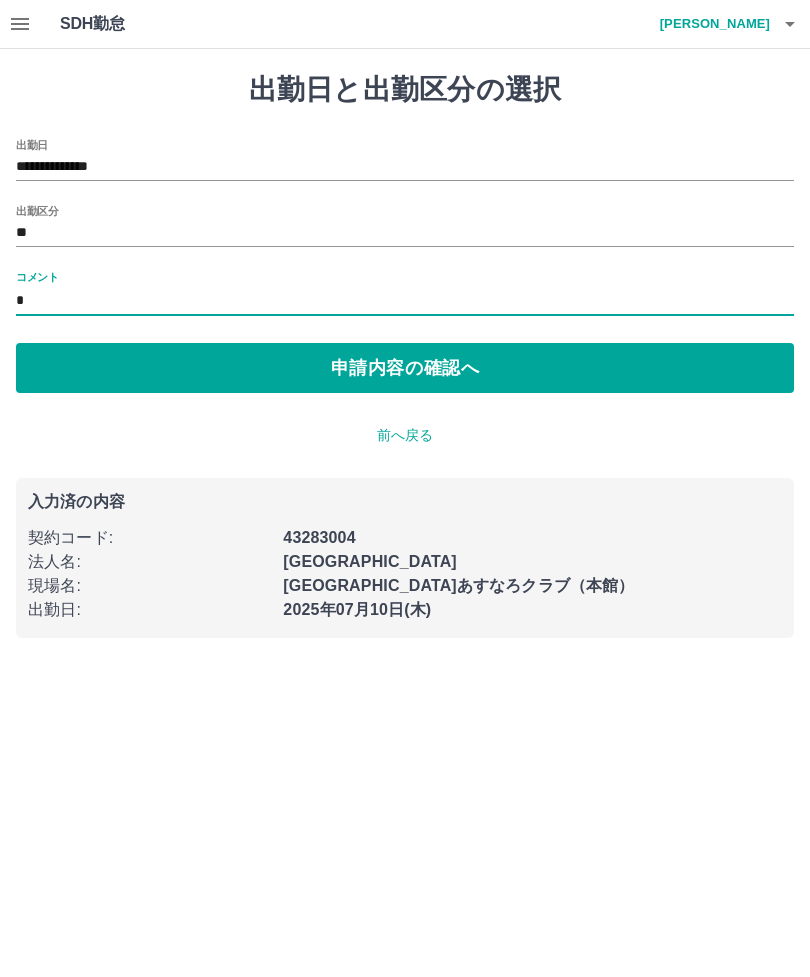 type 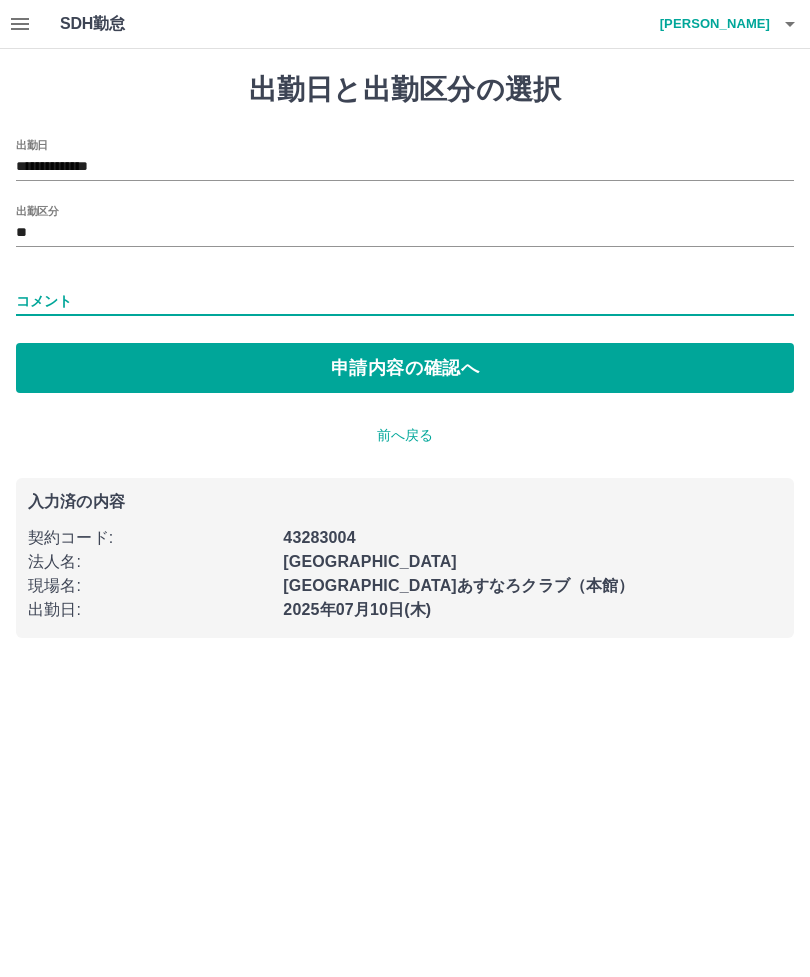 click on "**********" at bounding box center [405, 167] 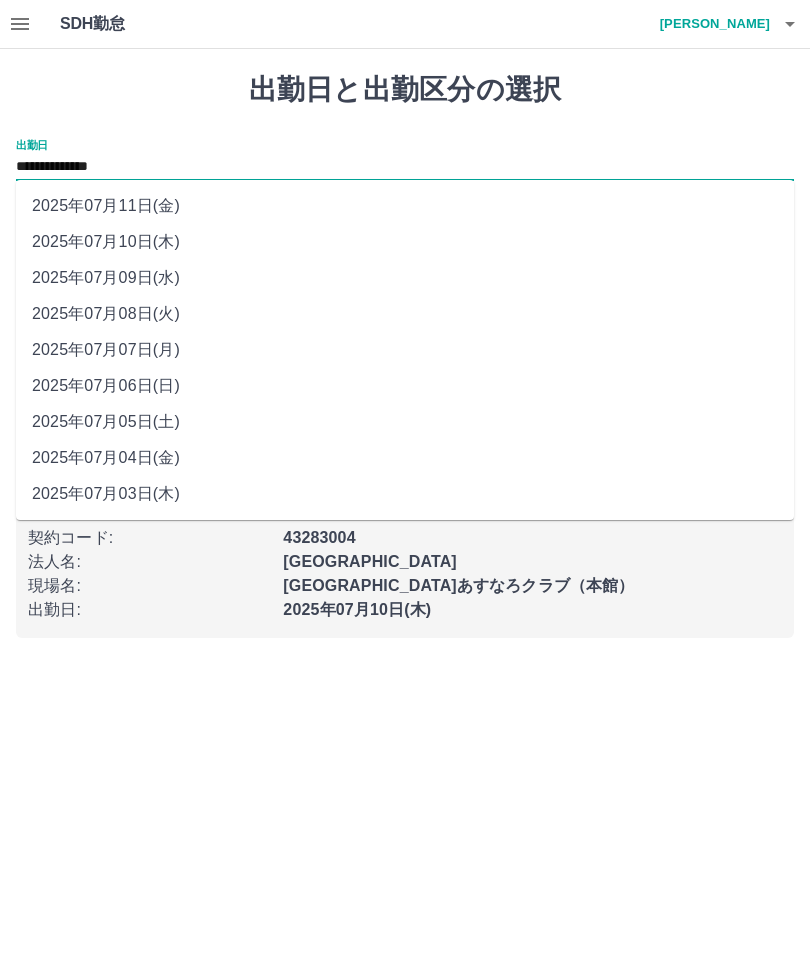click on "2025年07月11日(金)" at bounding box center (405, 206) 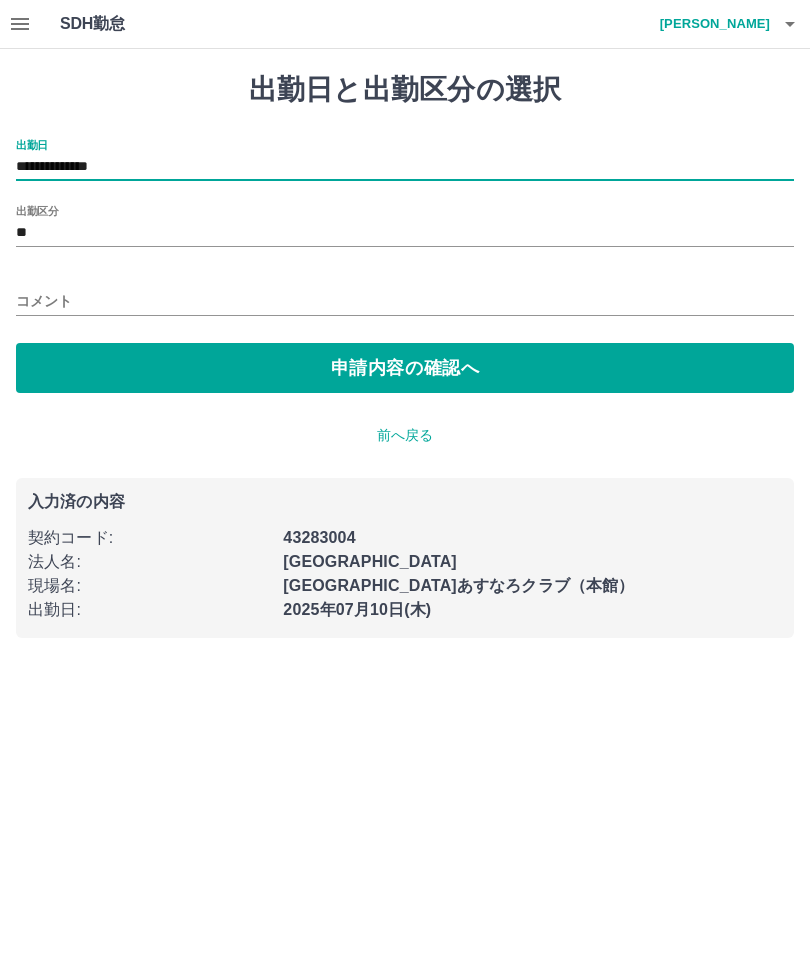 click on "コメント" at bounding box center [405, 301] 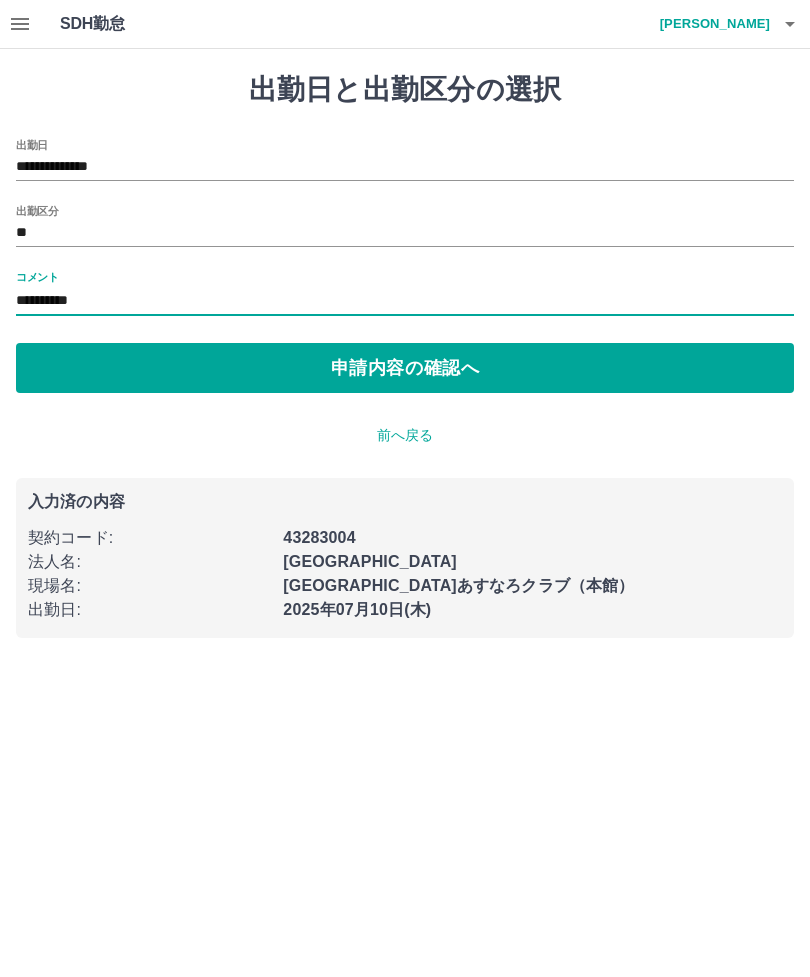 type on "**********" 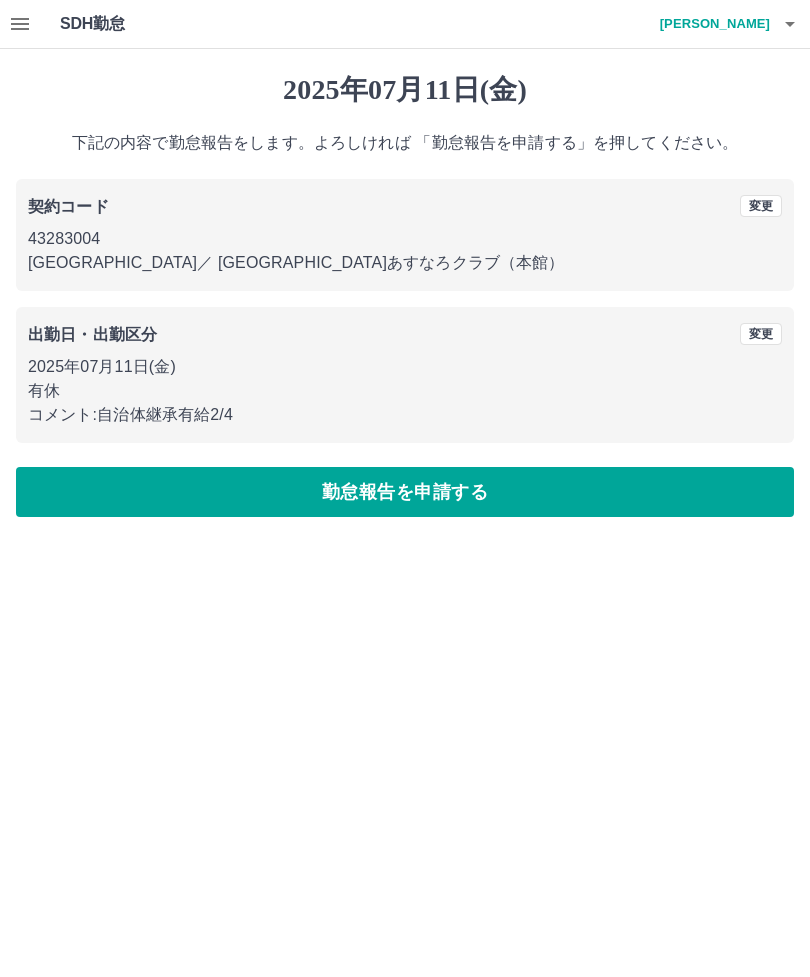 click on "勤怠報告を申請する" at bounding box center [405, 492] 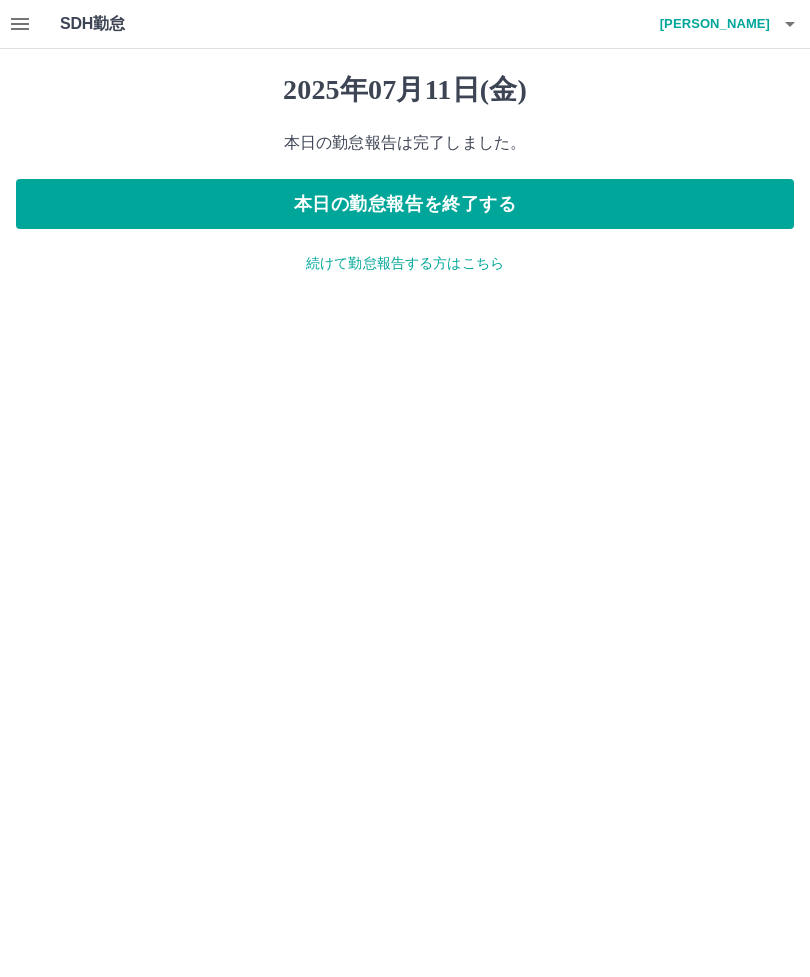 click on "本日の勤怠報告を終了する" at bounding box center (405, 204) 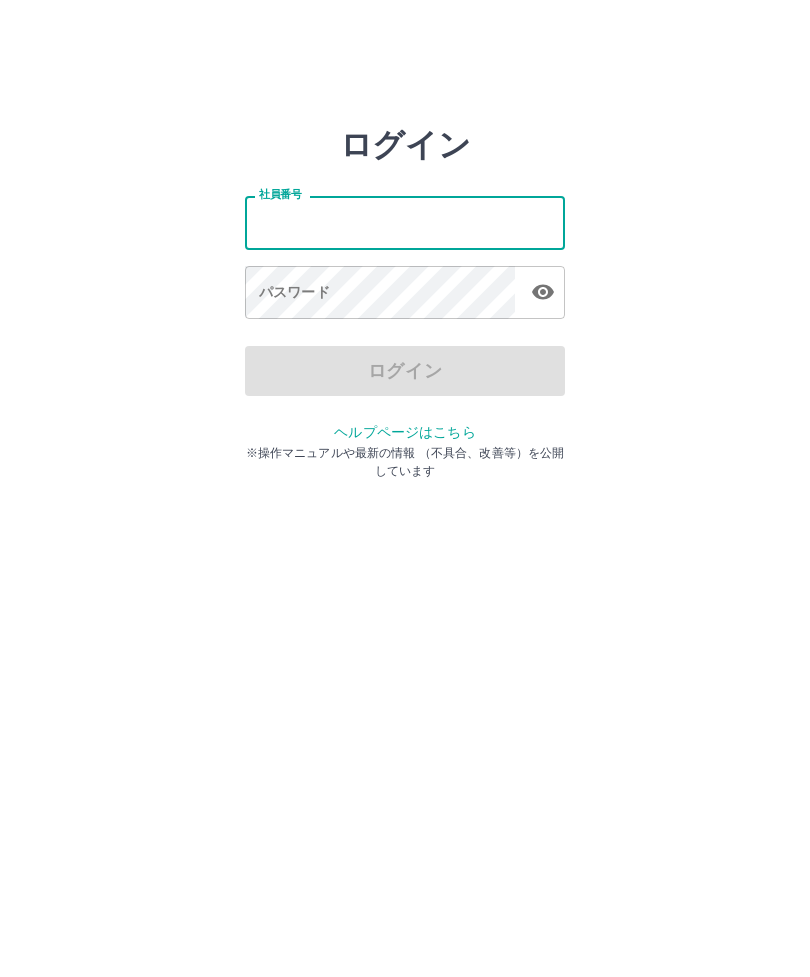 scroll, scrollTop: 0, scrollLeft: 0, axis: both 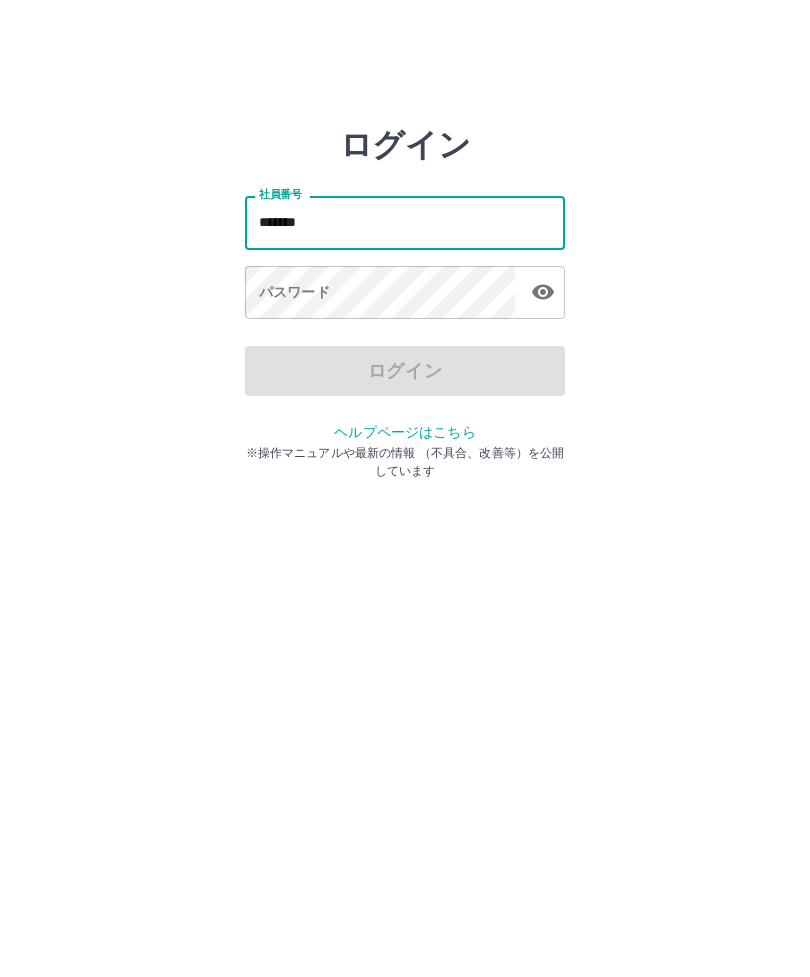 type on "*******" 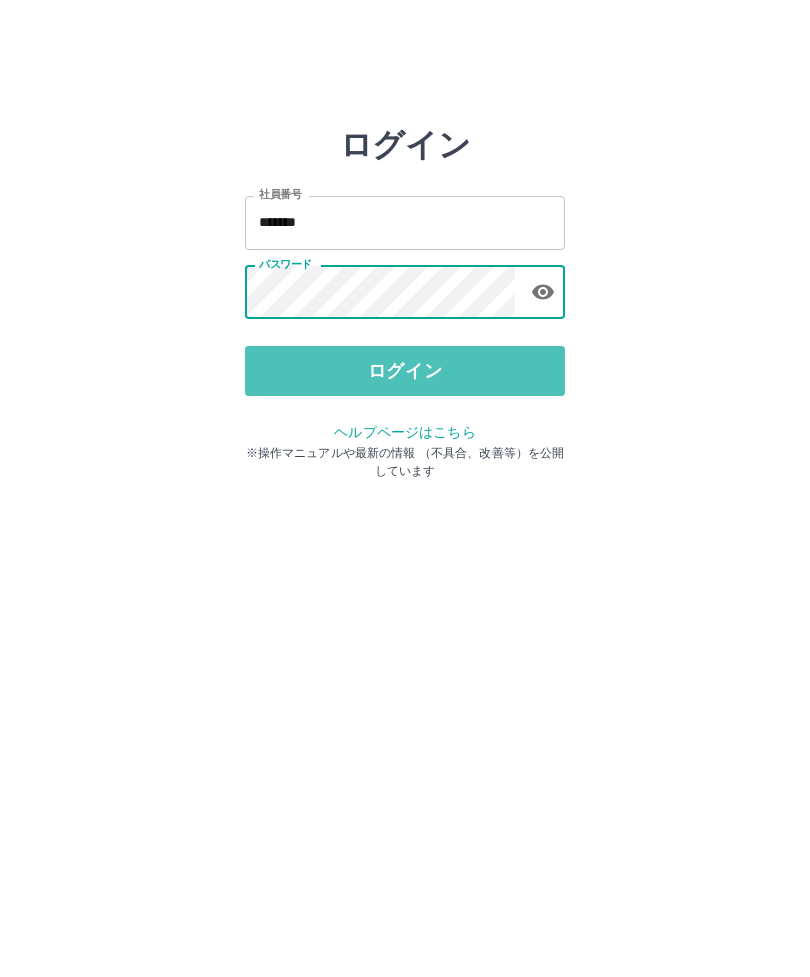 click on "ログイン" at bounding box center (405, 371) 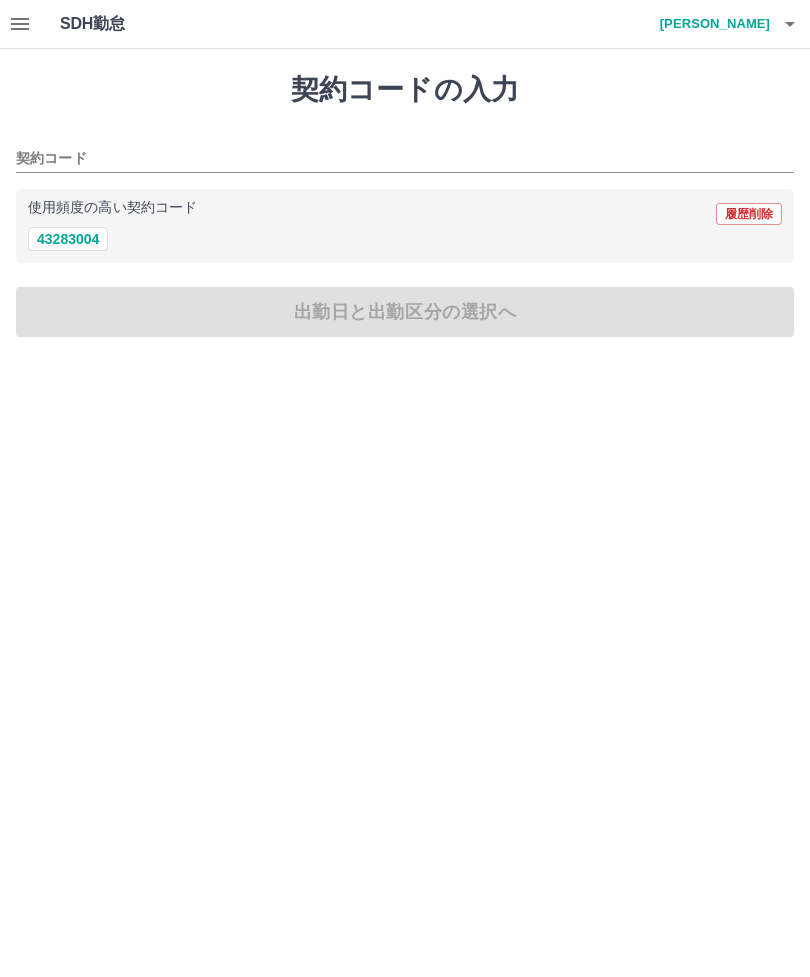 scroll, scrollTop: 0, scrollLeft: 0, axis: both 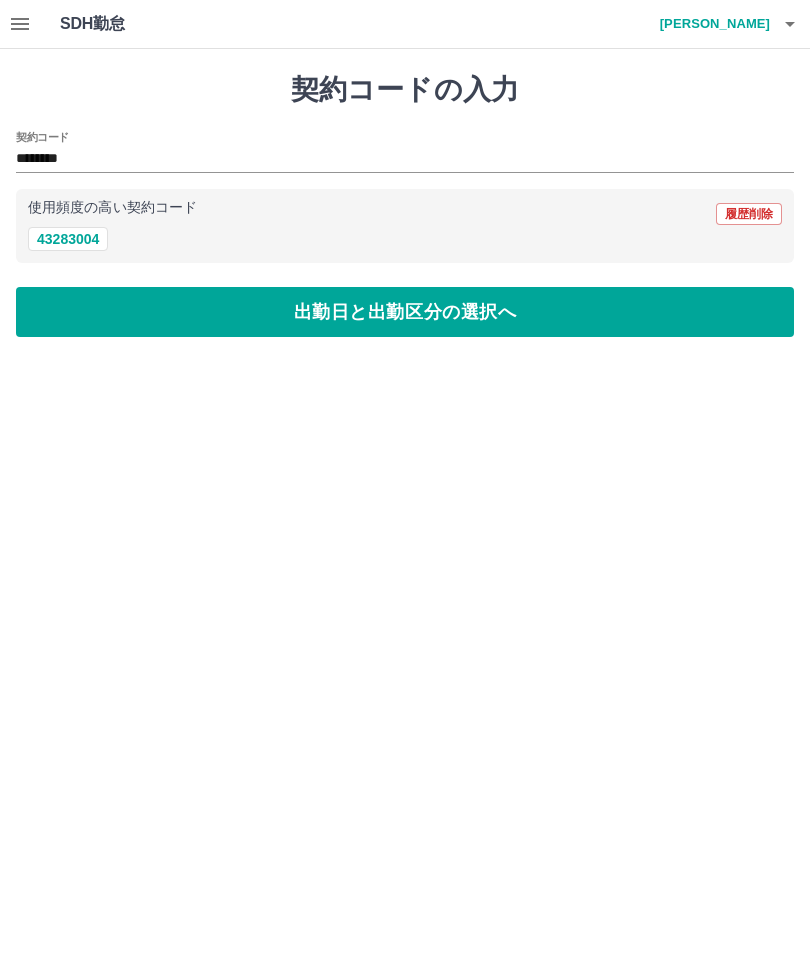 click on "出勤日と出勤区分の選択へ" at bounding box center [405, 312] 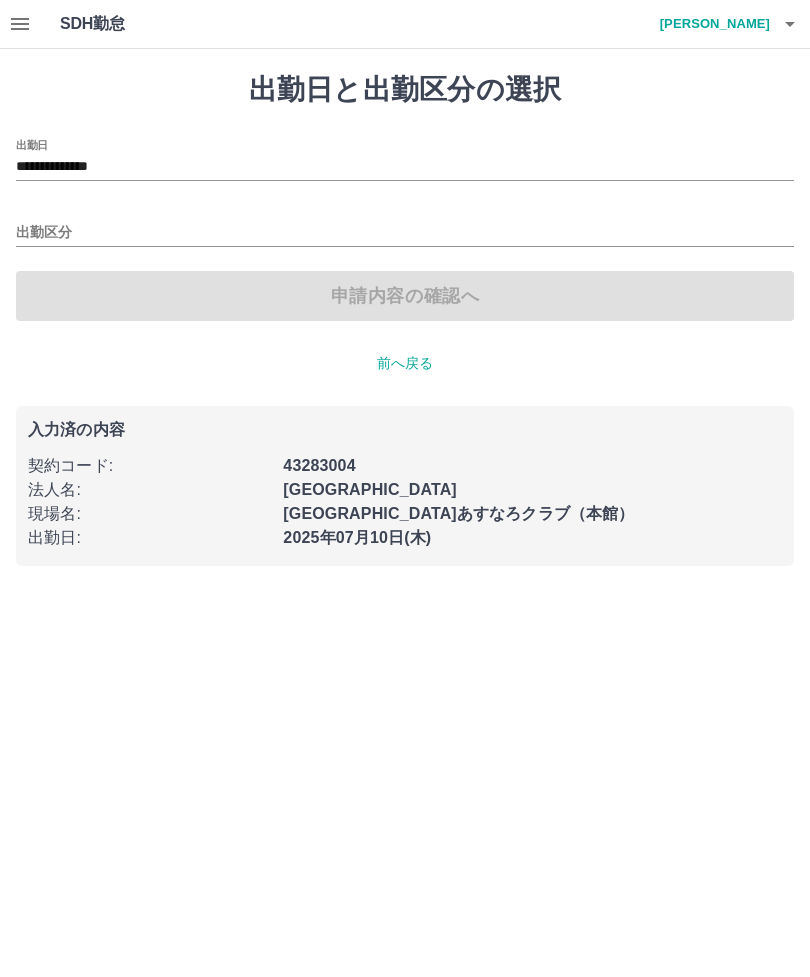 click on "出勤区分" at bounding box center (405, 233) 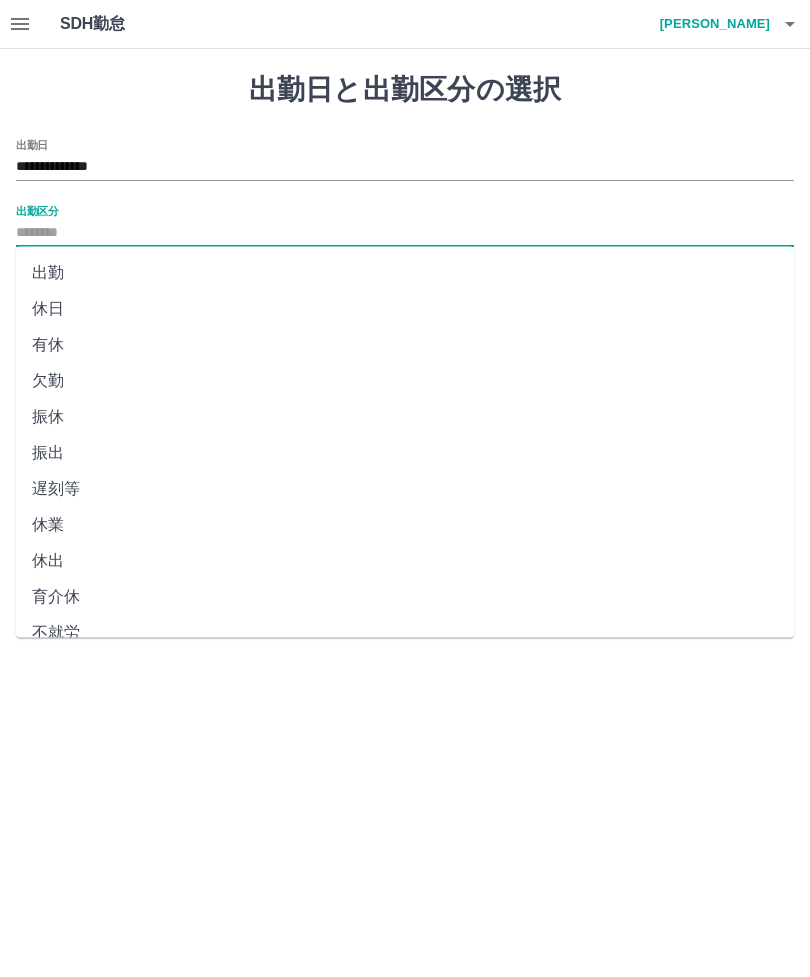 click on "出勤" at bounding box center [405, 273] 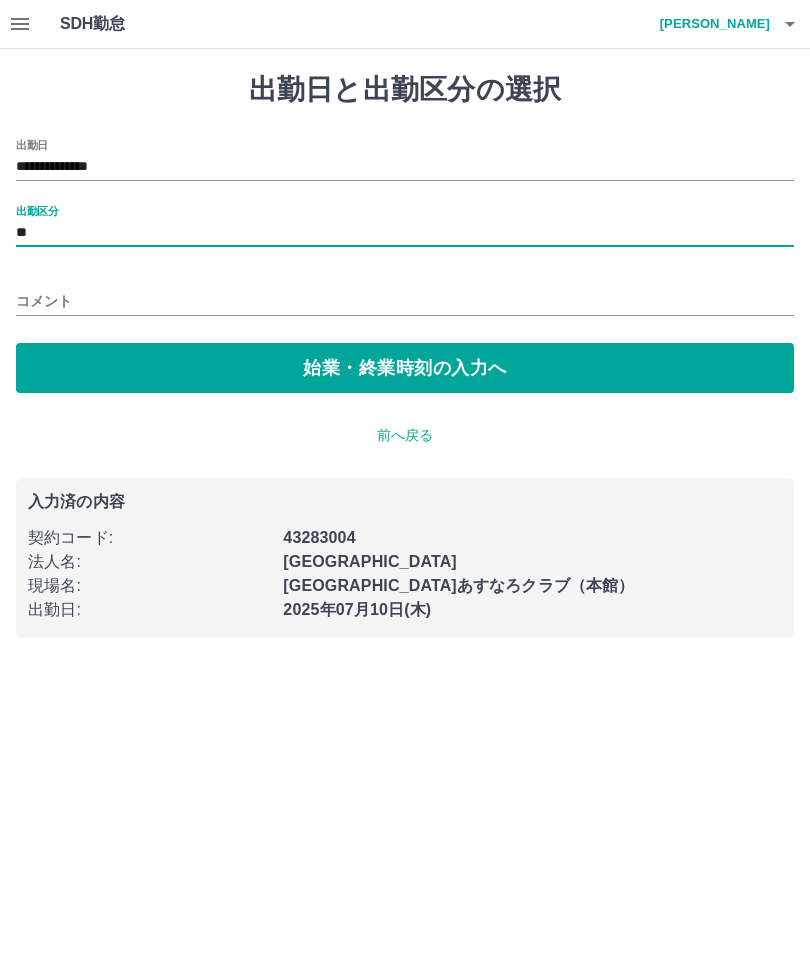 click on "**" at bounding box center [405, 233] 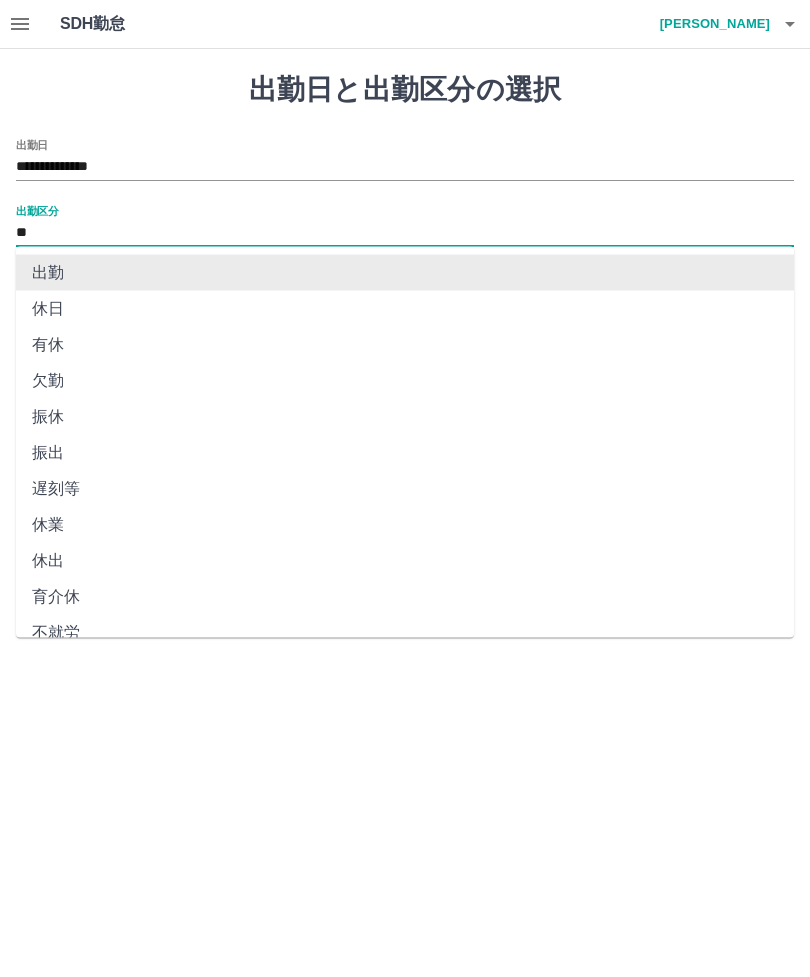 click on "**" at bounding box center (405, 233) 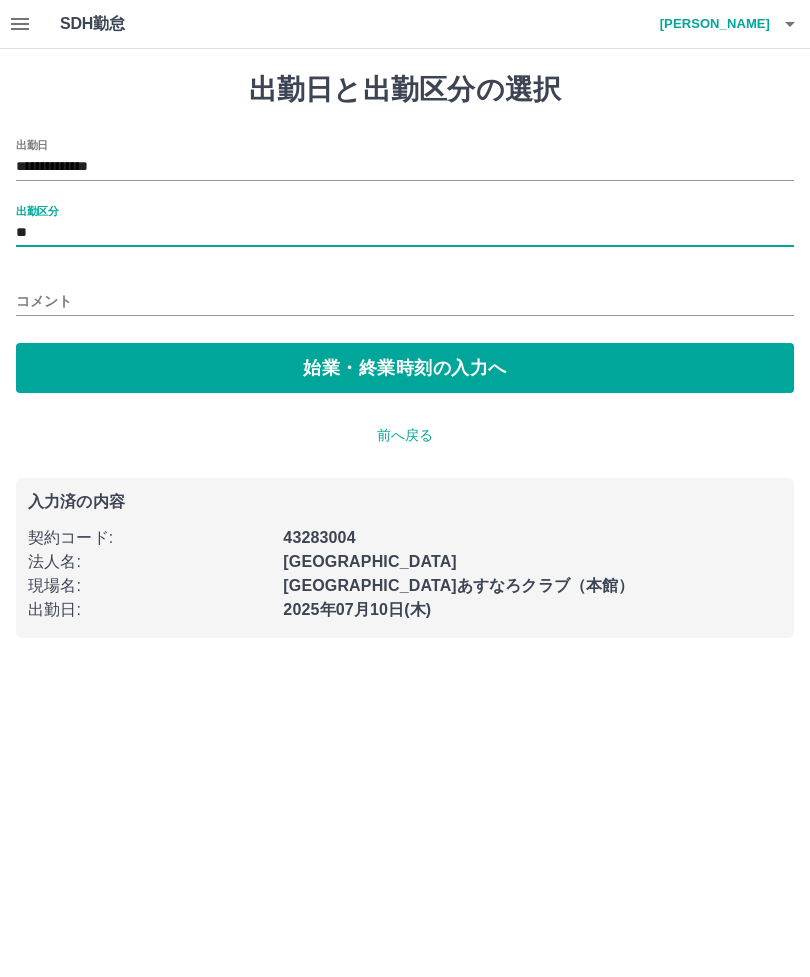 click on "始業・終業時刻の入力へ" at bounding box center (405, 368) 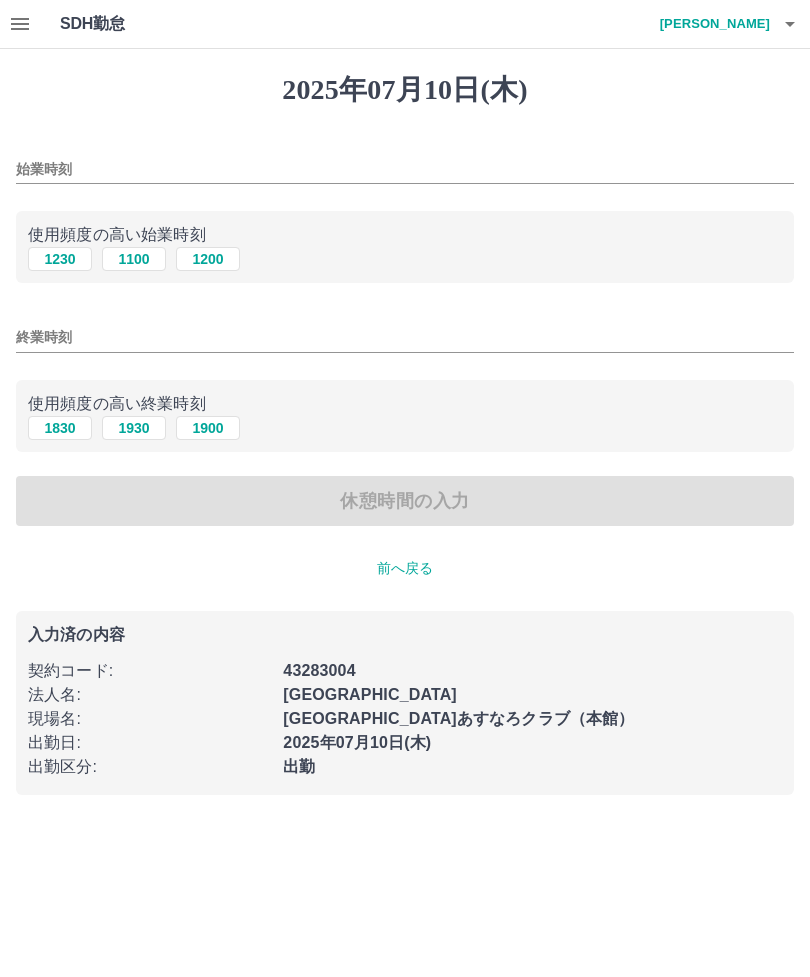 click on "終業時刻" at bounding box center (405, 337) 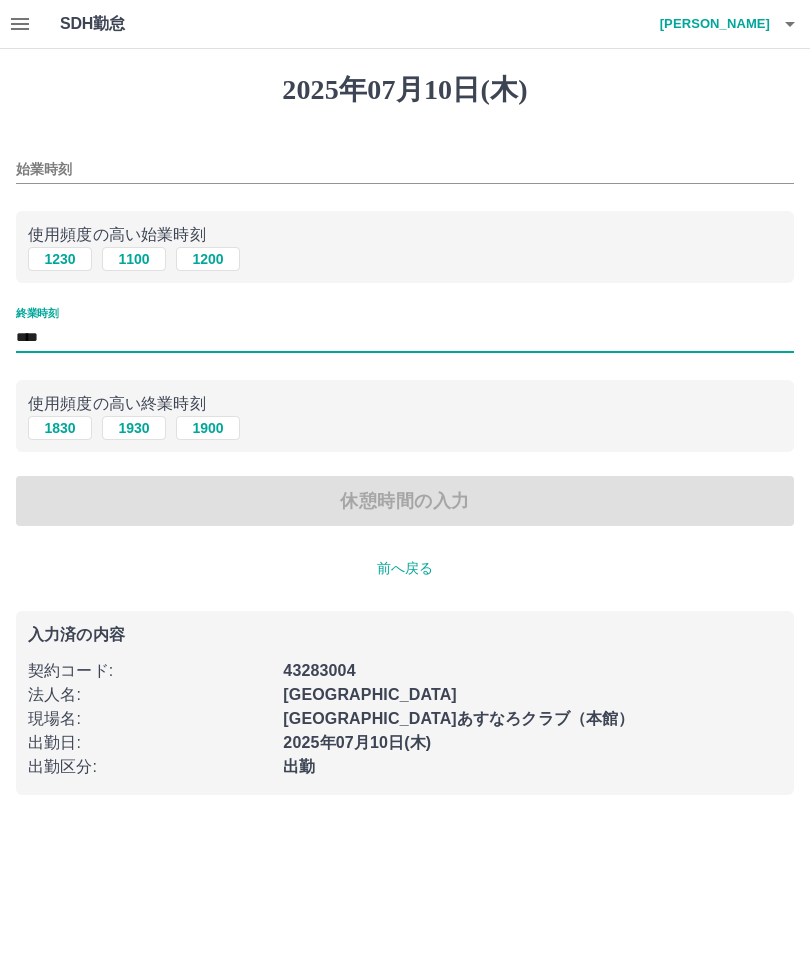 type on "****" 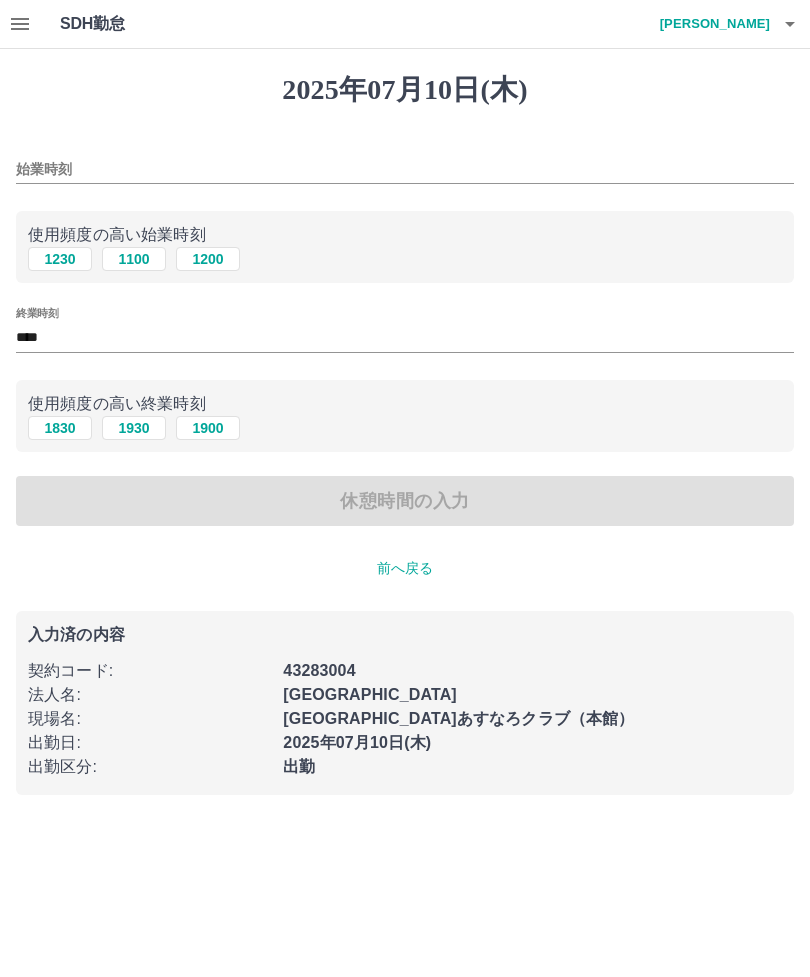 click on "休憩時間の入力" at bounding box center [405, 501] 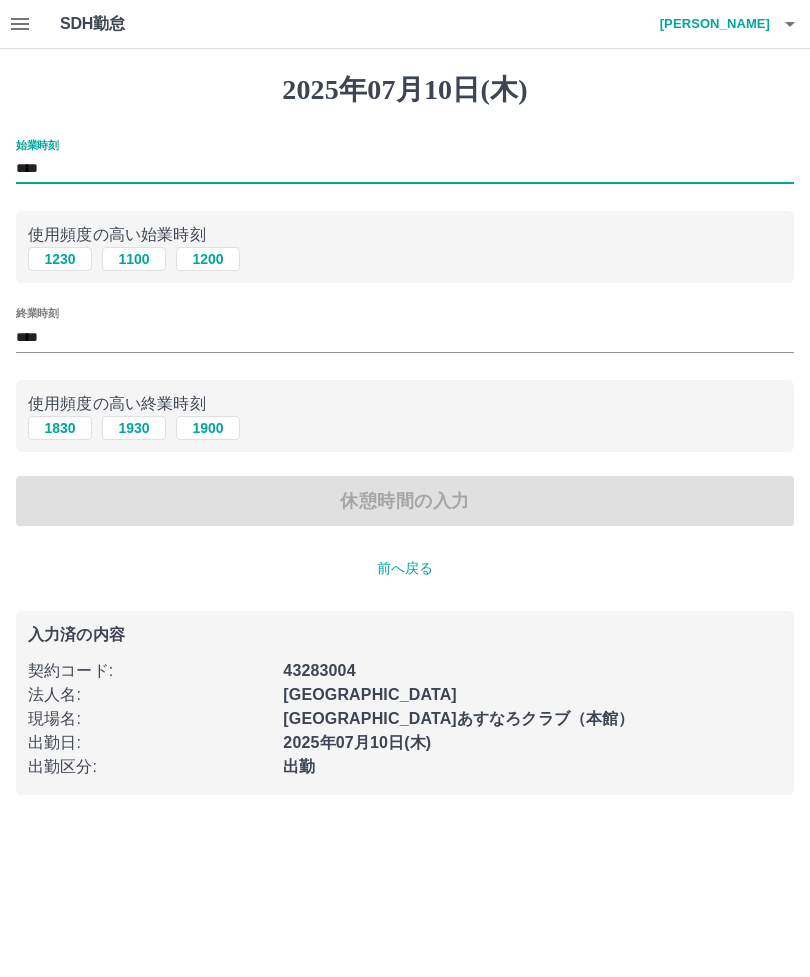 type on "****" 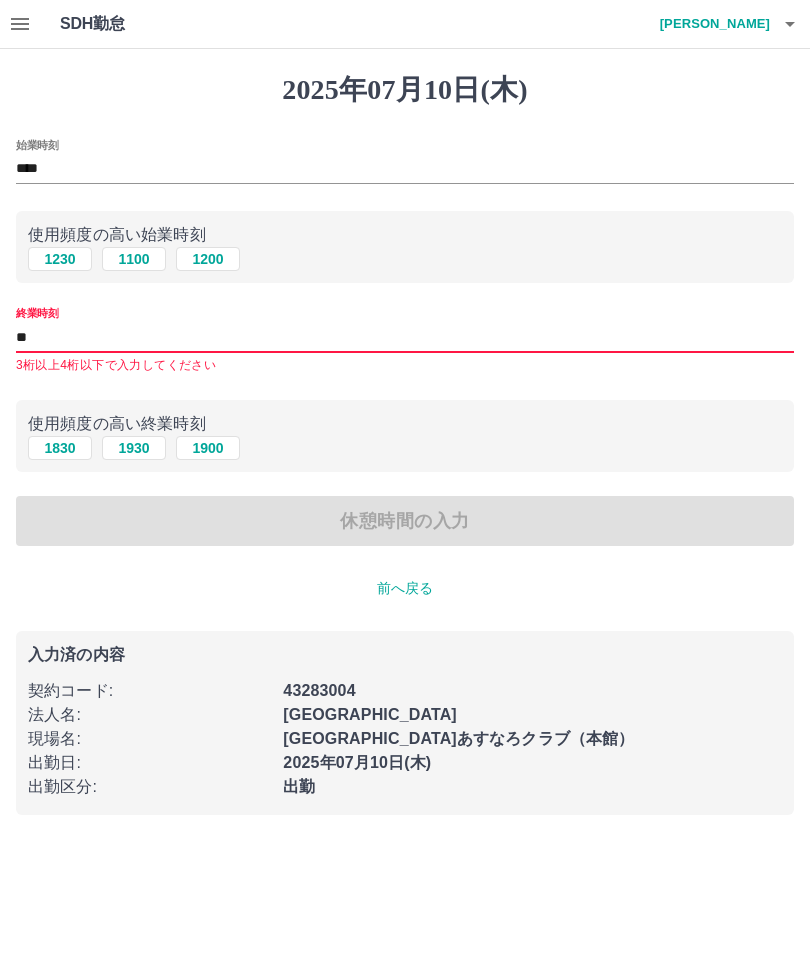 type on "*" 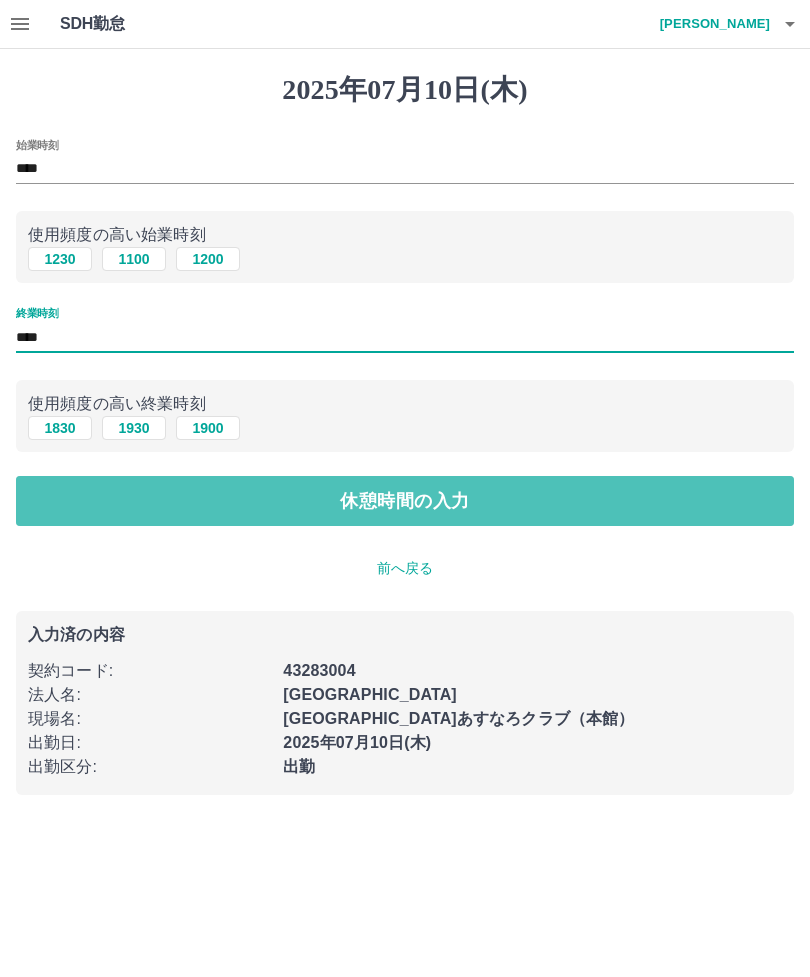 type on "****" 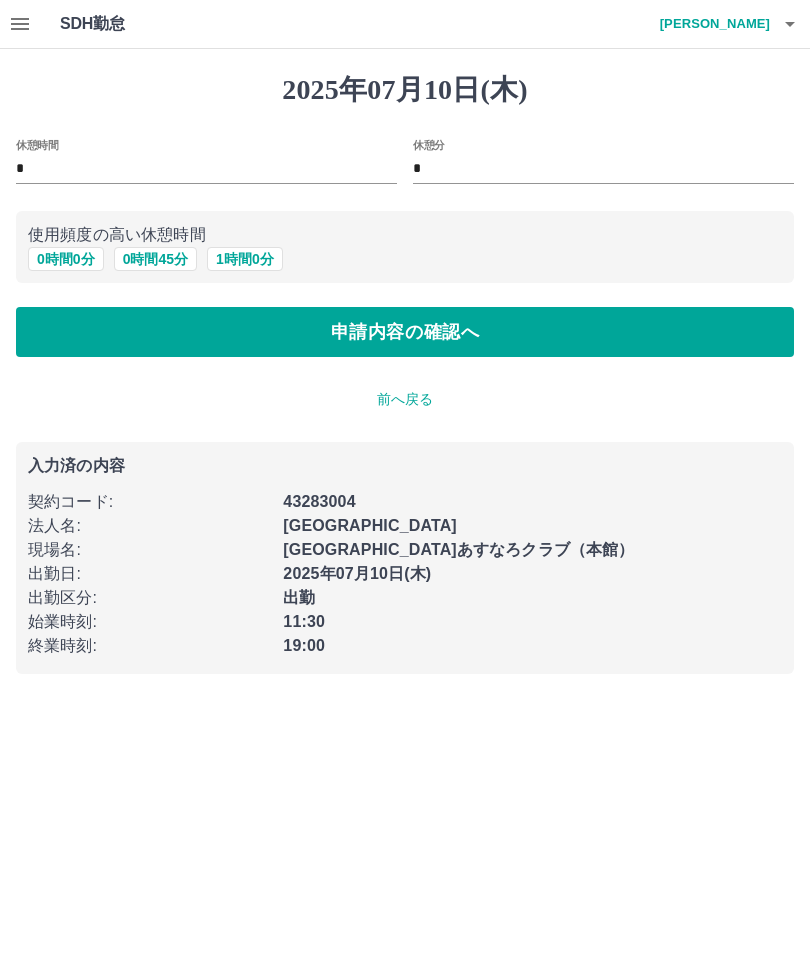 click on "*" at bounding box center (206, 169) 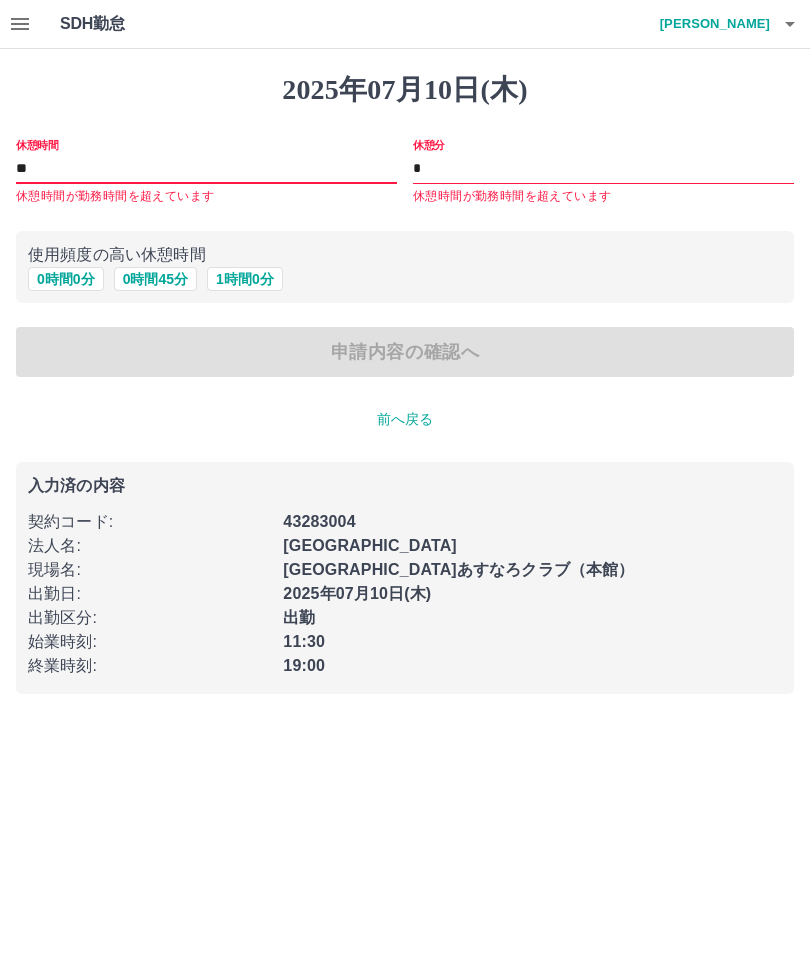 type on "*" 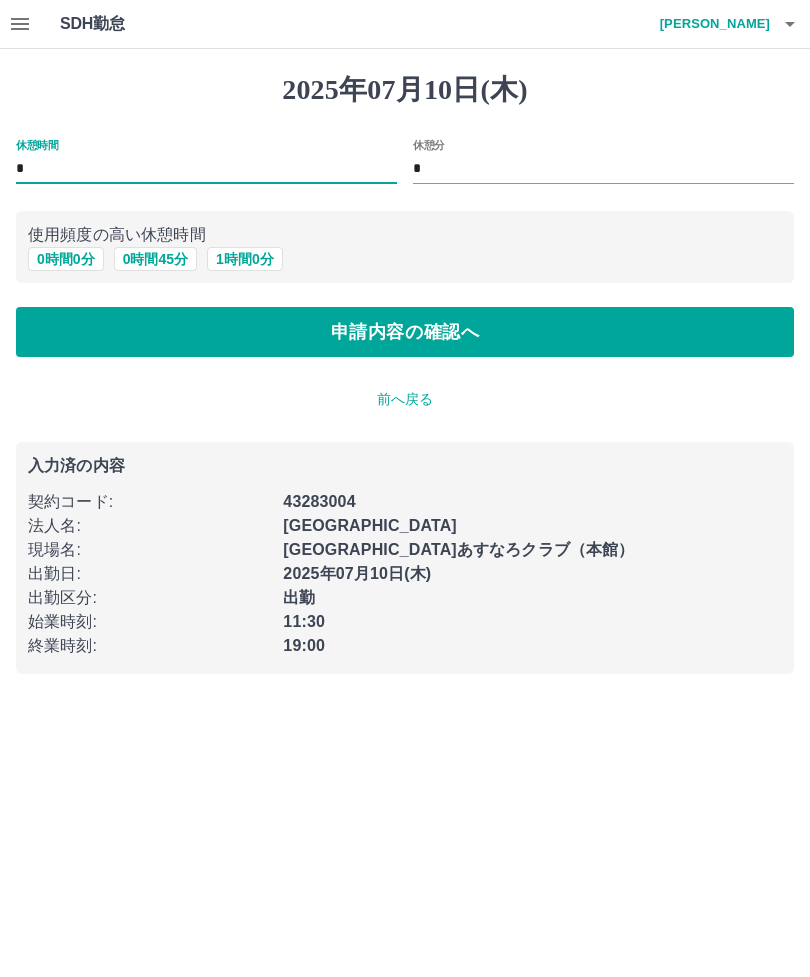 click on "*" at bounding box center [206, 169] 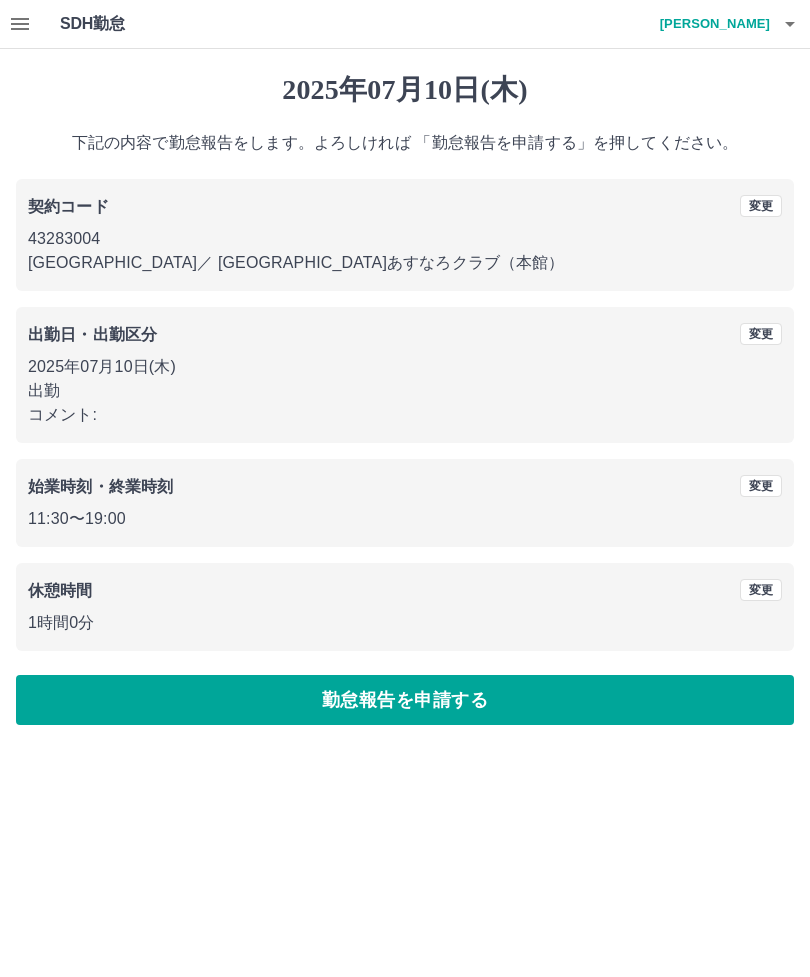 click on "勤怠報告を申請する" at bounding box center [405, 700] 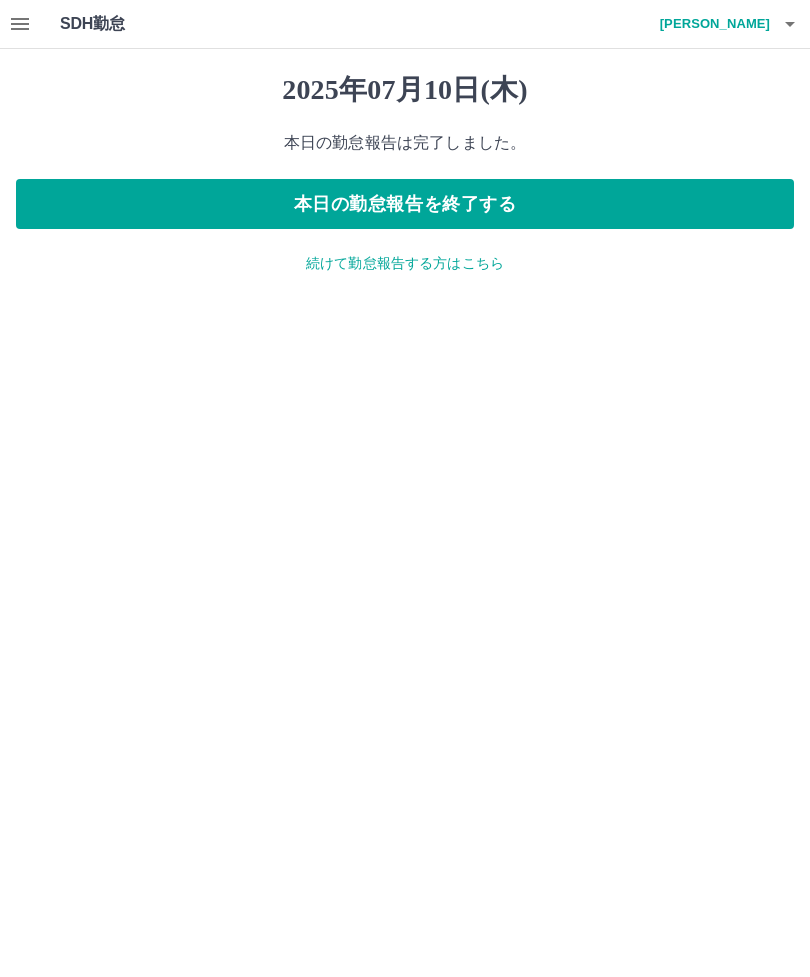 click on "本日の勤怠報告を終了する" at bounding box center [405, 204] 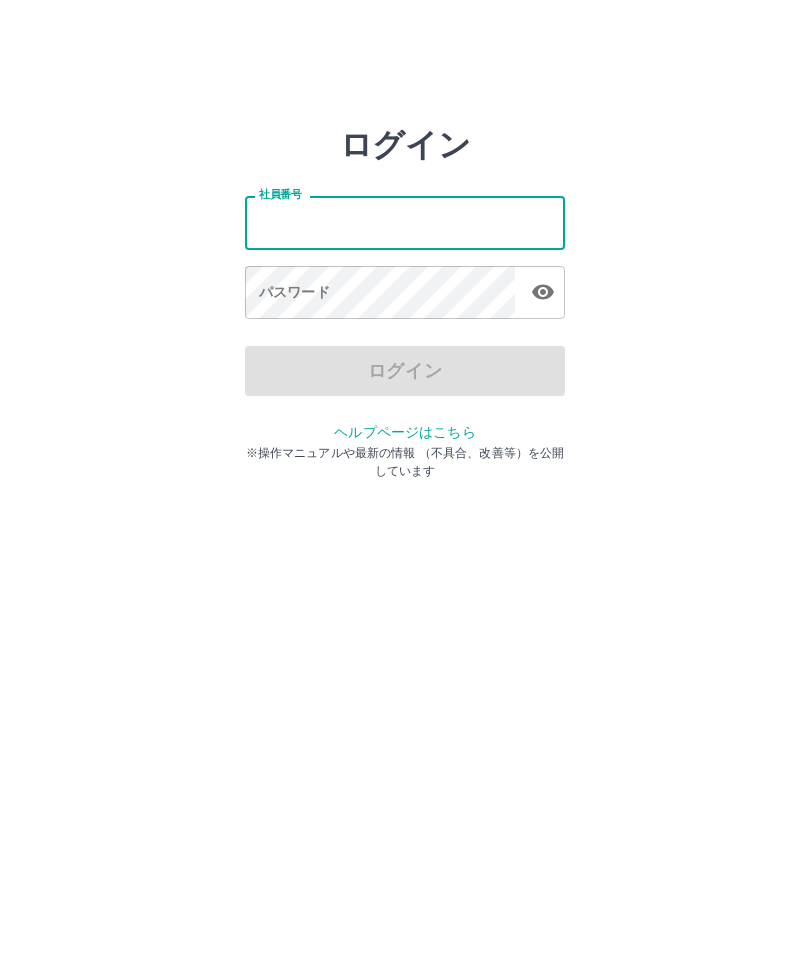 scroll, scrollTop: 0, scrollLeft: 0, axis: both 